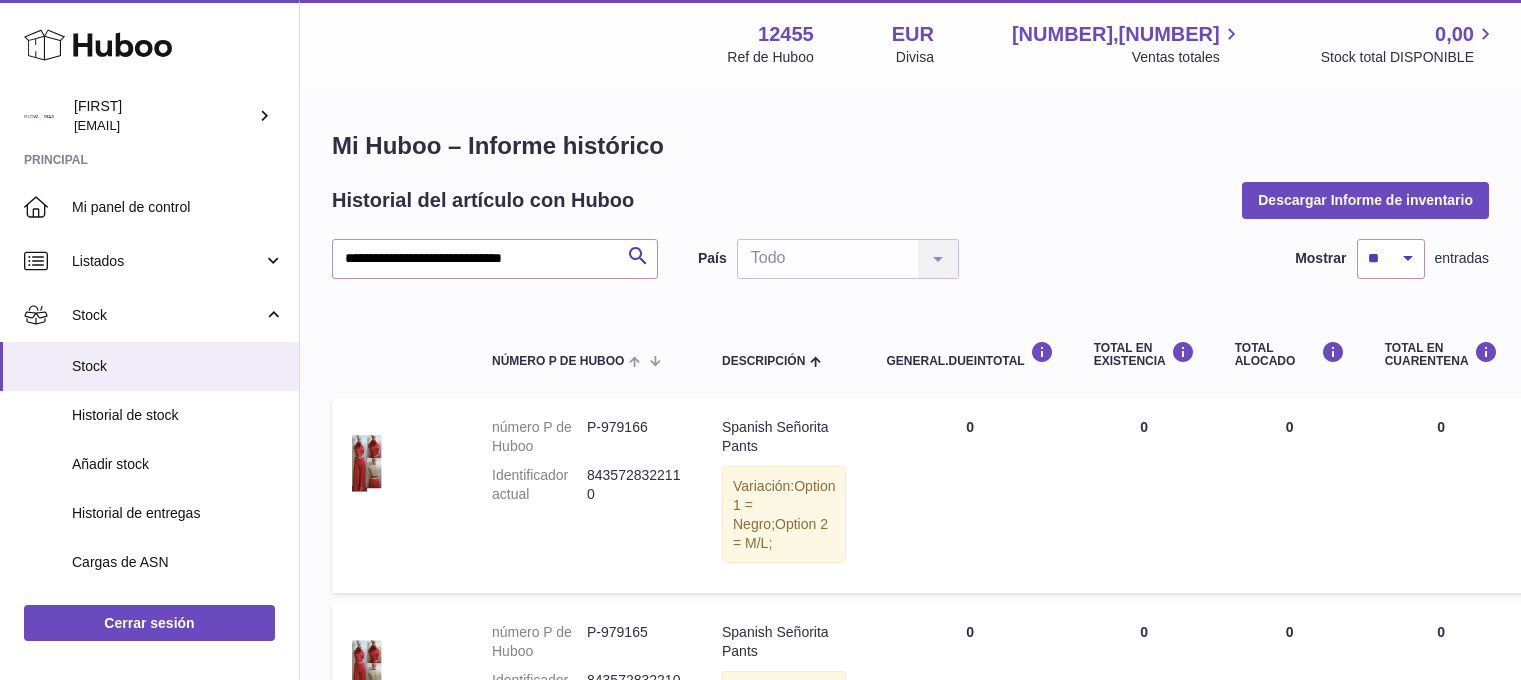 scroll, scrollTop: 666, scrollLeft: 0, axis: vertical 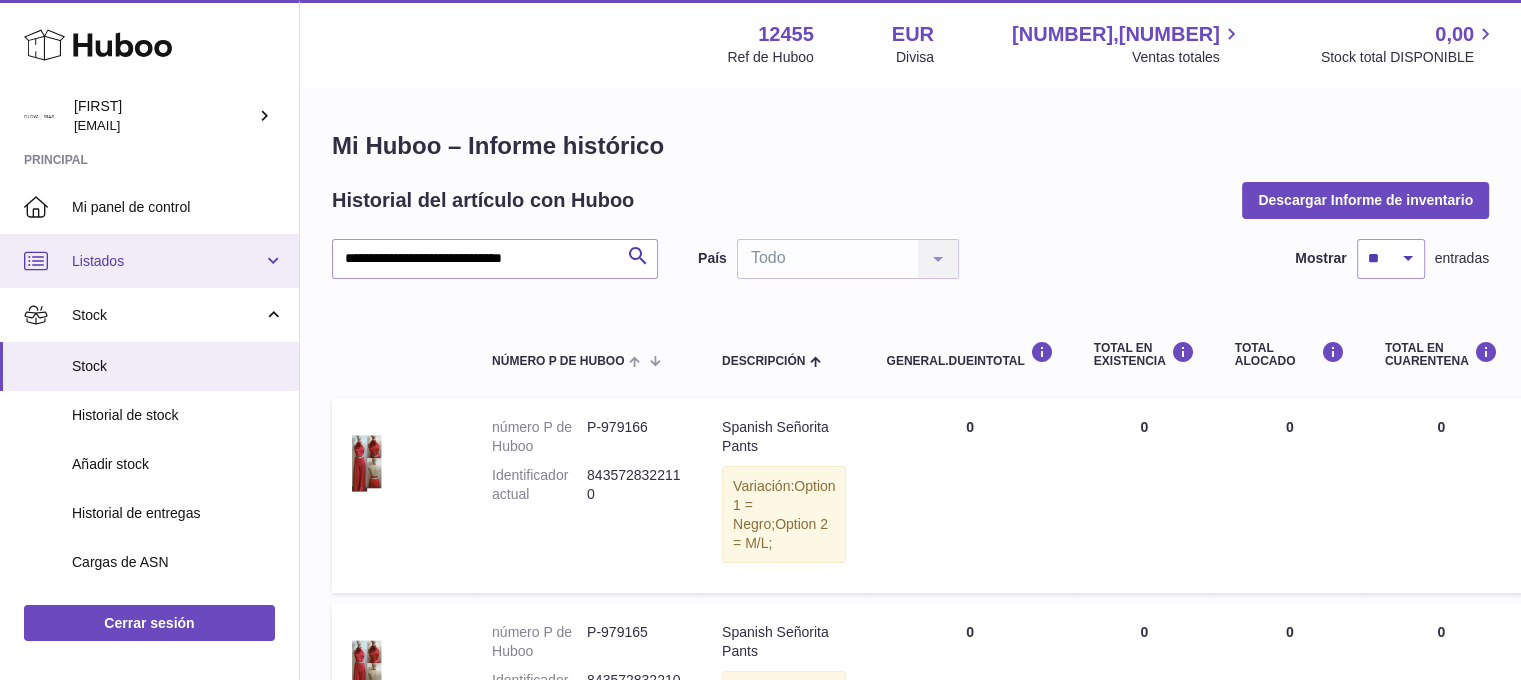 click on "Listados" at bounding box center [167, 261] 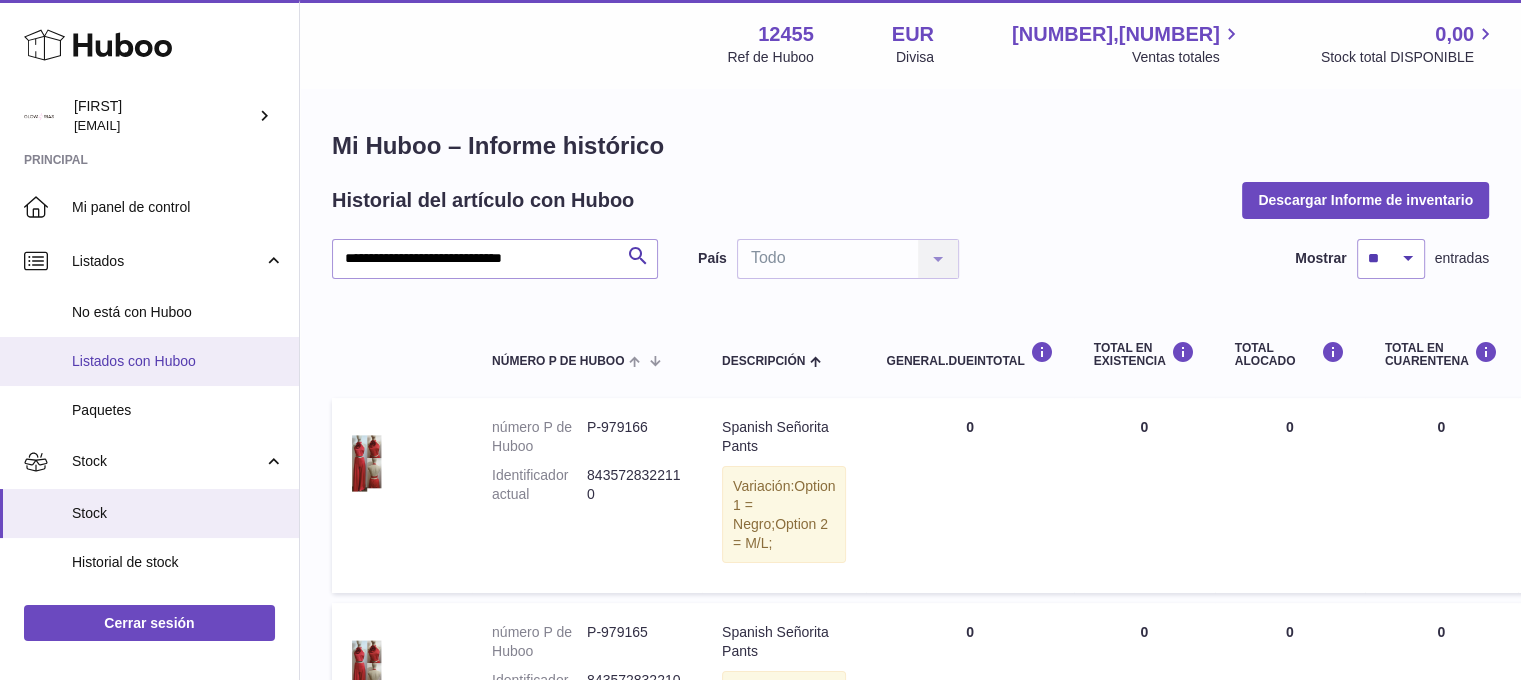 click on "Listados con Huboo" at bounding box center [178, 361] 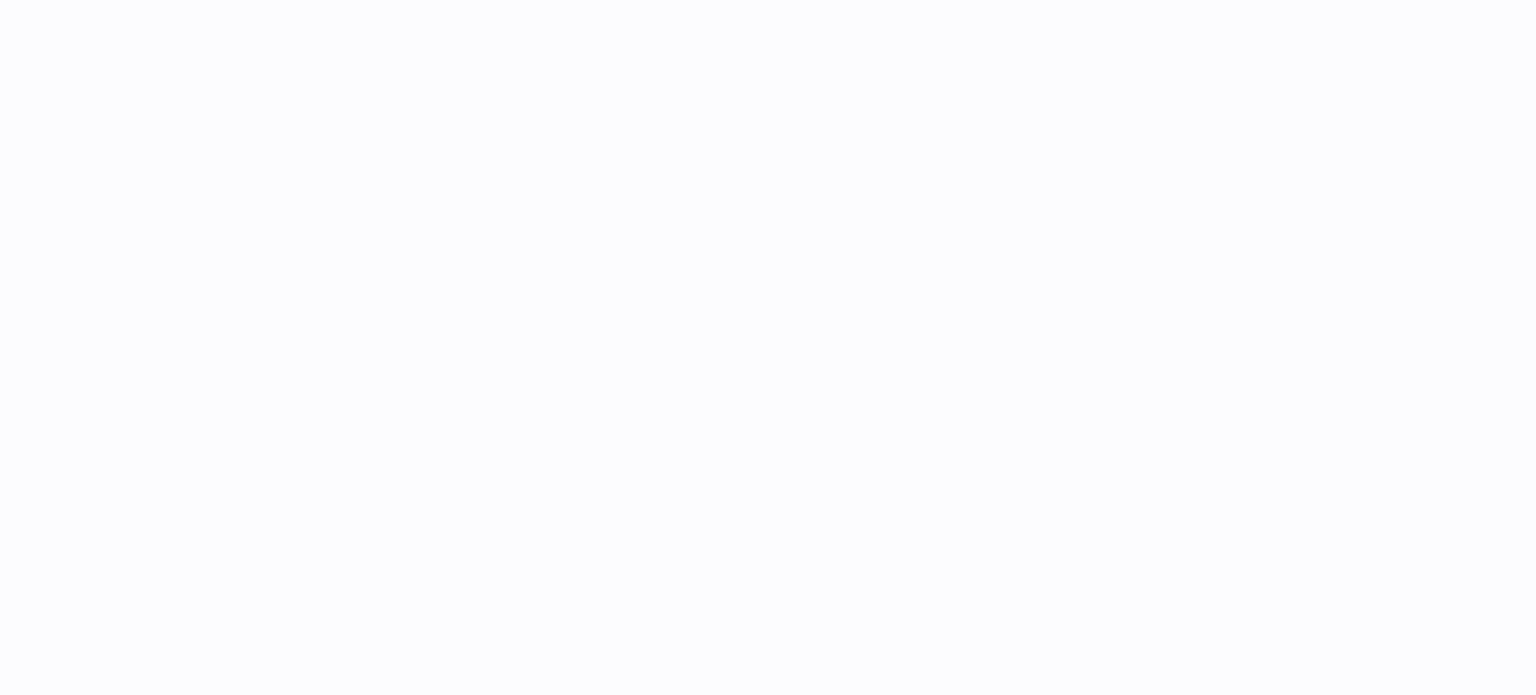 scroll, scrollTop: 0, scrollLeft: 0, axis: both 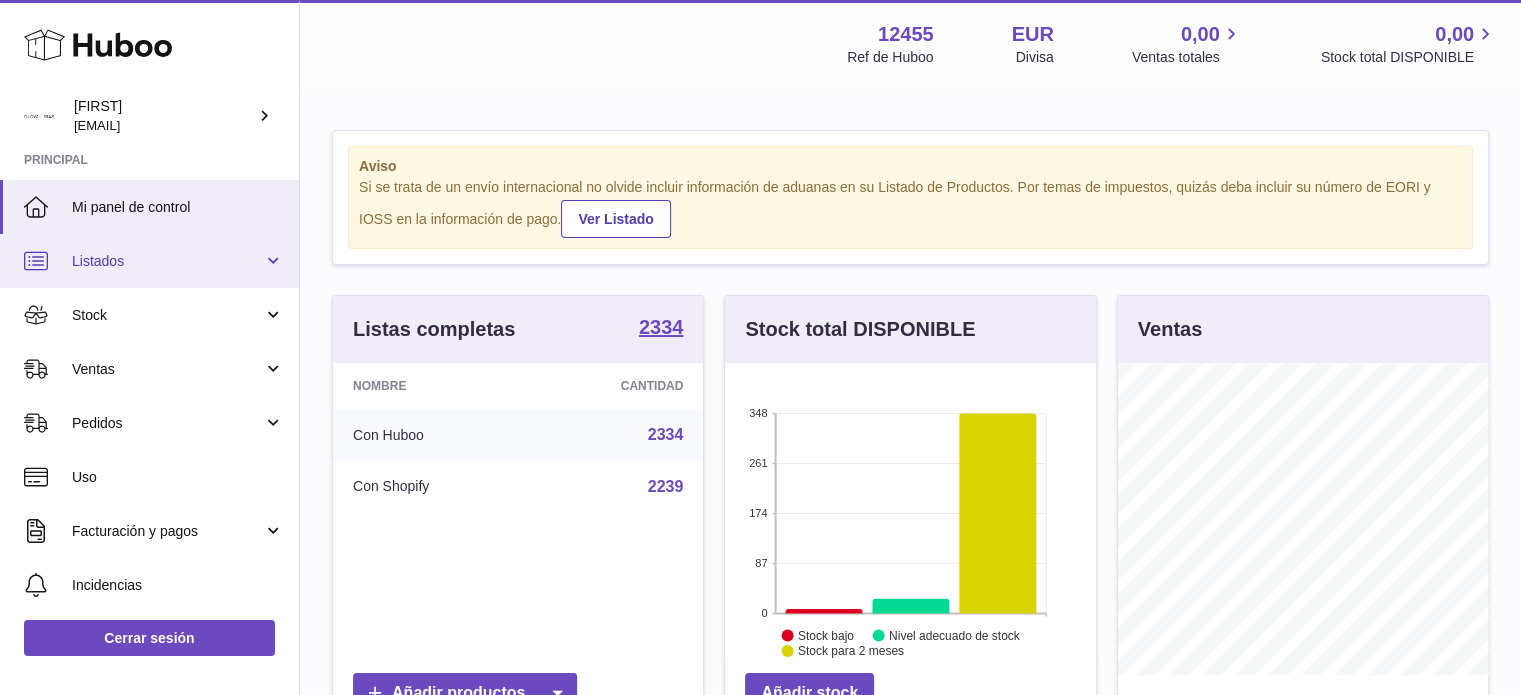 click on "Listados" at bounding box center (167, 261) 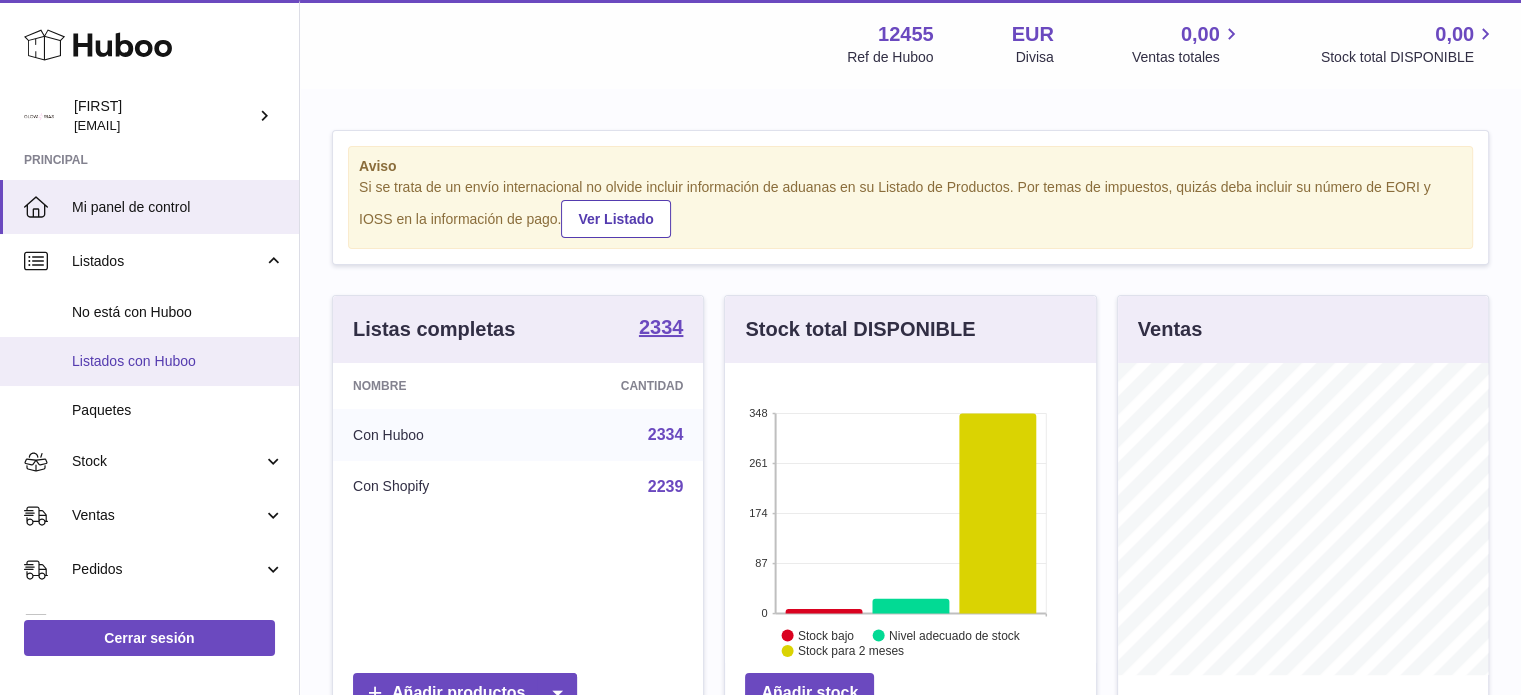 click on "Listados con Huboo" at bounding box center (178, 361) 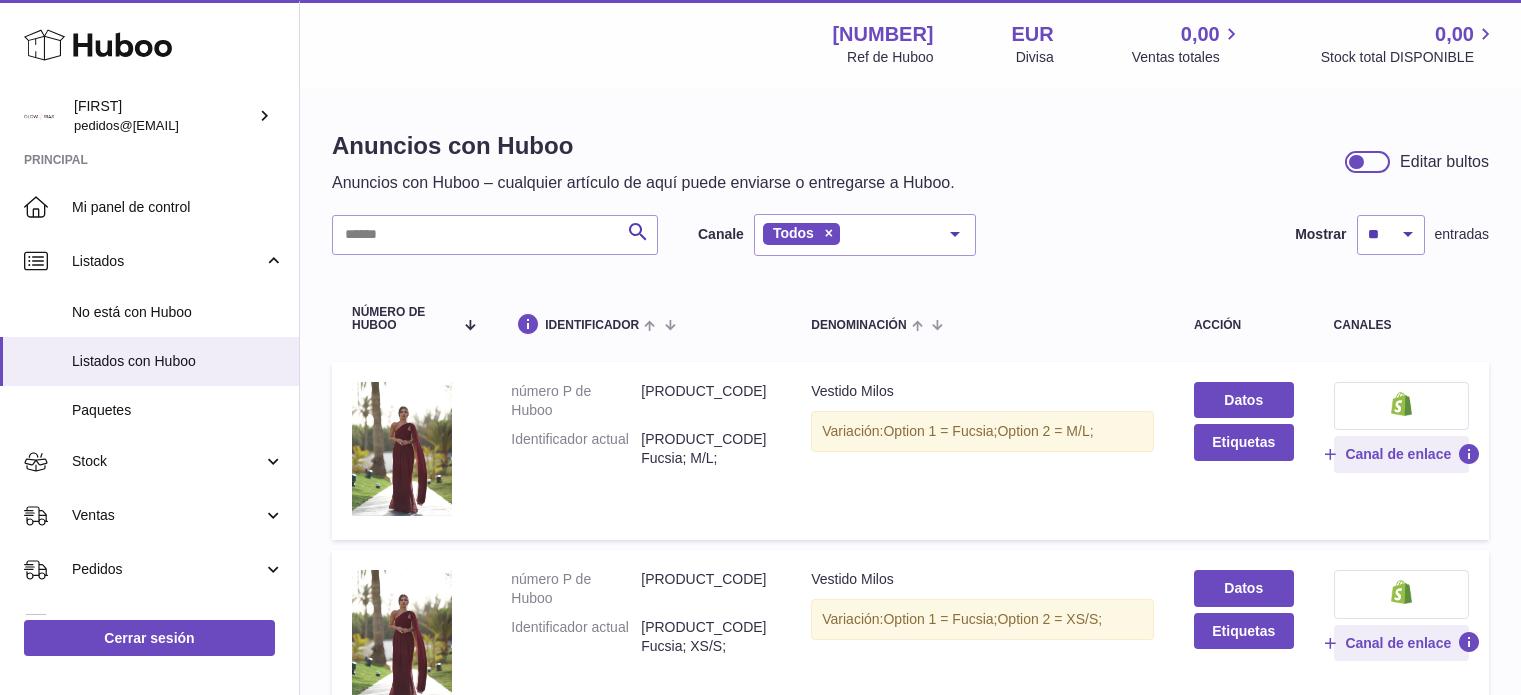 scroll, scrollTop: 0, scrollLeft: 0, axis: both 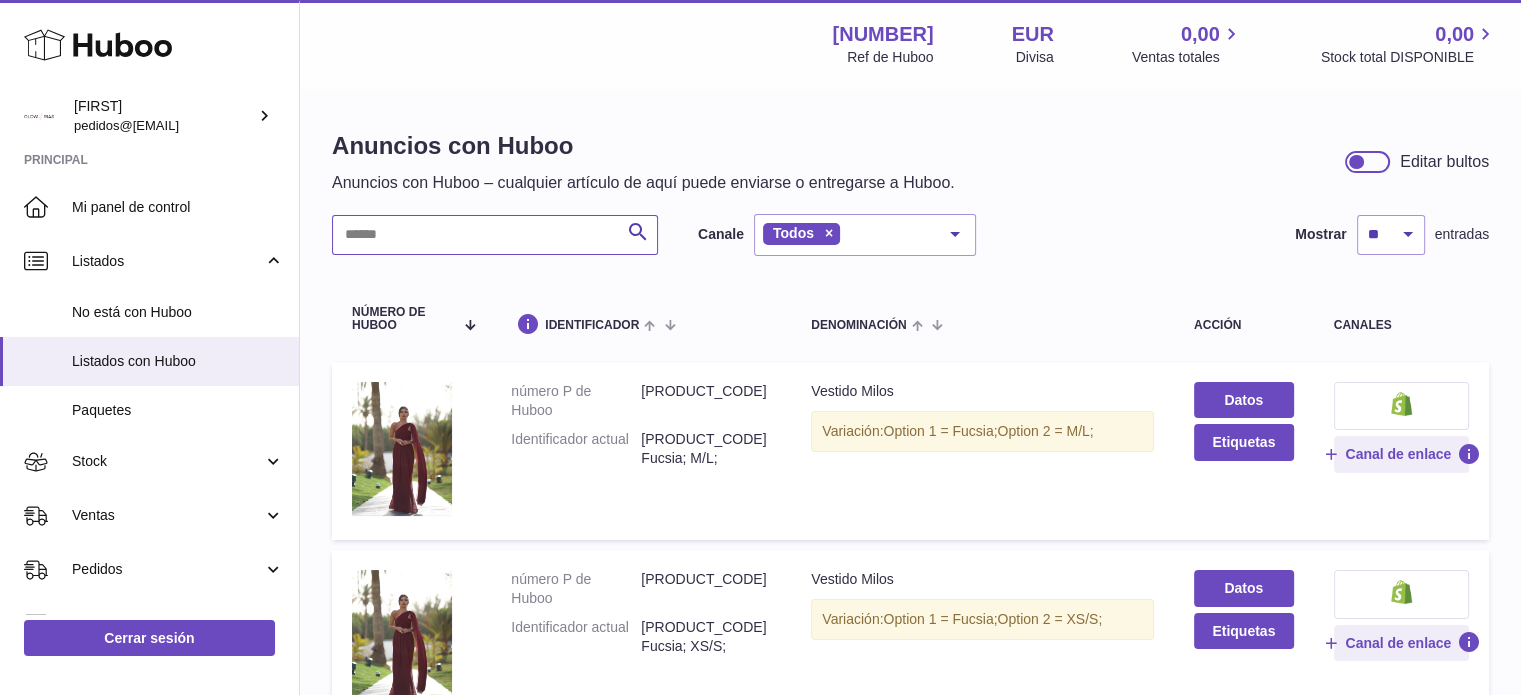 click at bounding box center [495, 235] 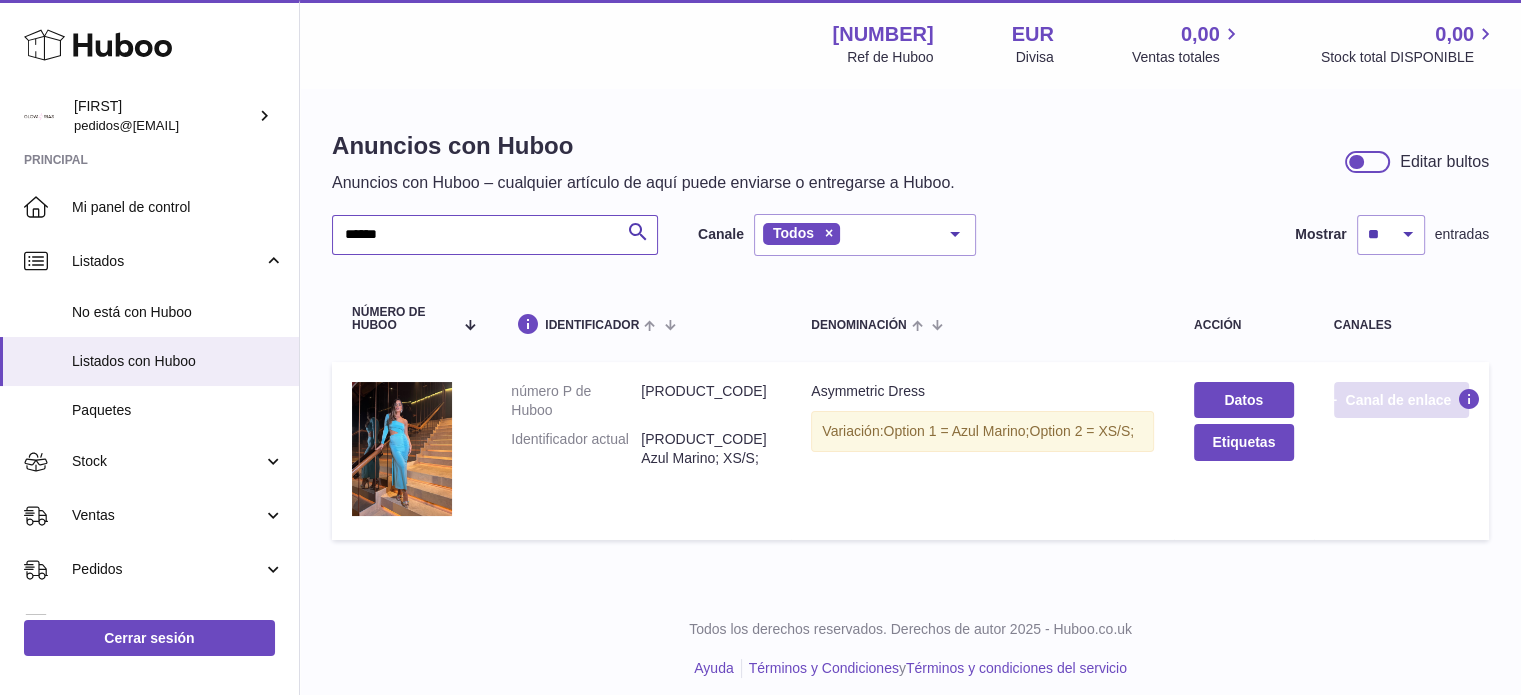 type on "******" 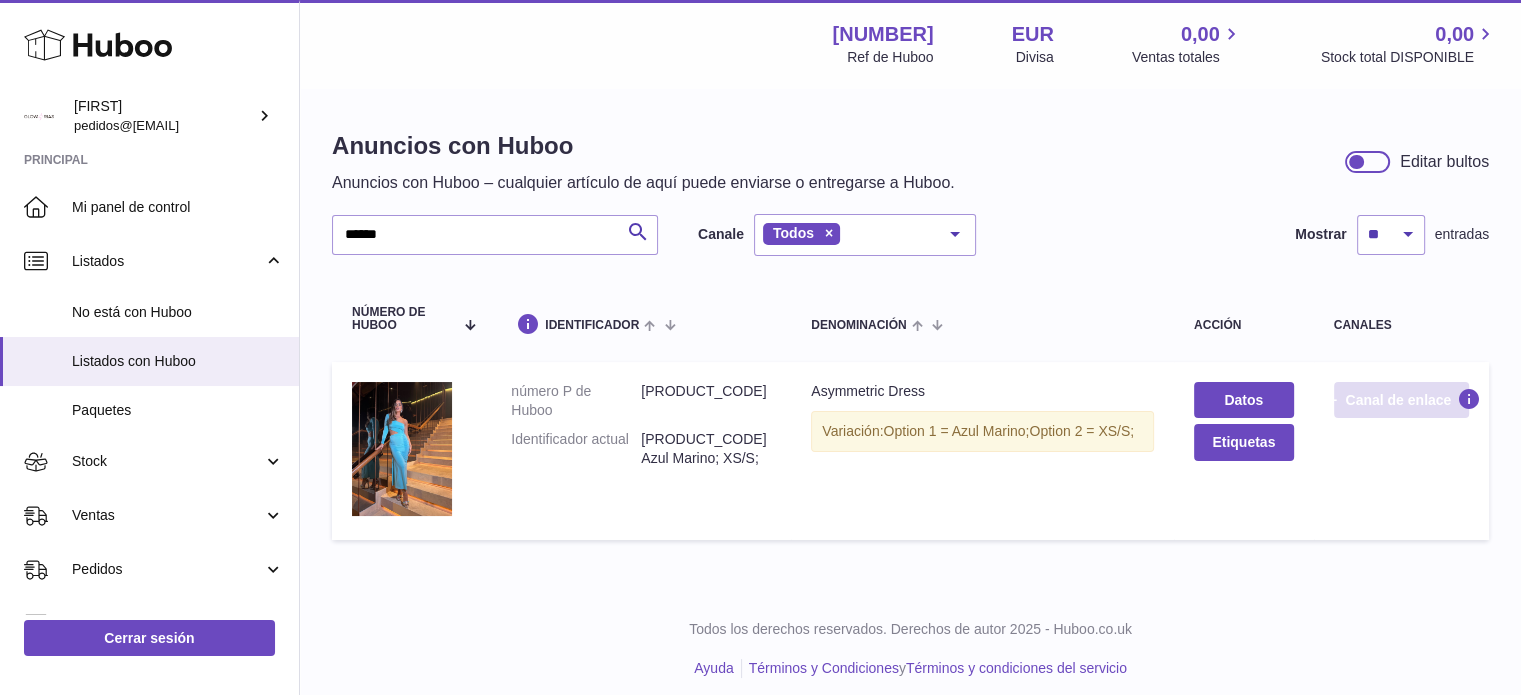 click on "Canal de enlace" at bounding box center (1398, 400) 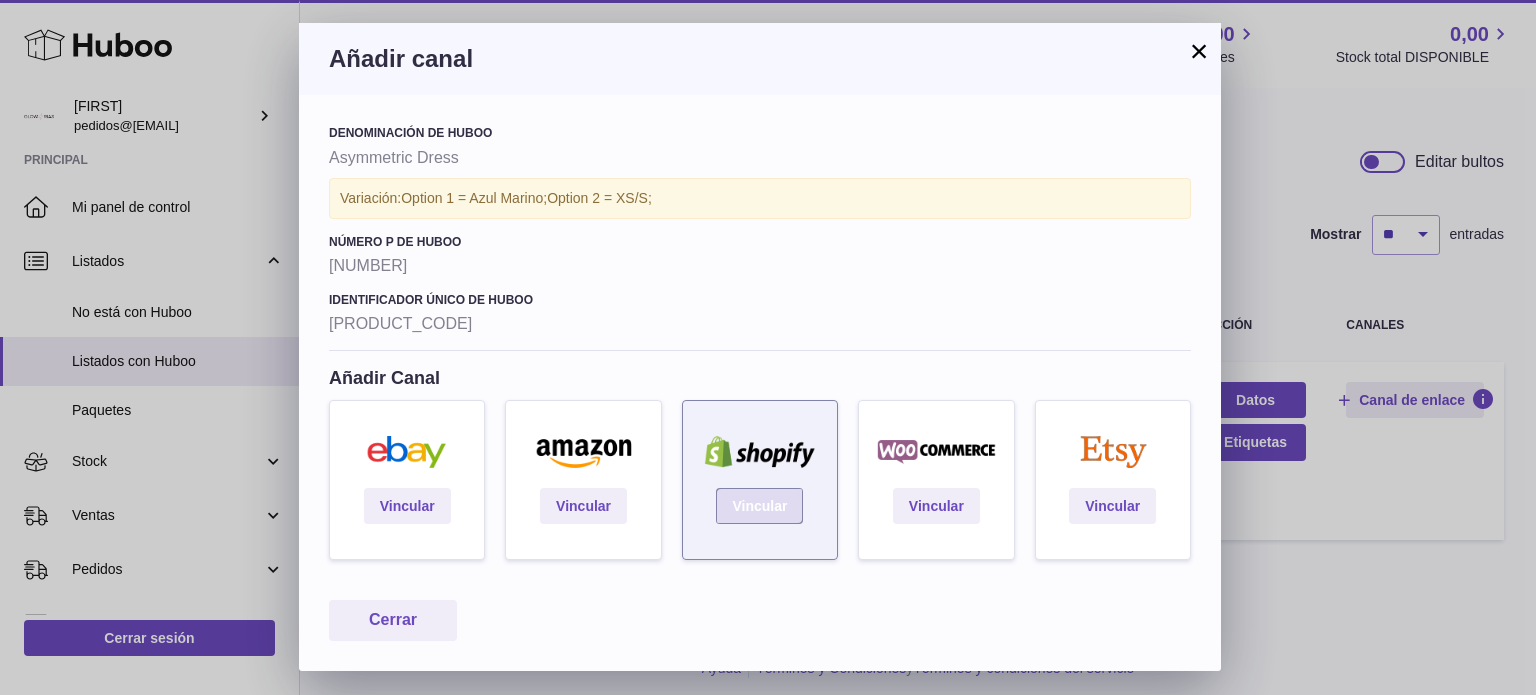 click on "Vincular" at bounding box center (759, 506) 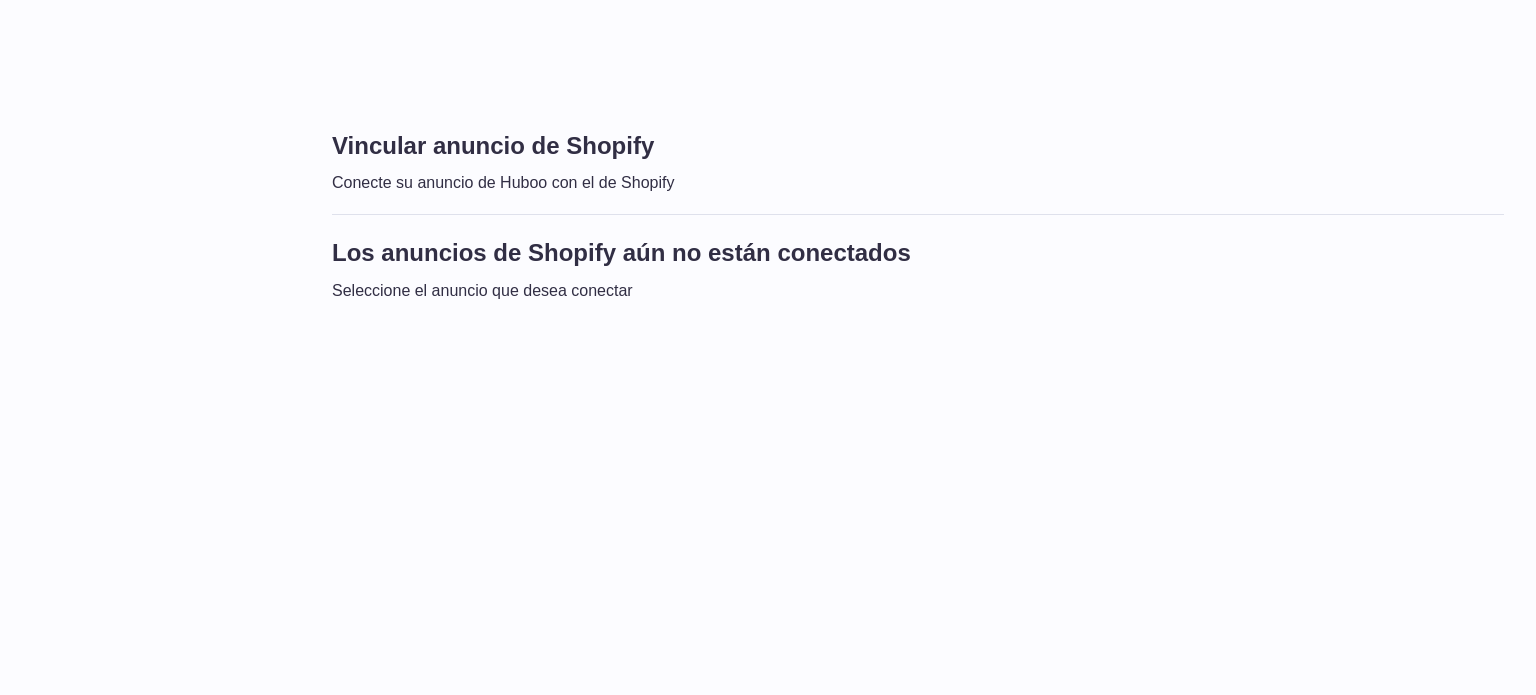 scroll, scrollTop: 0, scrollLeft: 0, axis: both 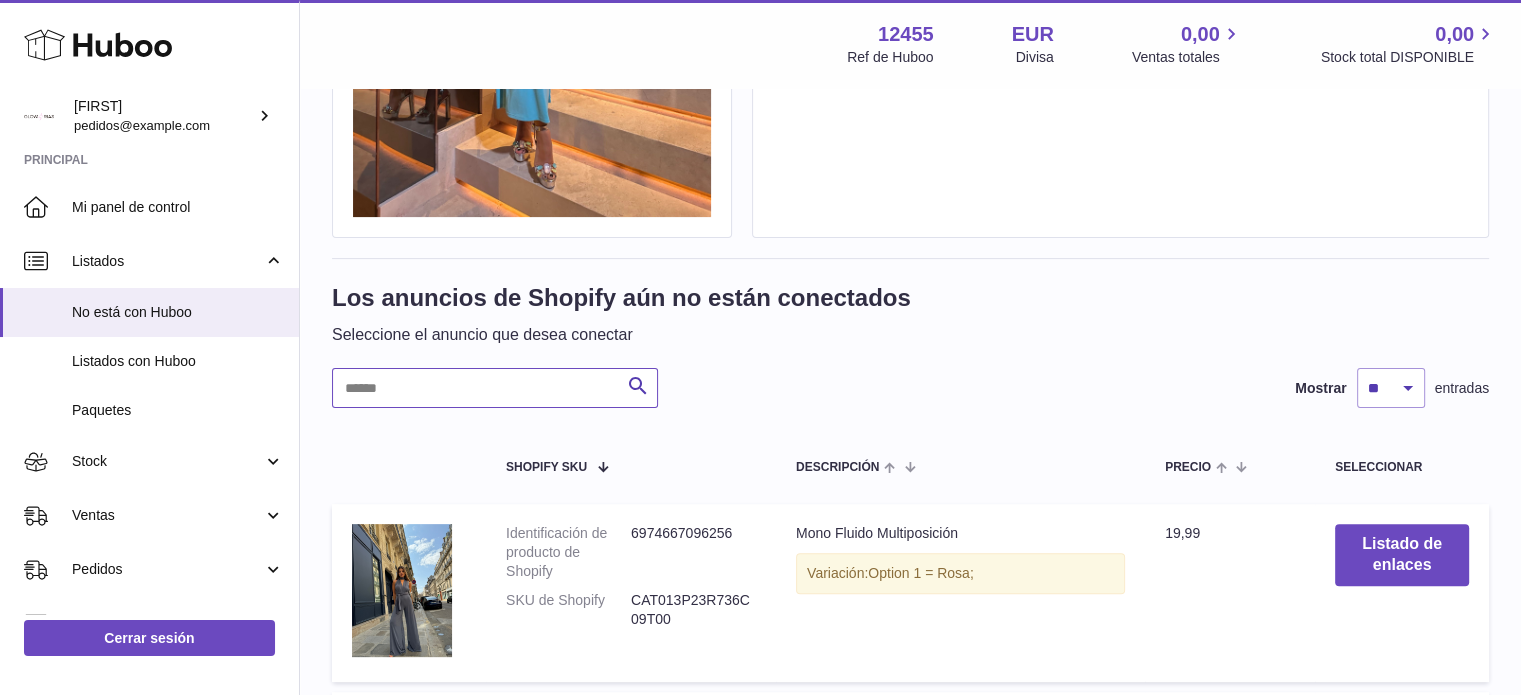 click at bounding box center [495, 388] 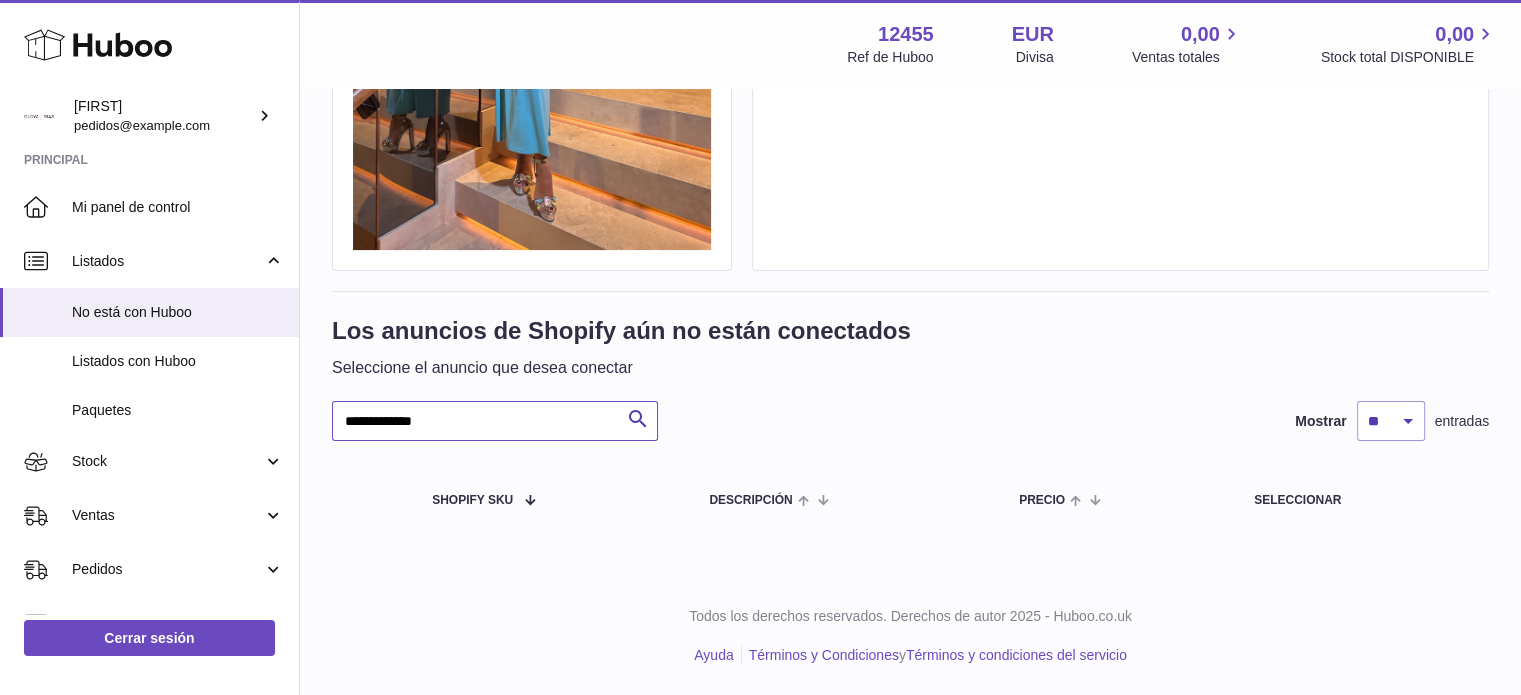 scroll, scrollTop: 460, scrollLeft: 0, axis: vertical 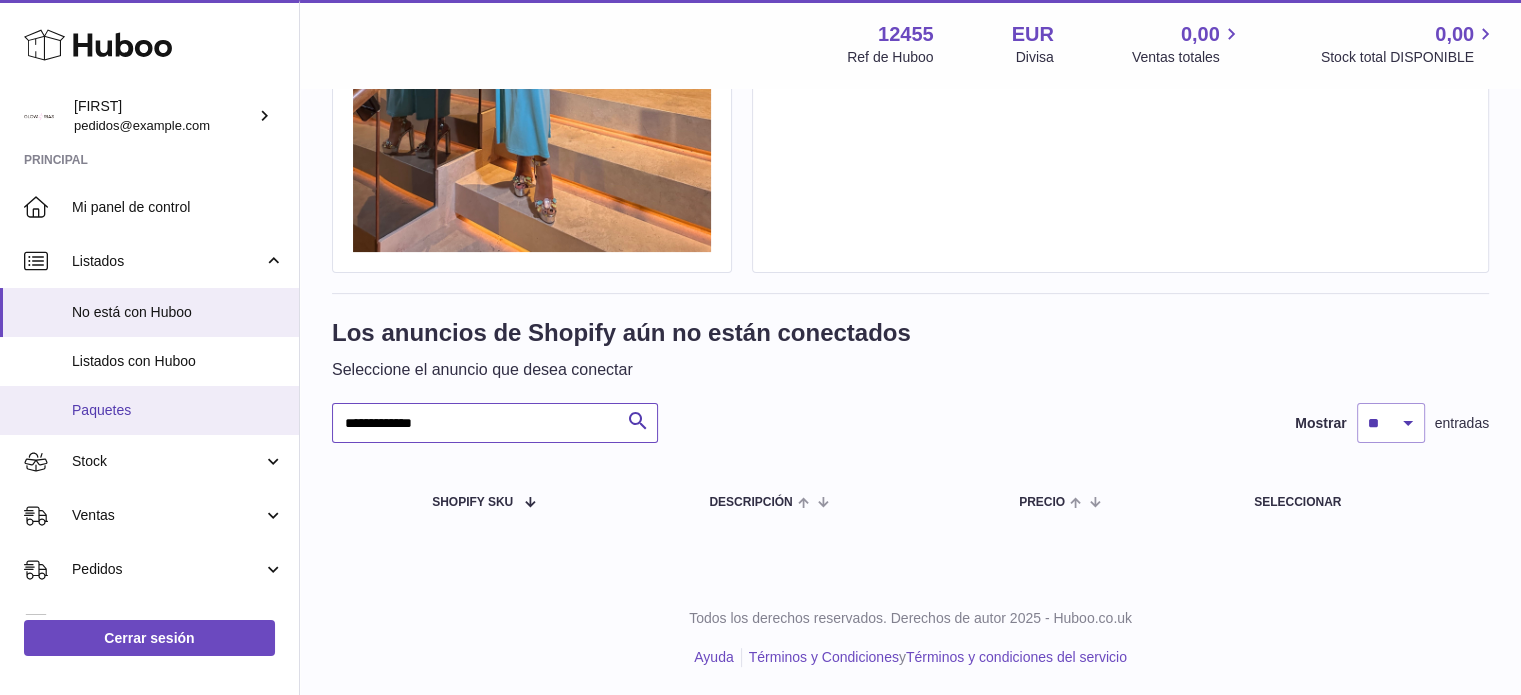 drag, startPoint x: 321, startPoint y: 423, endPoint x: 233, endPoint y: 431, distance: 88.362885 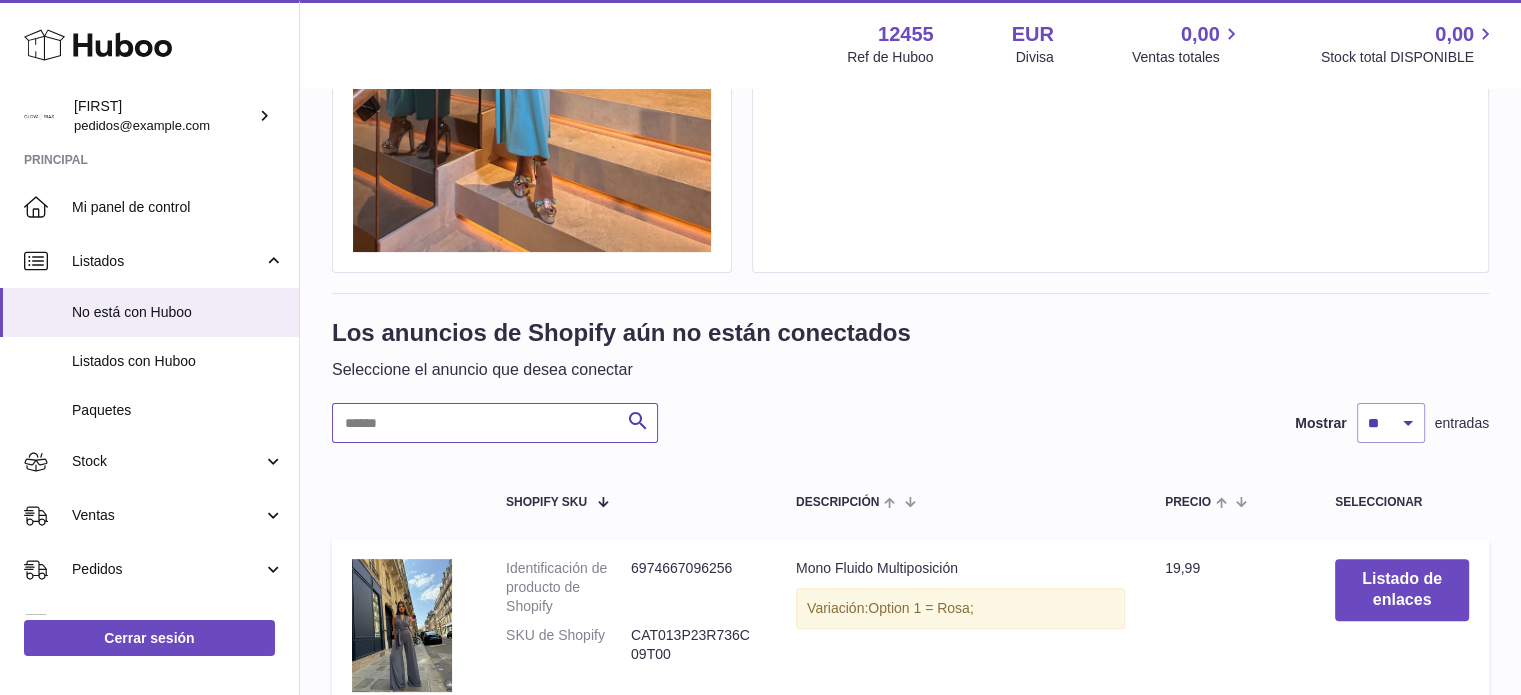 scroll, scrollTop: 495, scrollLeft: 0, axis: vertical 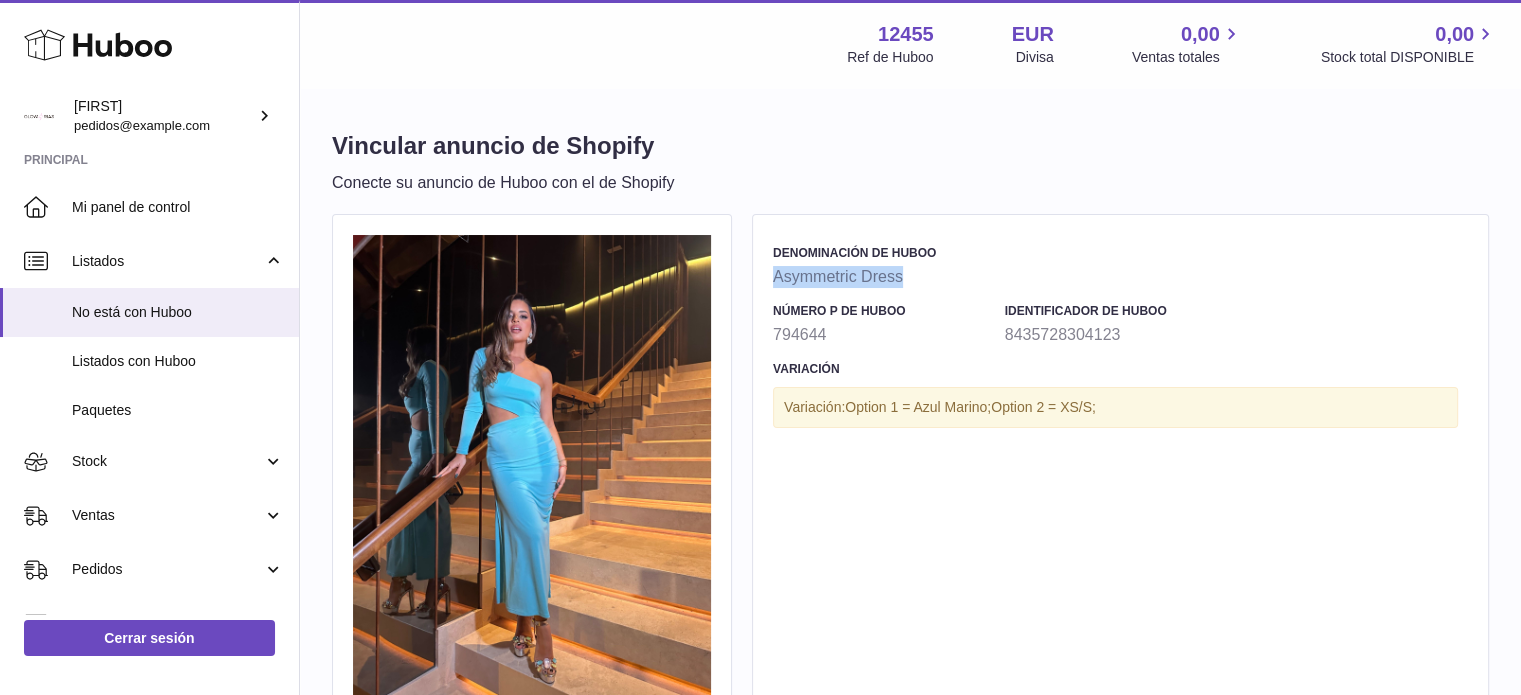 copy on "Asymmetric Dress" 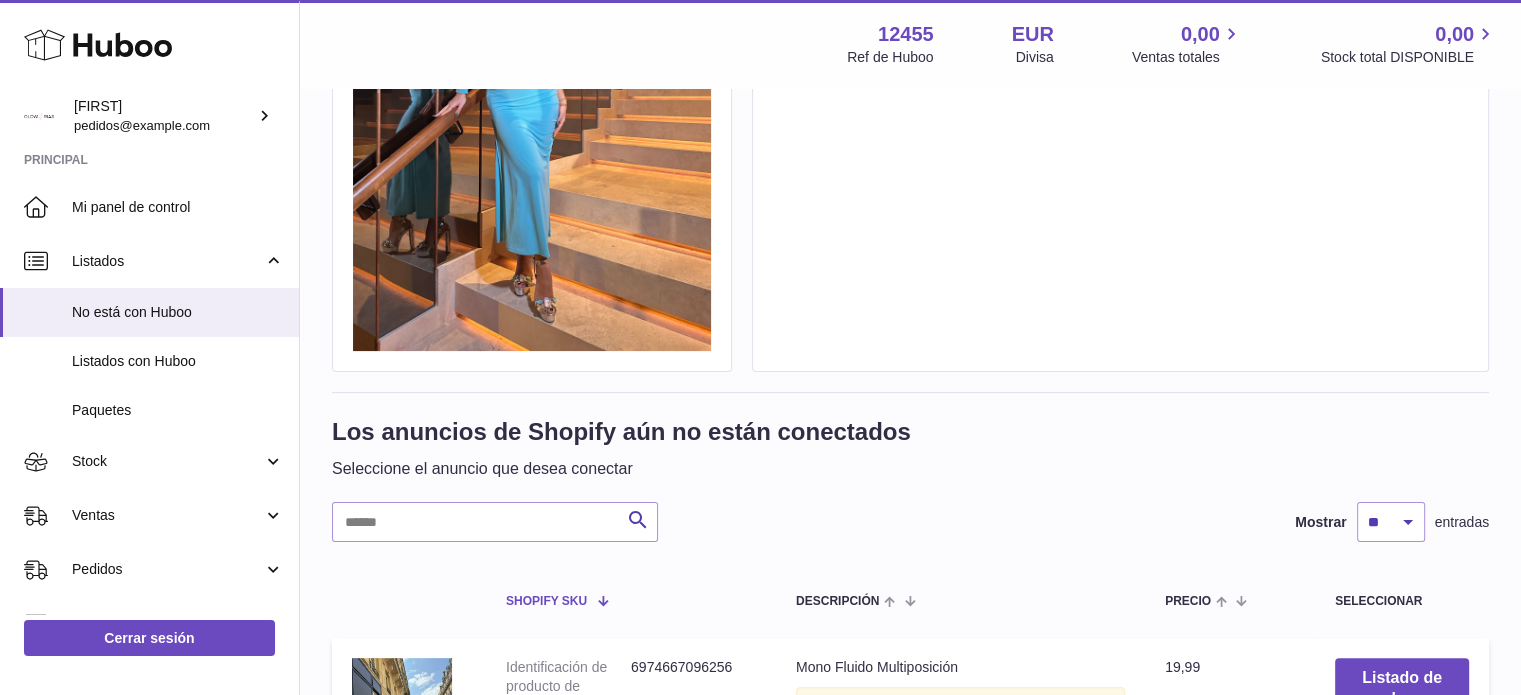 scroll, scrollTop: 500, scrollLeft: 0, axis: vertical 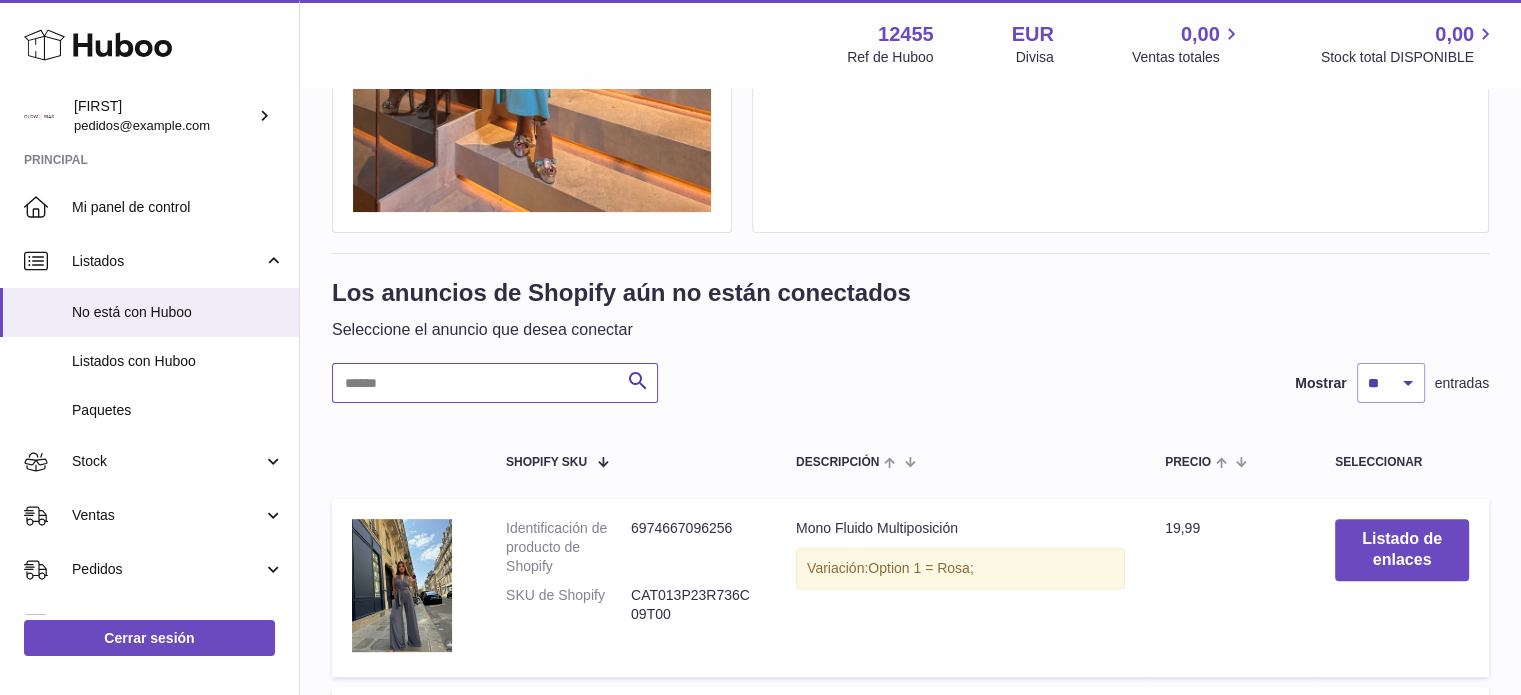 click at bounding box center (495, 383) 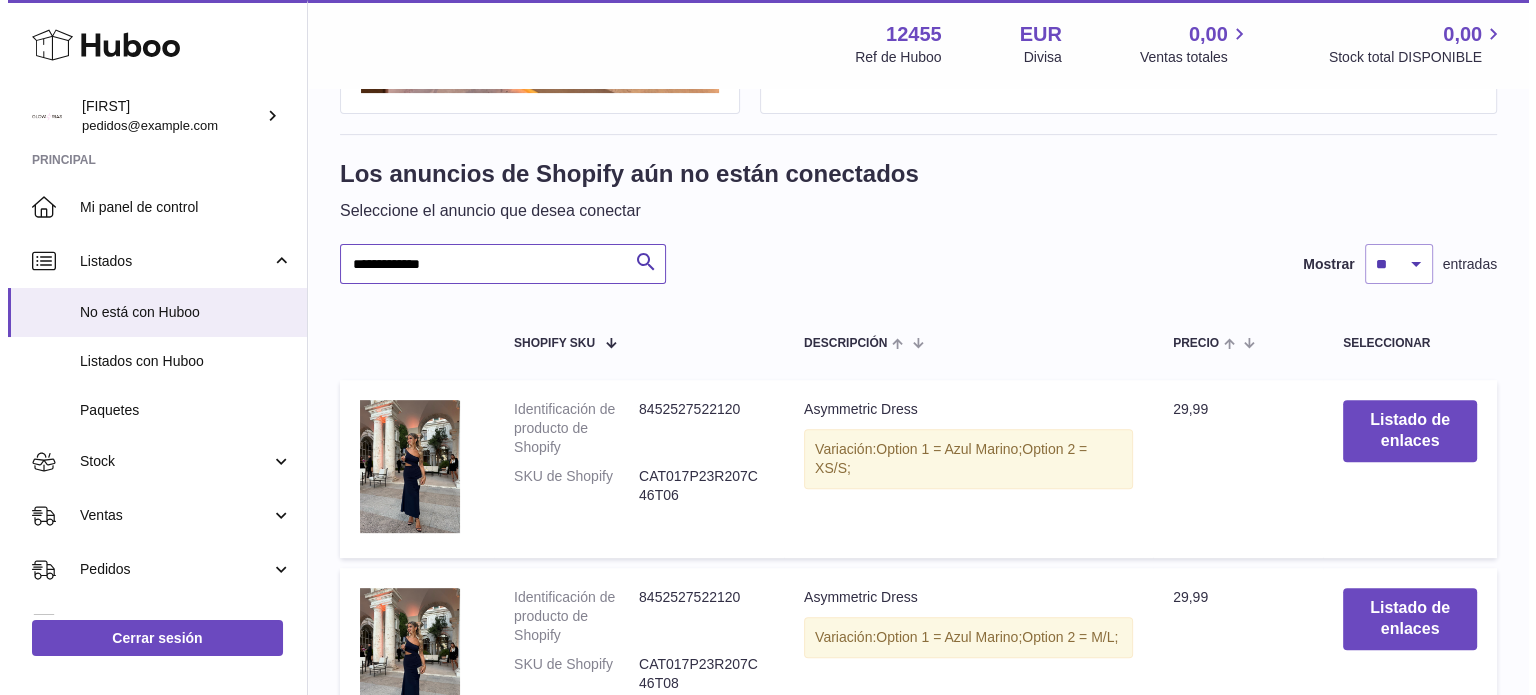 scroll, scrollTop: 700, scrollLeft: 0, axis: vertical 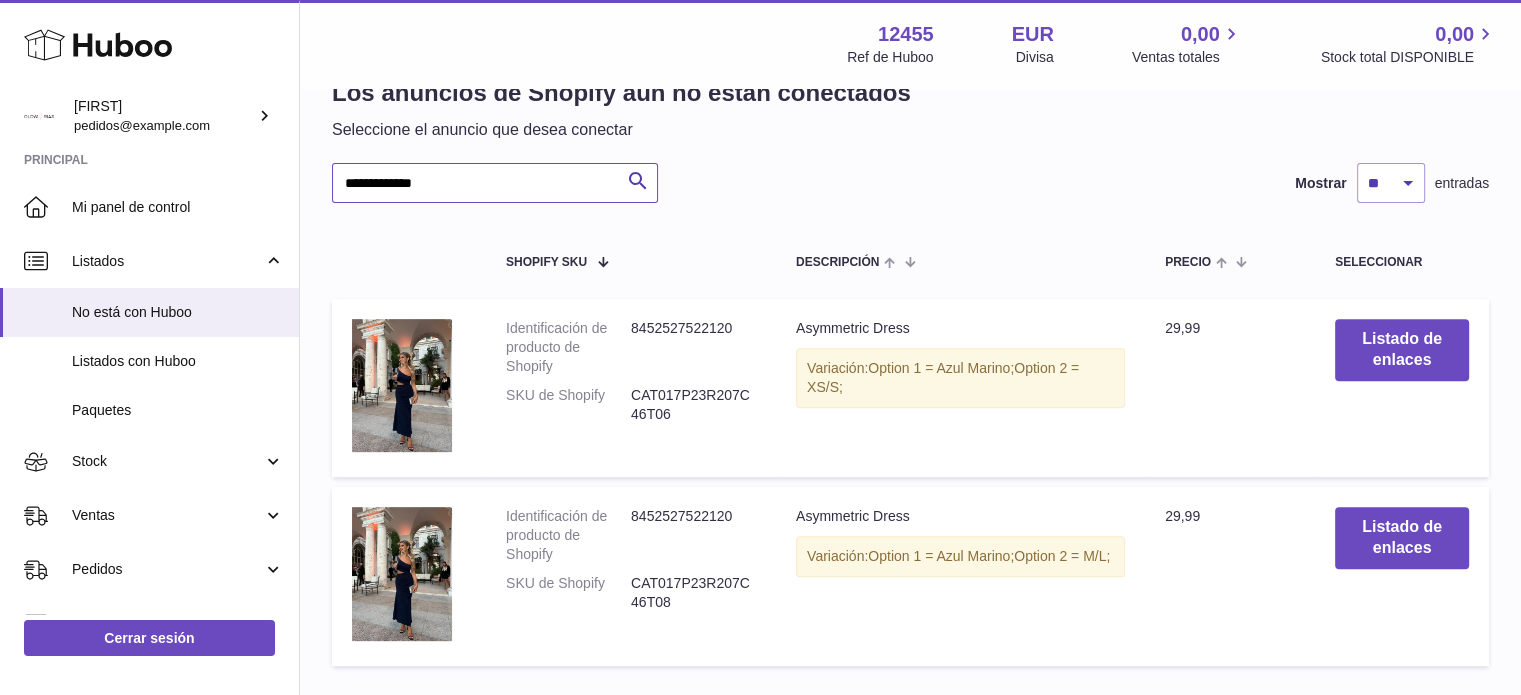 type on "**********" 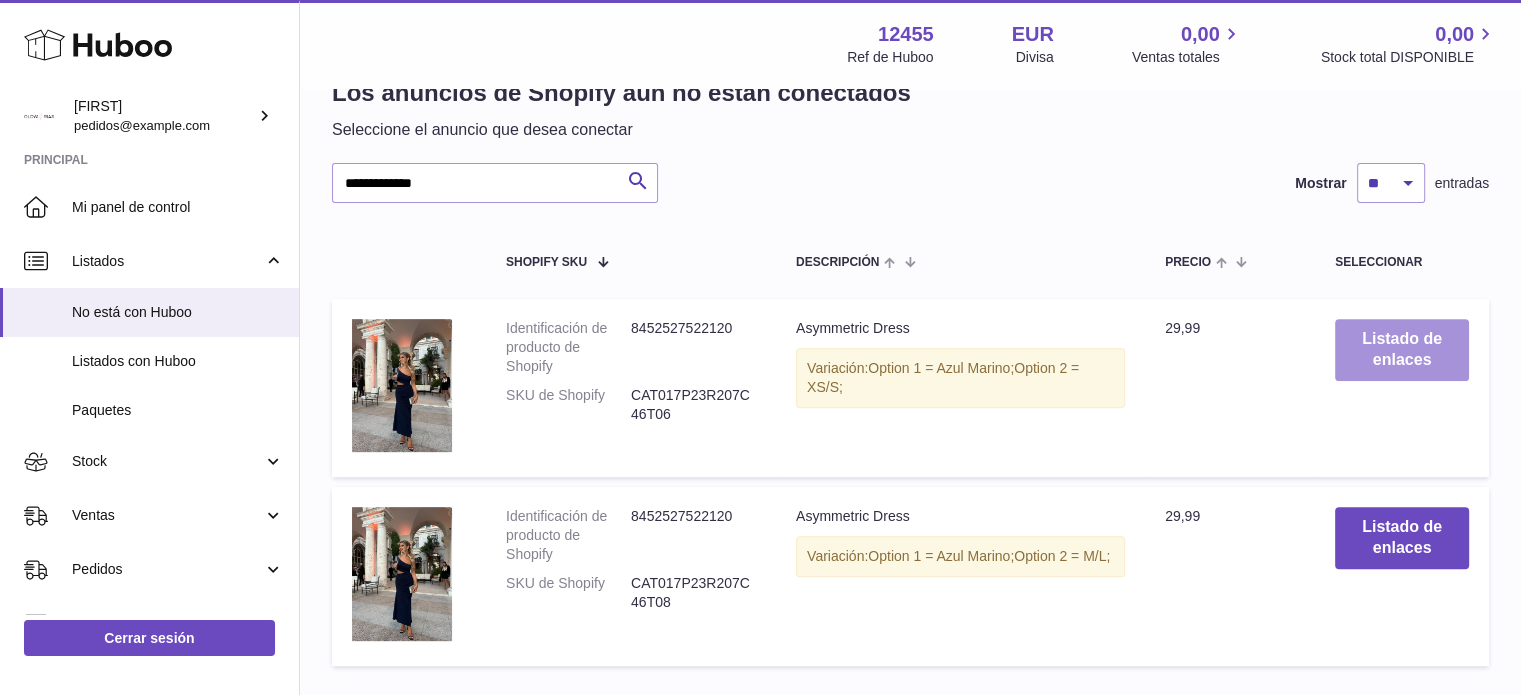 click on "Listado de enlaces" at bounding box center [1402, 350] 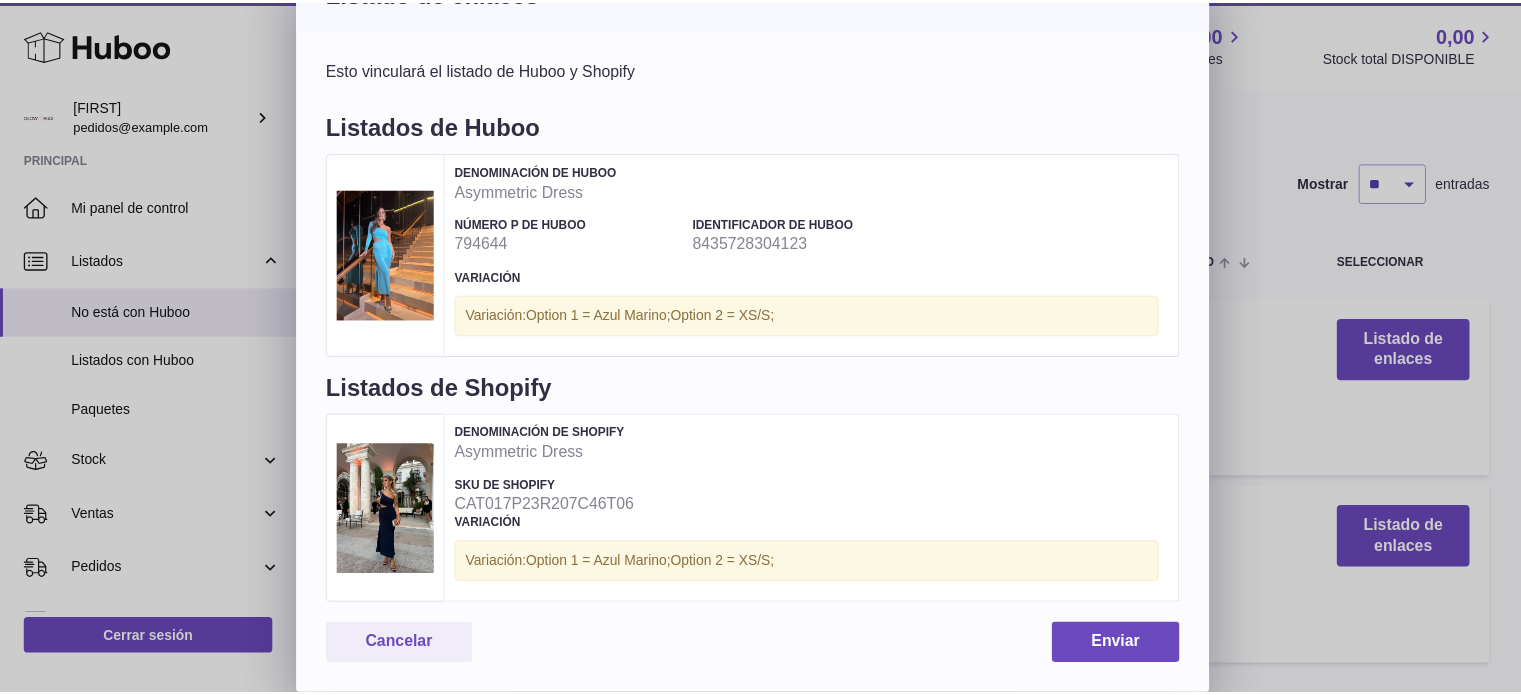scroll, scrollTop: 44, scrollLeft: 0, axis: vertical 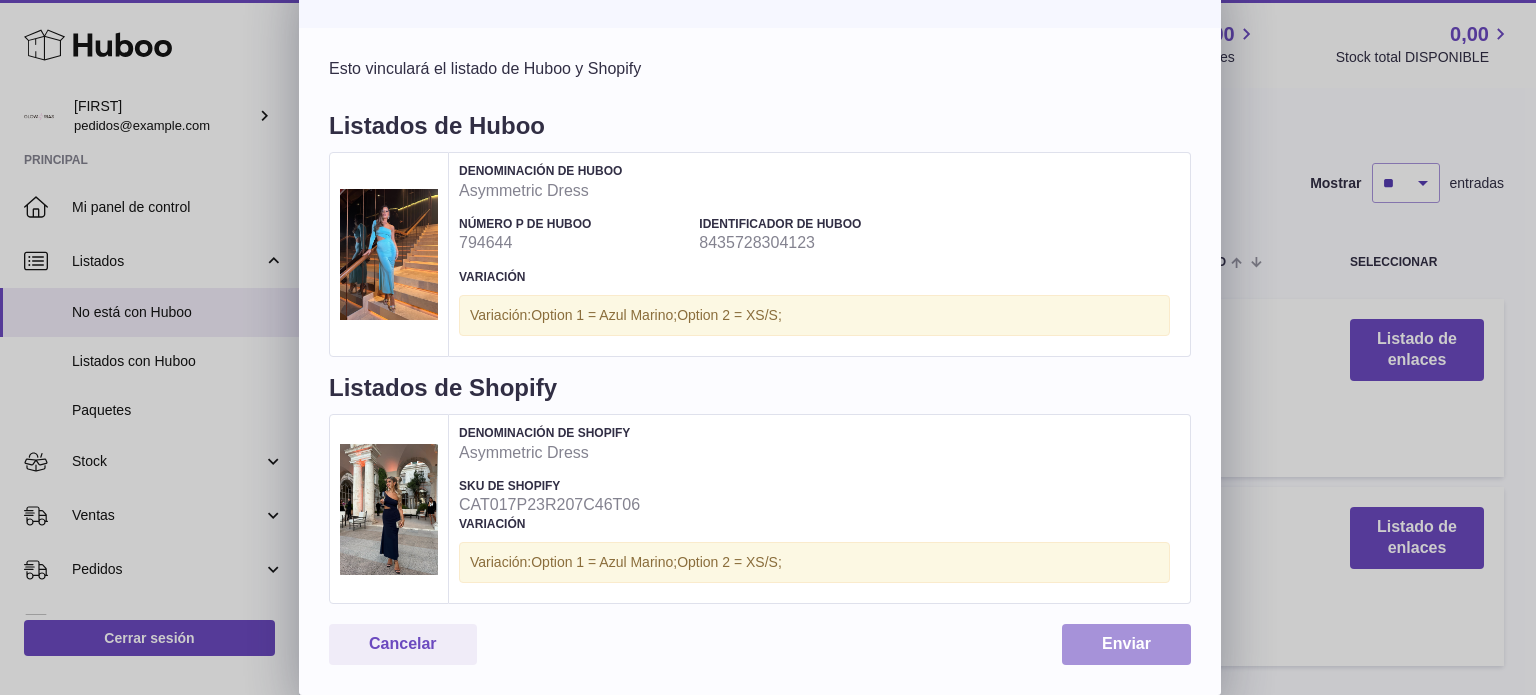 click on "Enviar" at bounding box center (1126, 644) 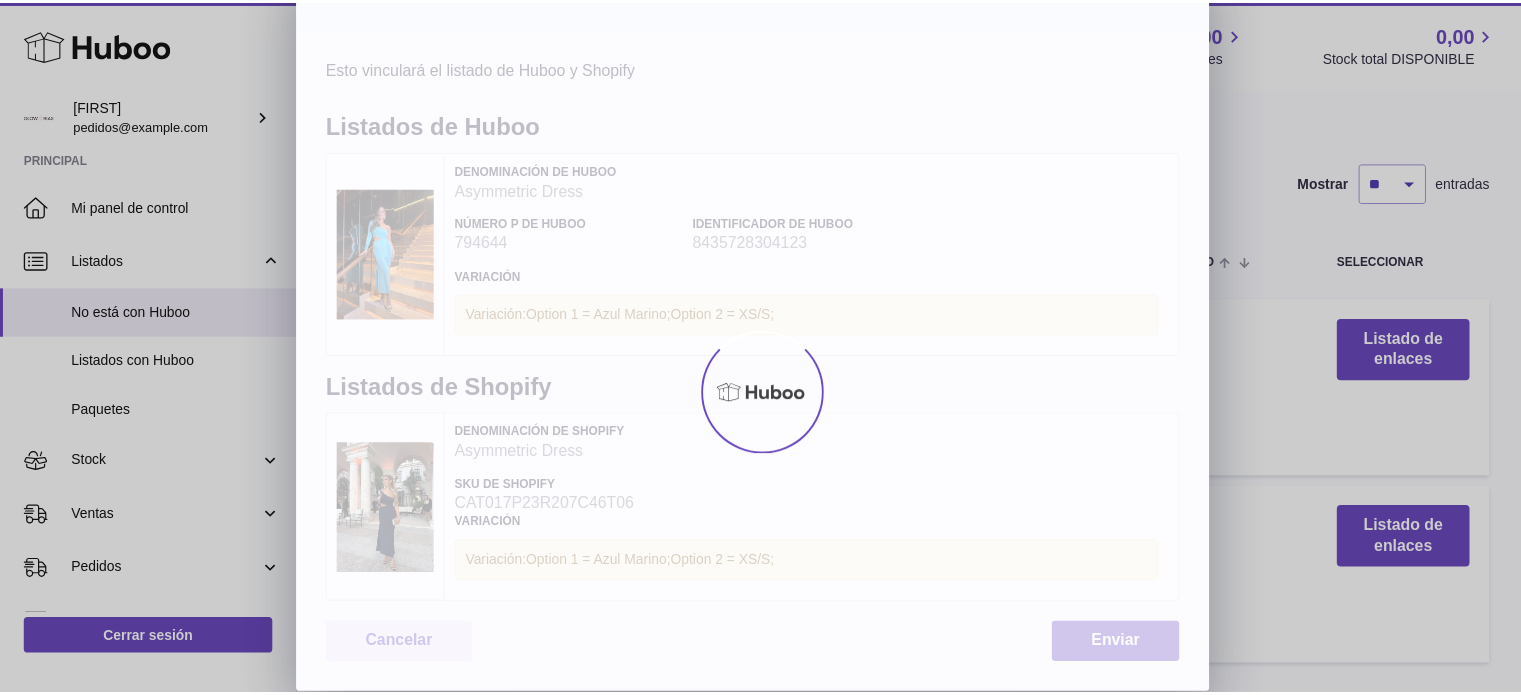 scroll, scrollTop: 0, scrollLeft: 0, axis: both 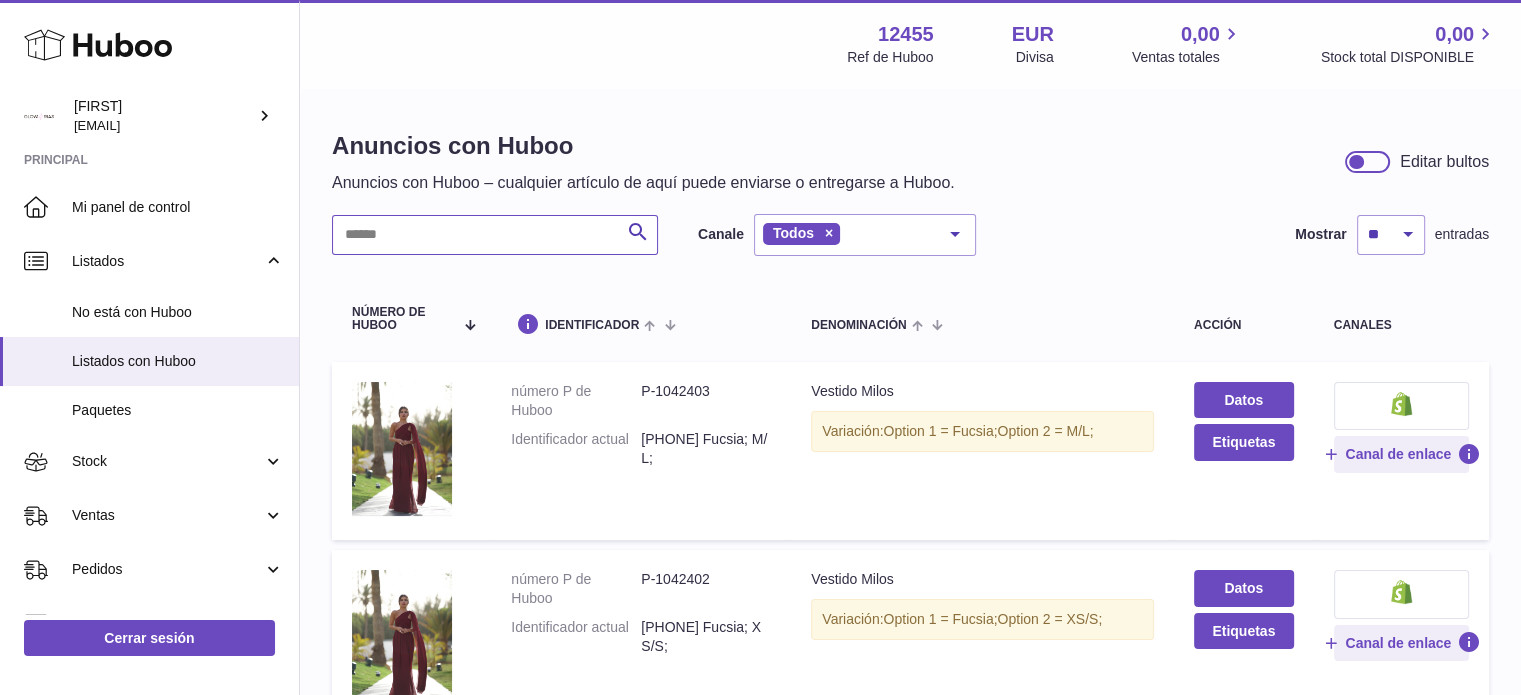 click at bounding box center [495, 235] 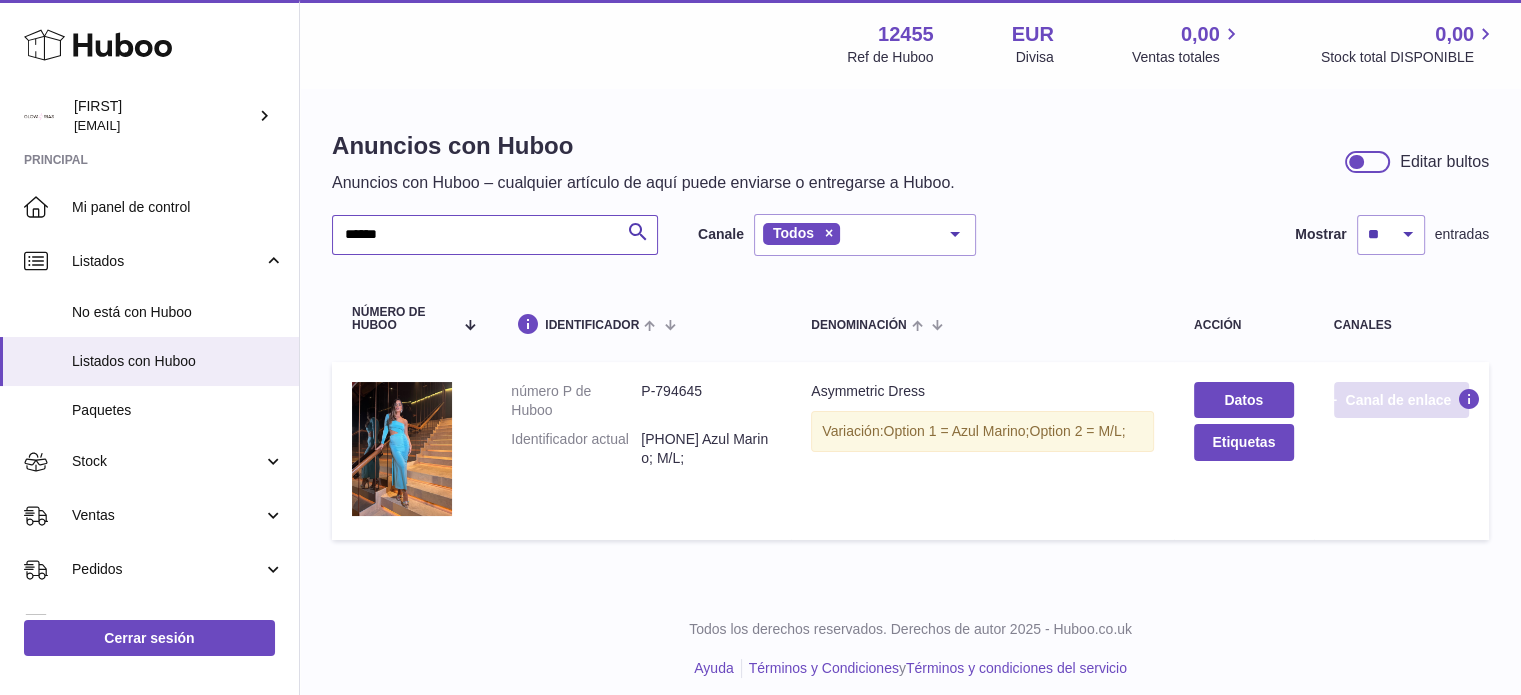 type on "******" 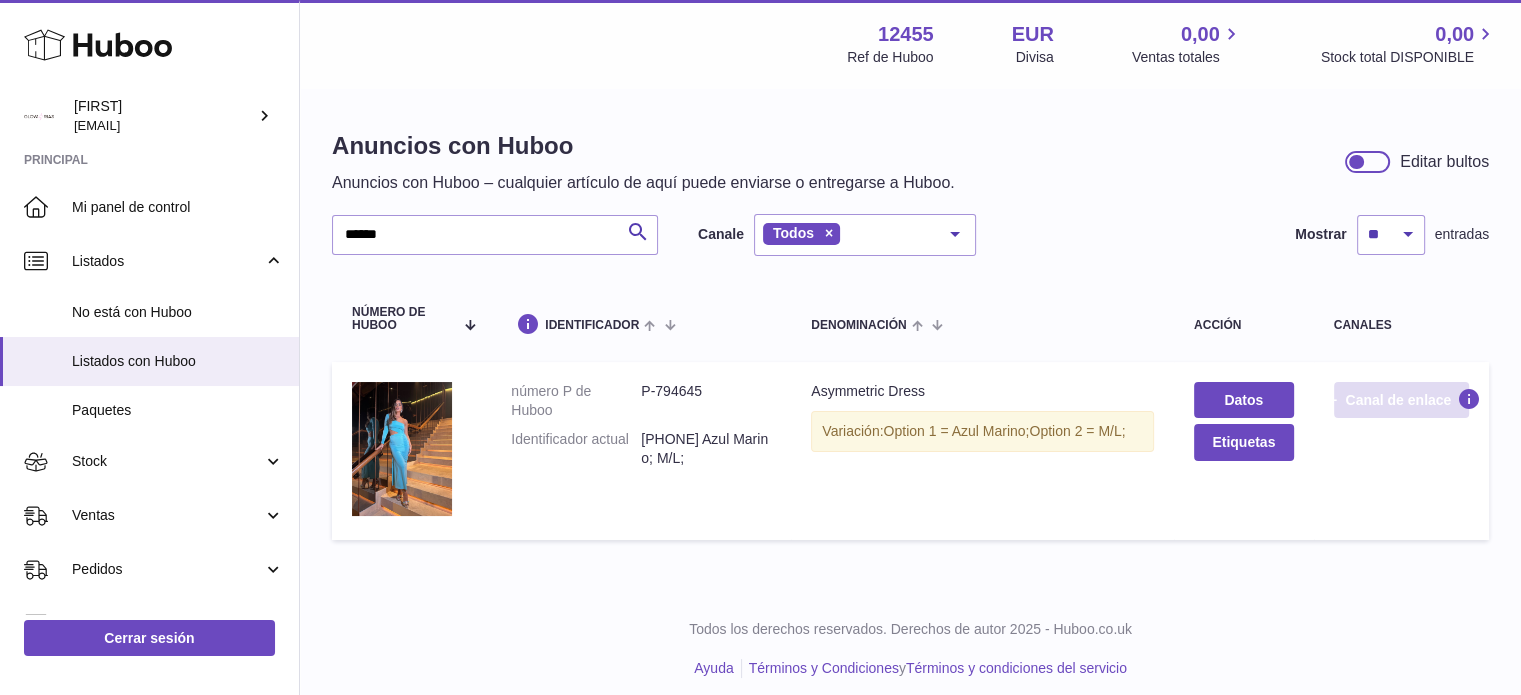 click on "Canal de enlace" at bounding box center (1398, 400) 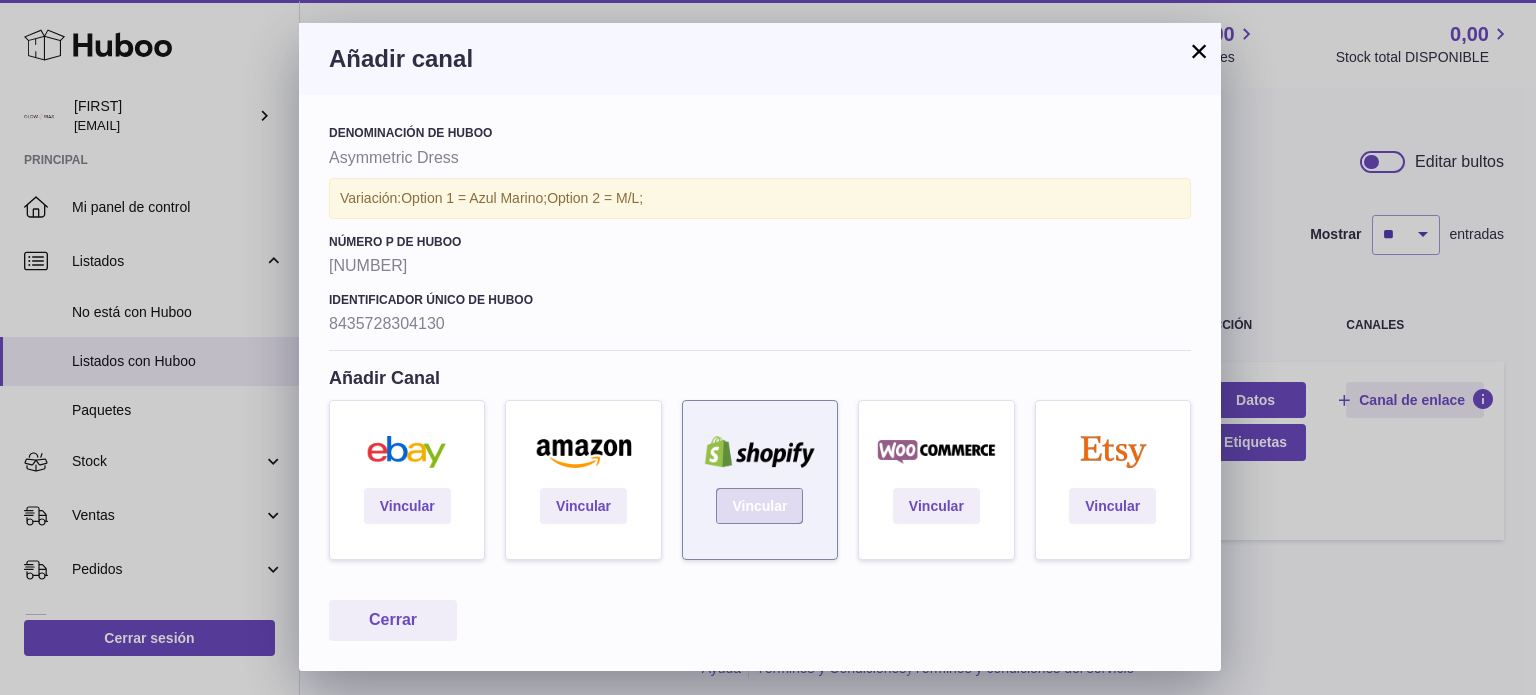 click on "Vincular" at bounding box center [759, 506] 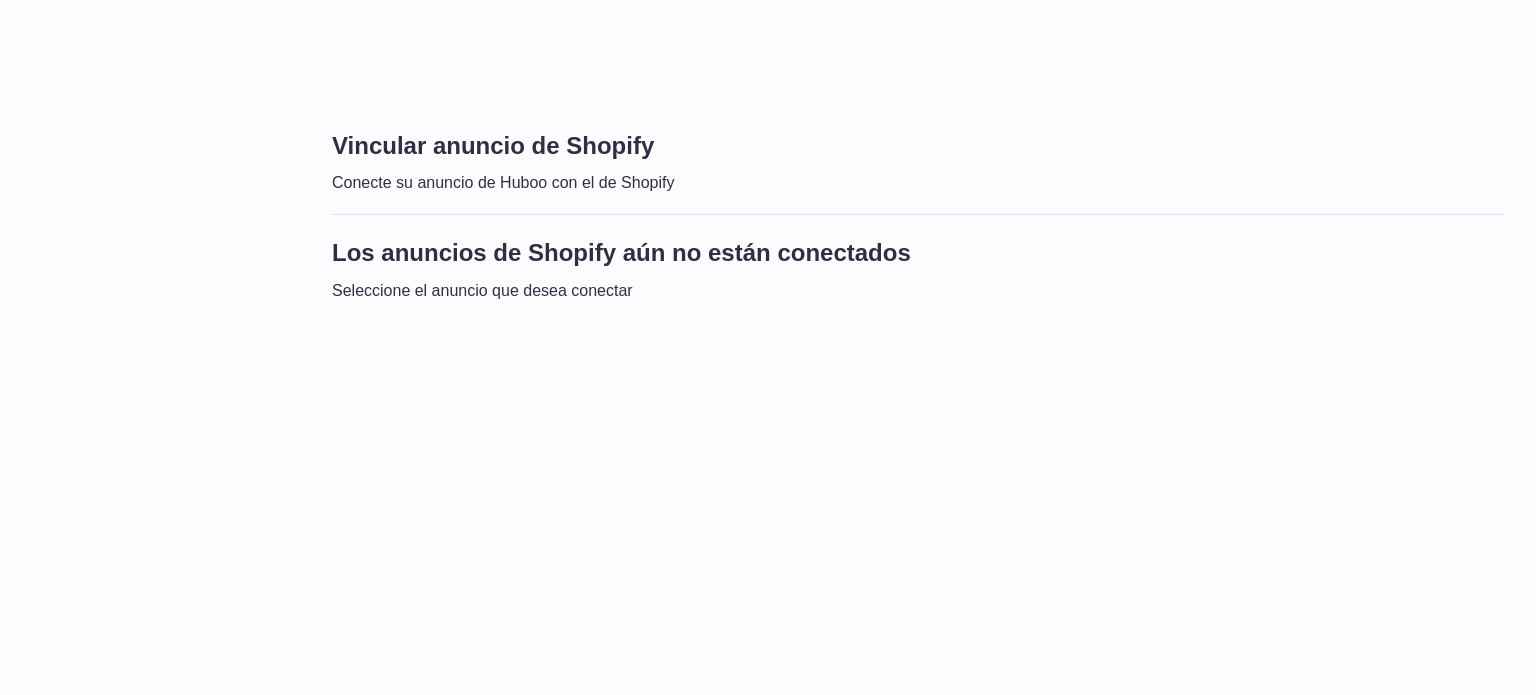 scroll, scrollTop: 0, scrollLeft: 0, axis: both 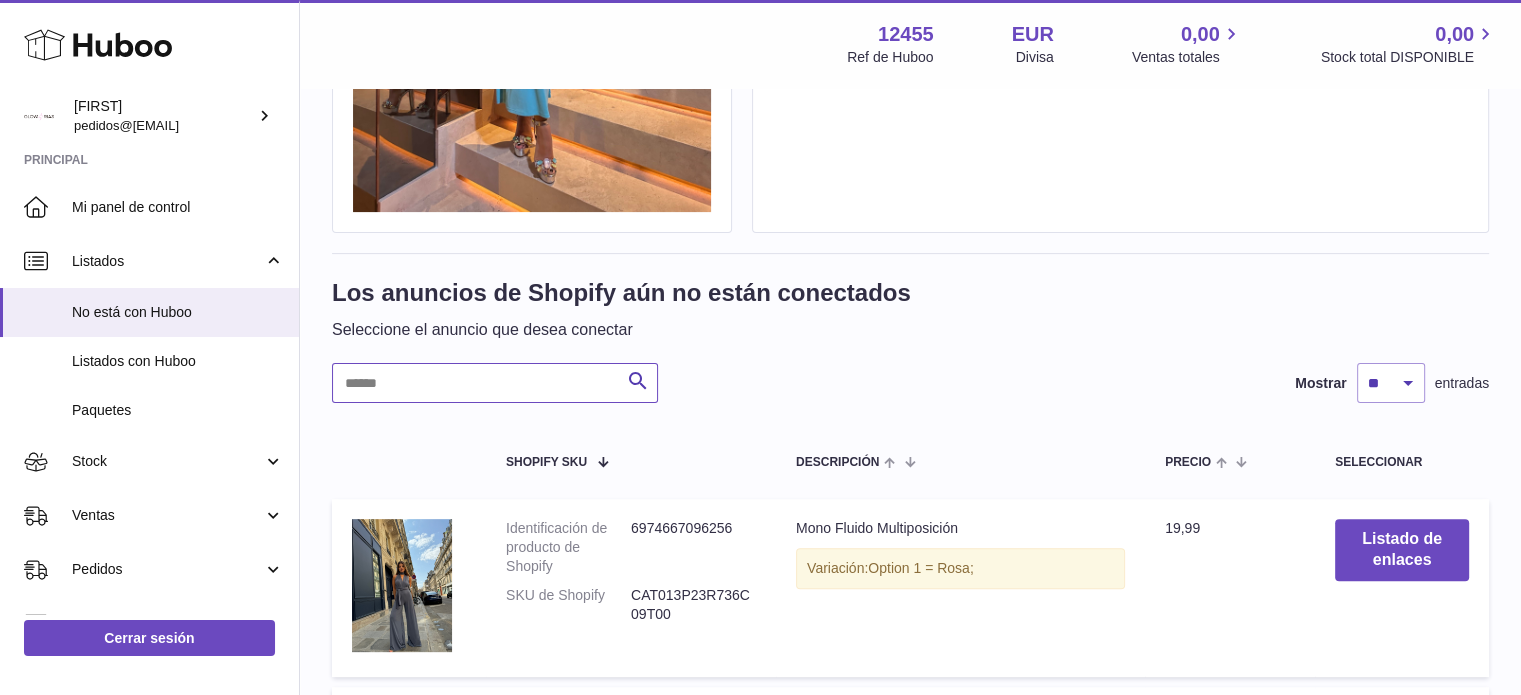 click at bounding box center [495, 383] 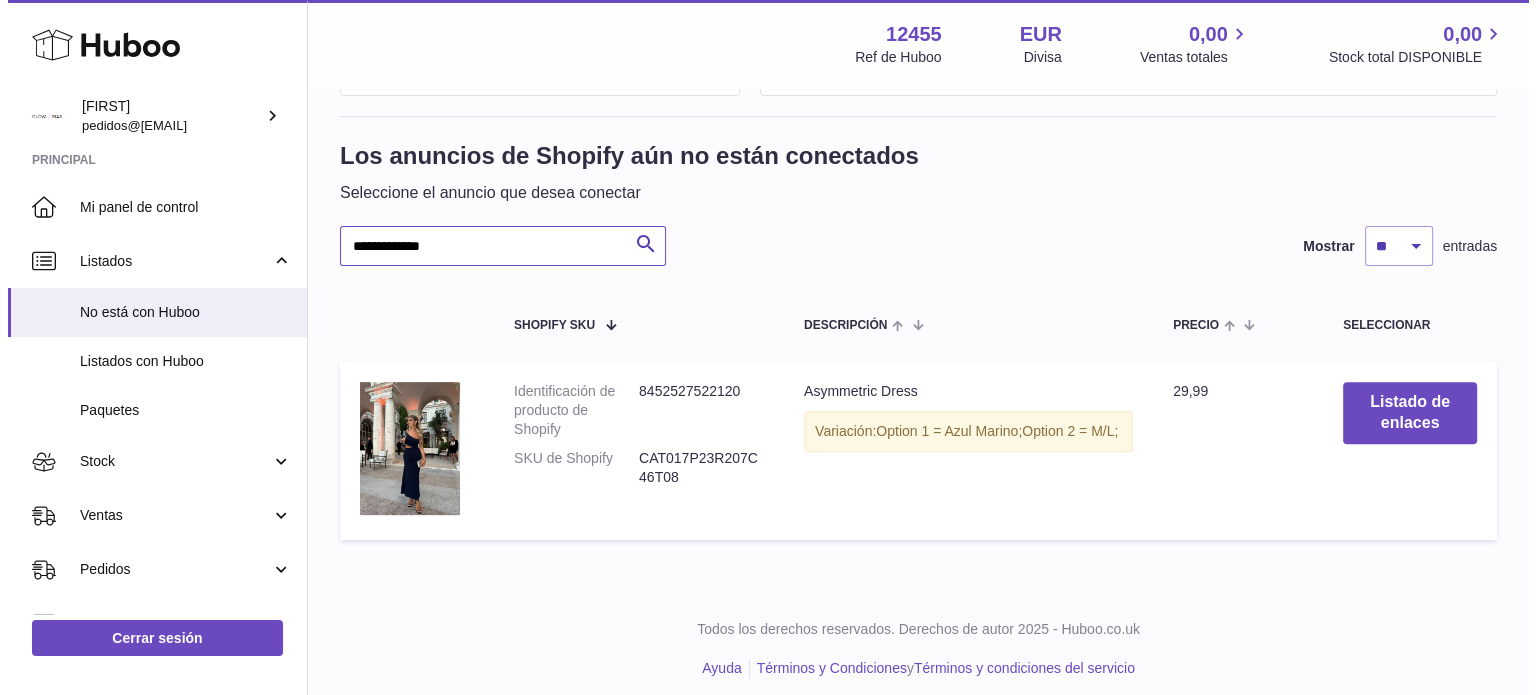 scroll, scrollTop: 648, scrollLeft: 0, axis: vertical 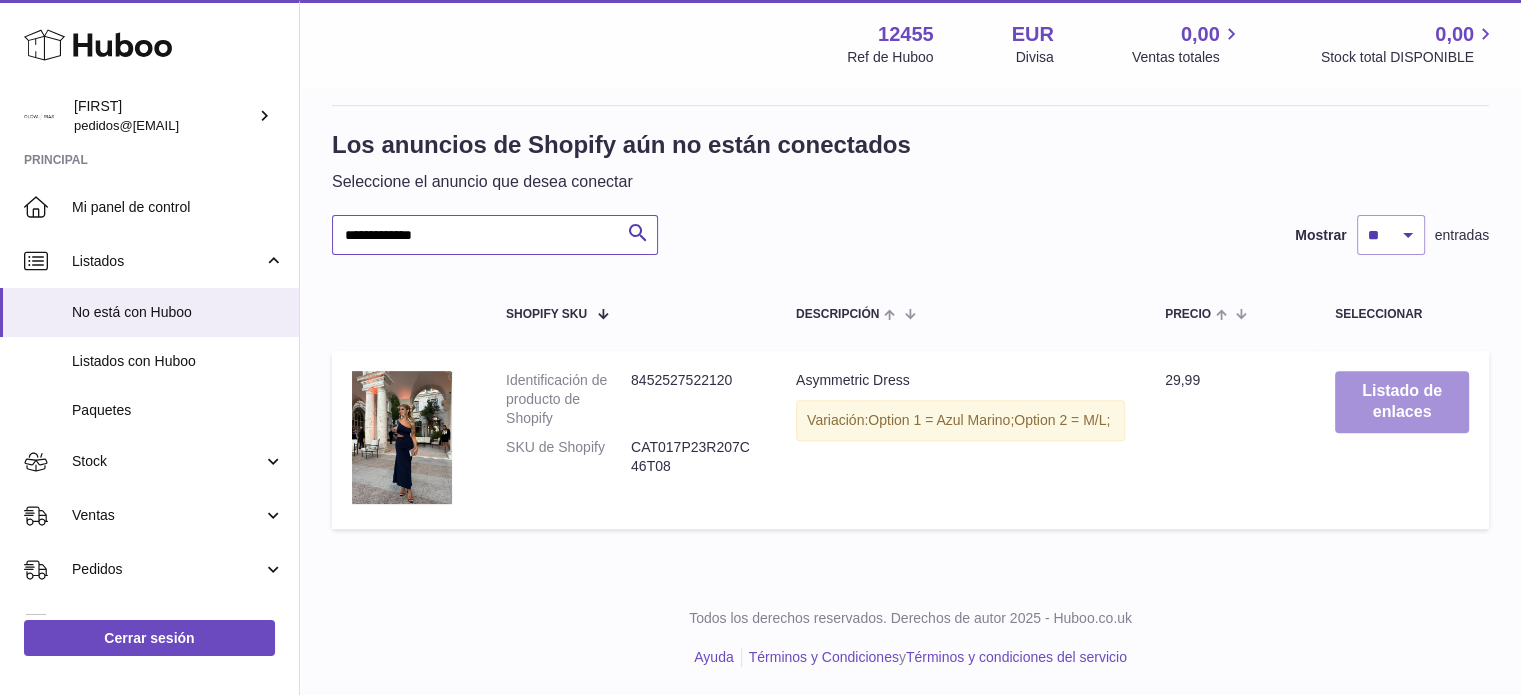 type on "**********" 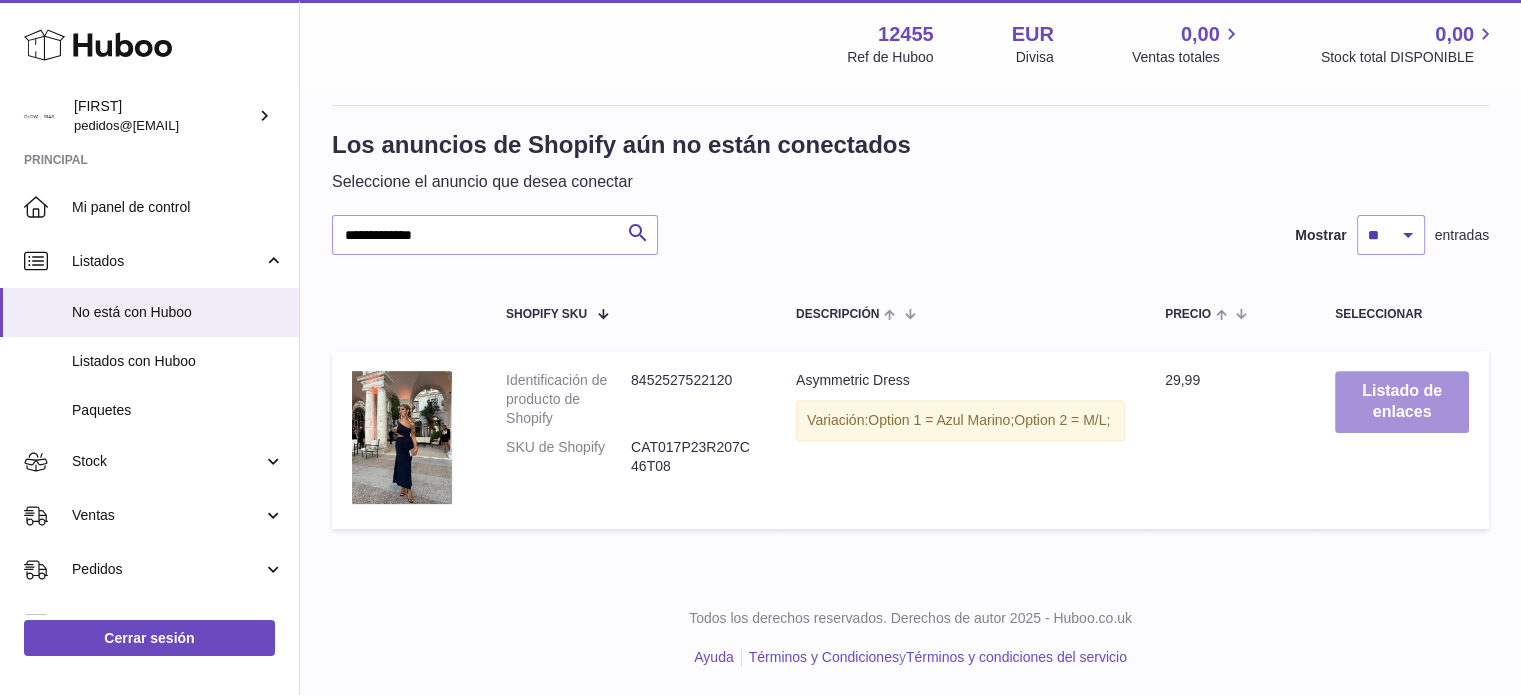 click on "Listado de enlaces" at bounding box center (1402, 402) 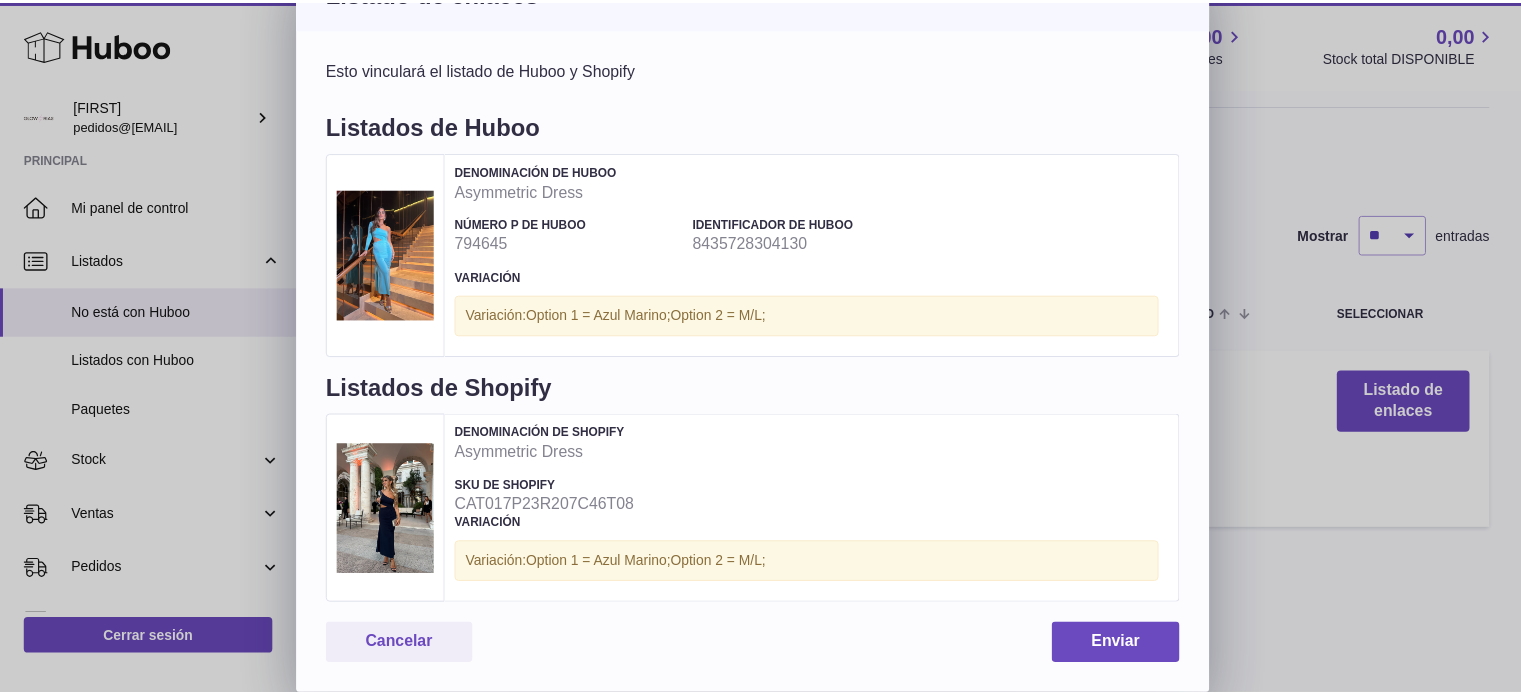 scroll, scrollTop: 44, scrollLeft: 0, axis: vertical 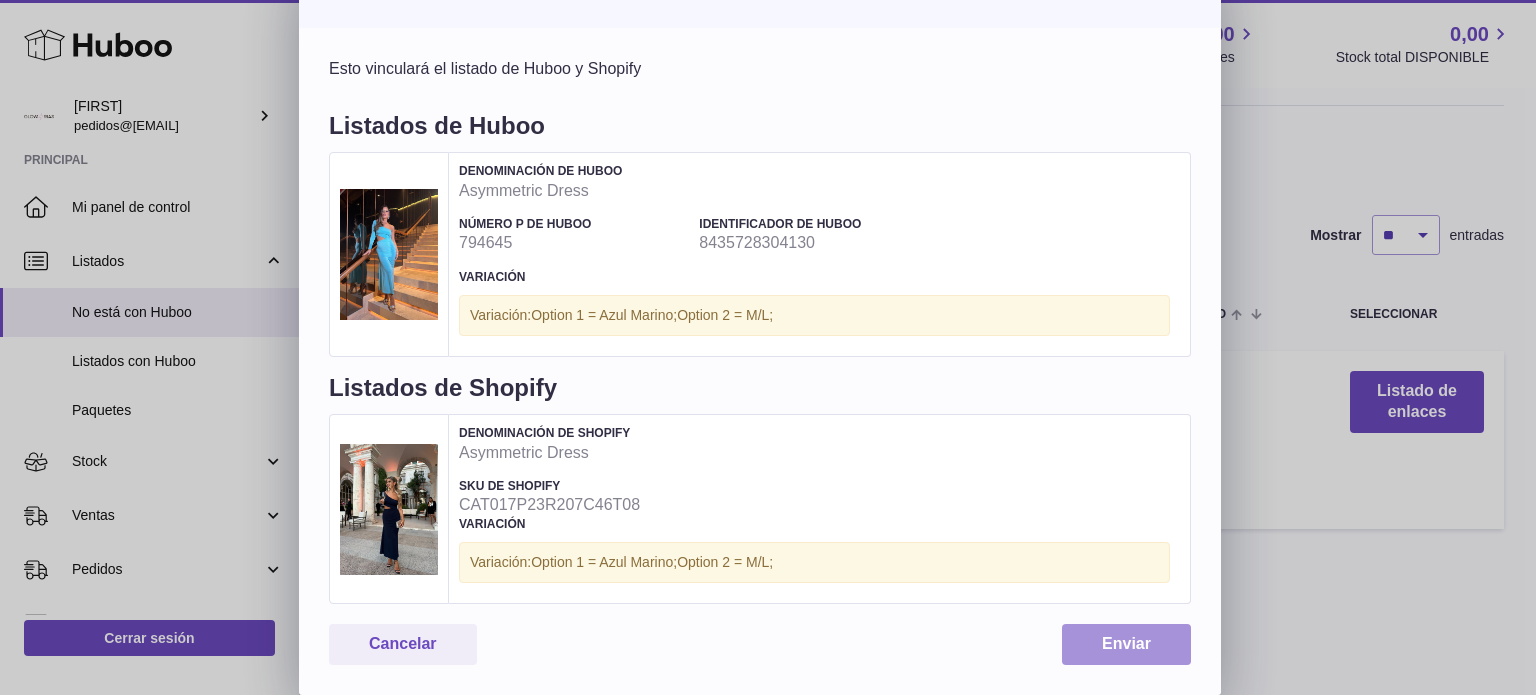 click on "Enviar" at bounding box center [1126, 644] 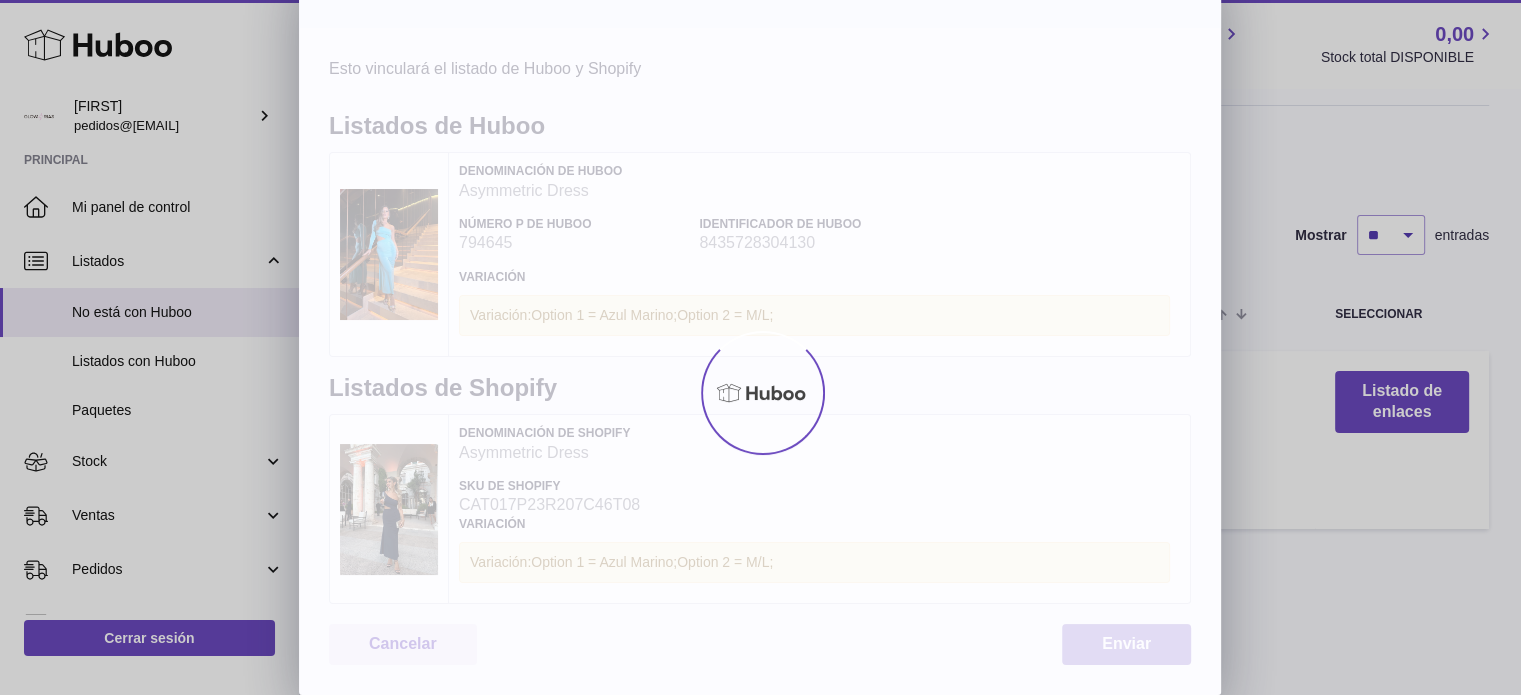 scroll, scrollTop: 0, scrollLeft: 0, axis: both 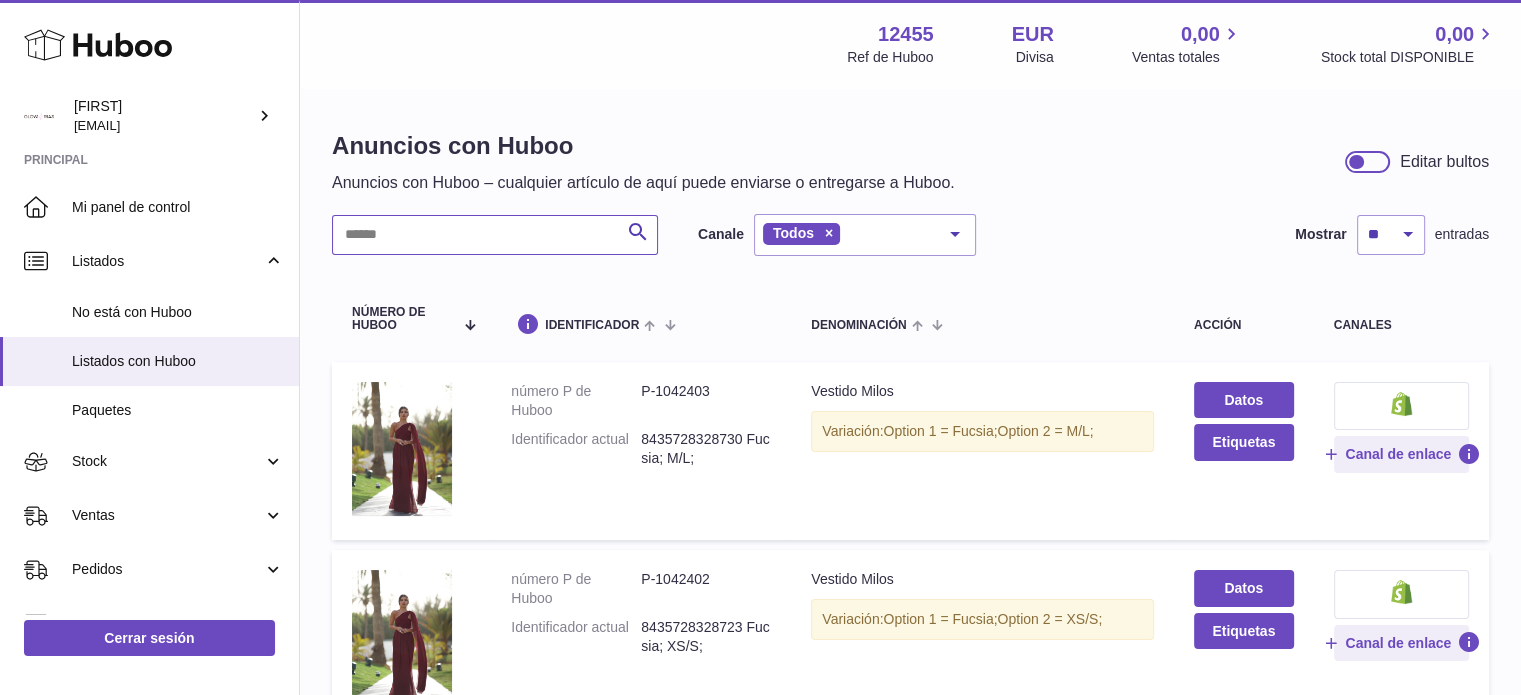 click at bounding box center [495, 235] 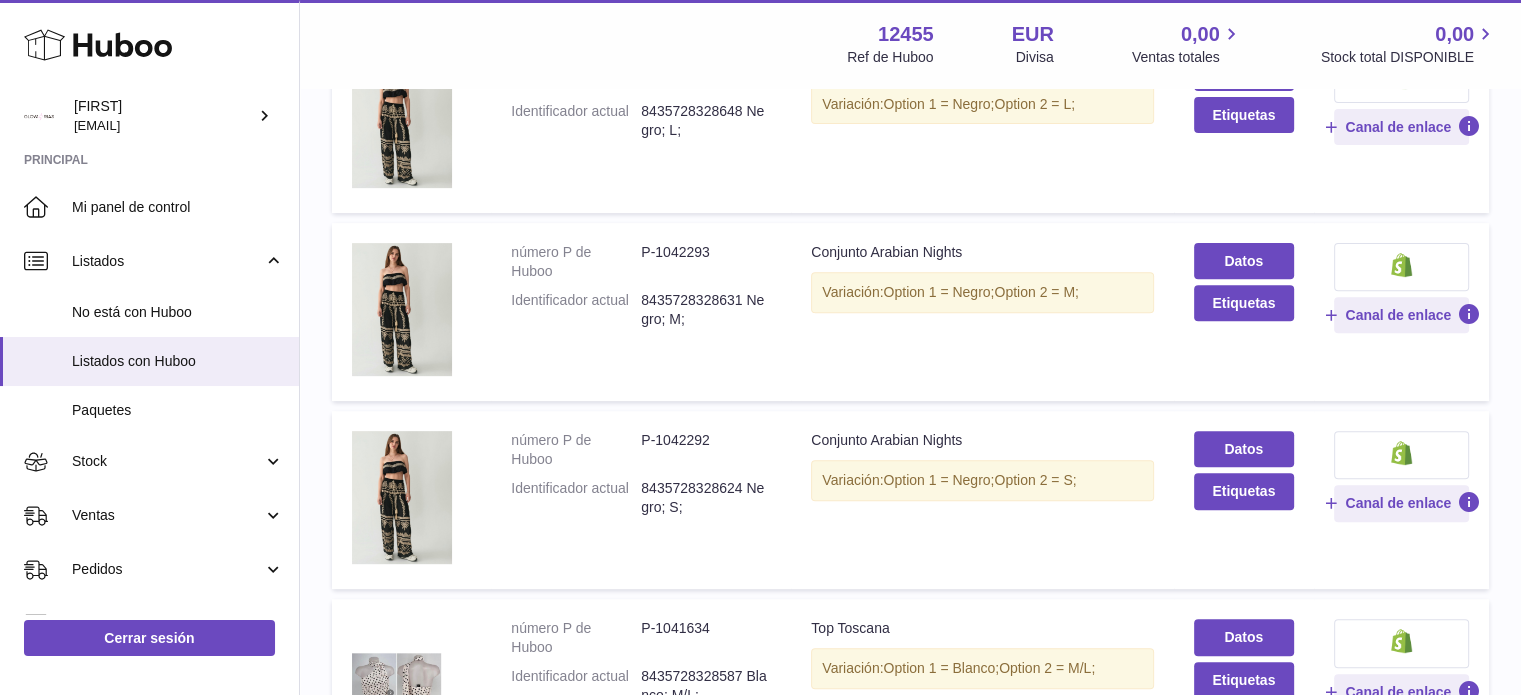scroll, scrollTop: 700, scrollLeft: 0, axis: vertical 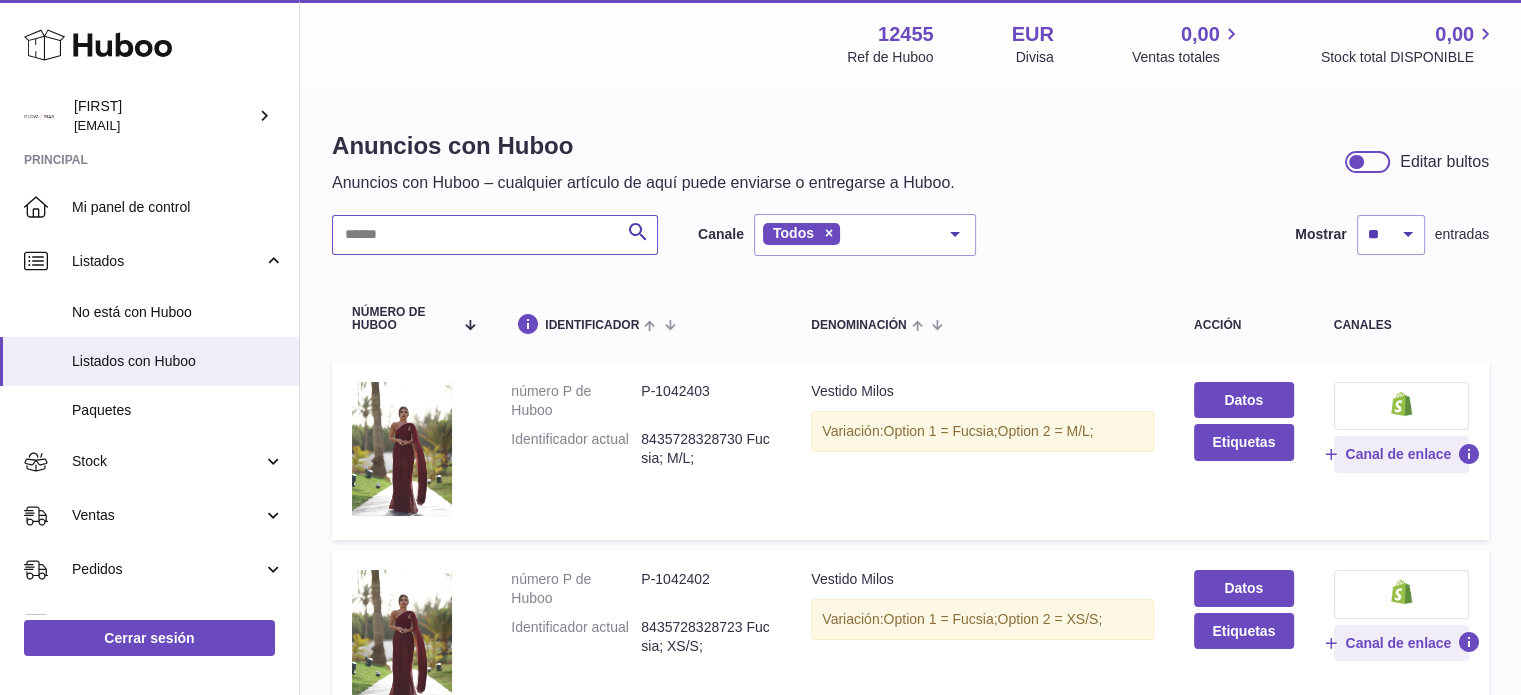 click at bounding box center [495, 235] 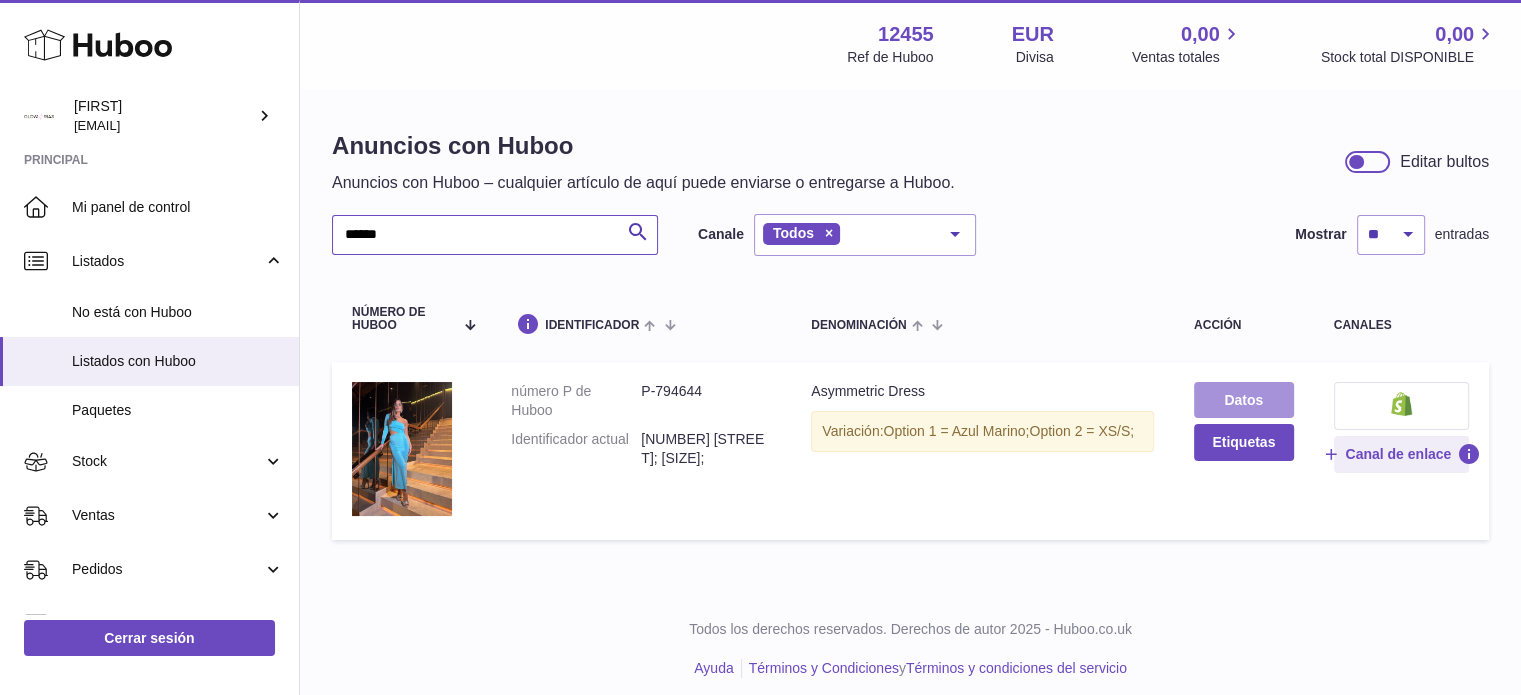 type on "******" 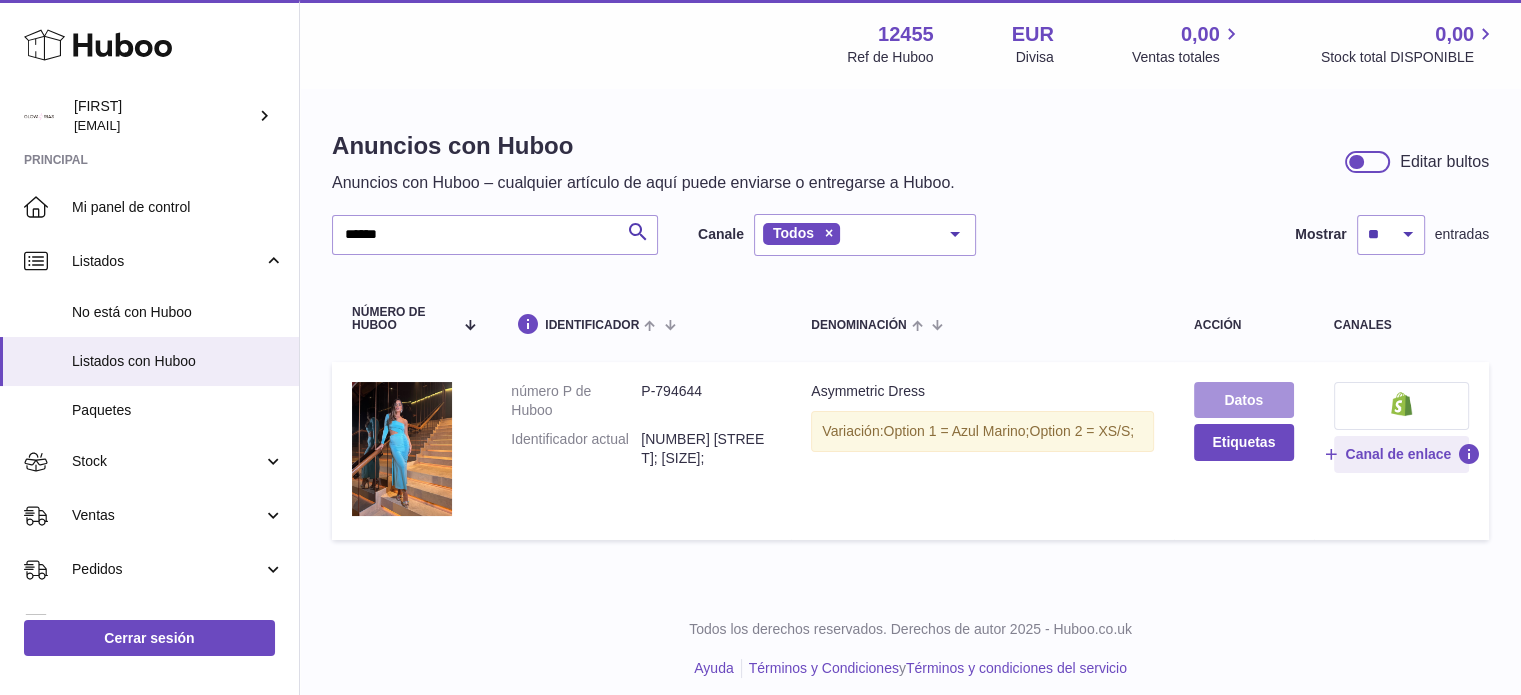 click on "Datos" at bounding box center [1244, 400] 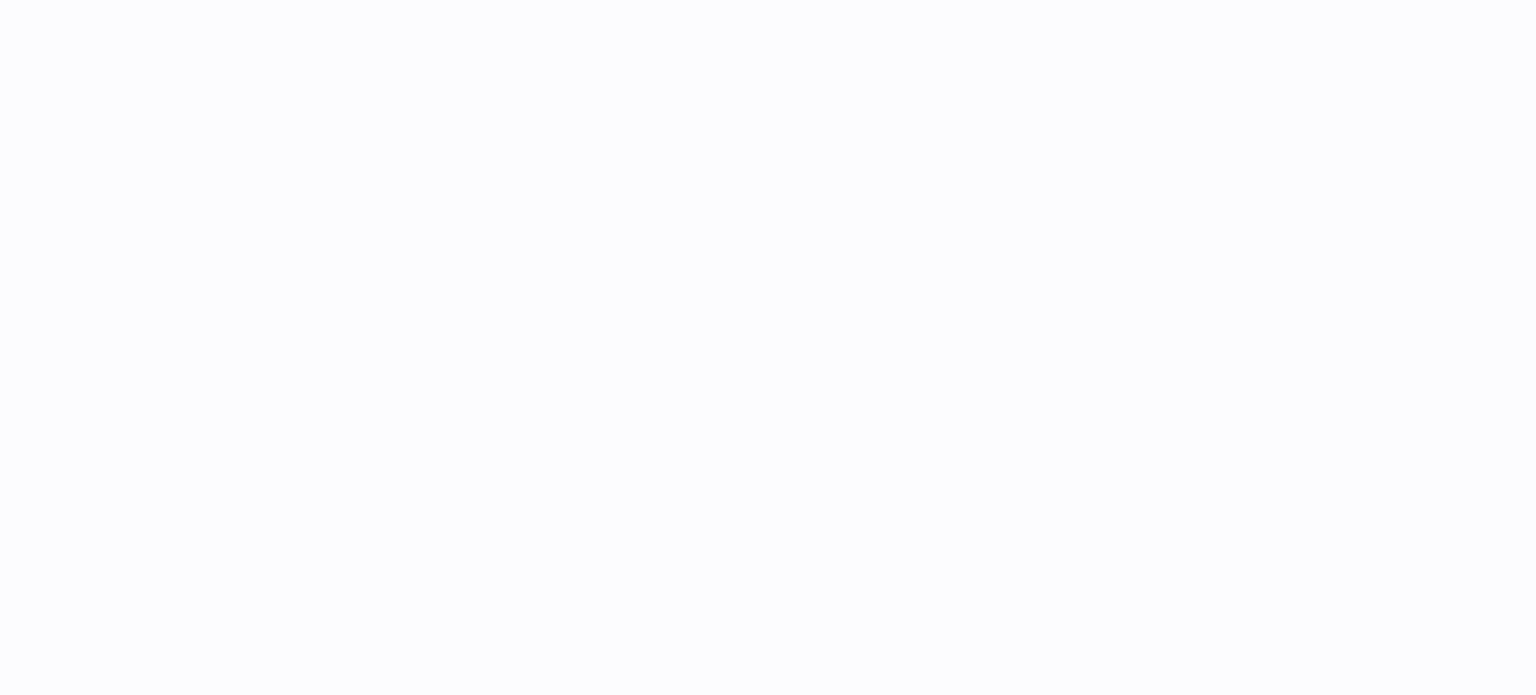 scroll, scrollTop: 0, scrollLeft: 0, axis: both 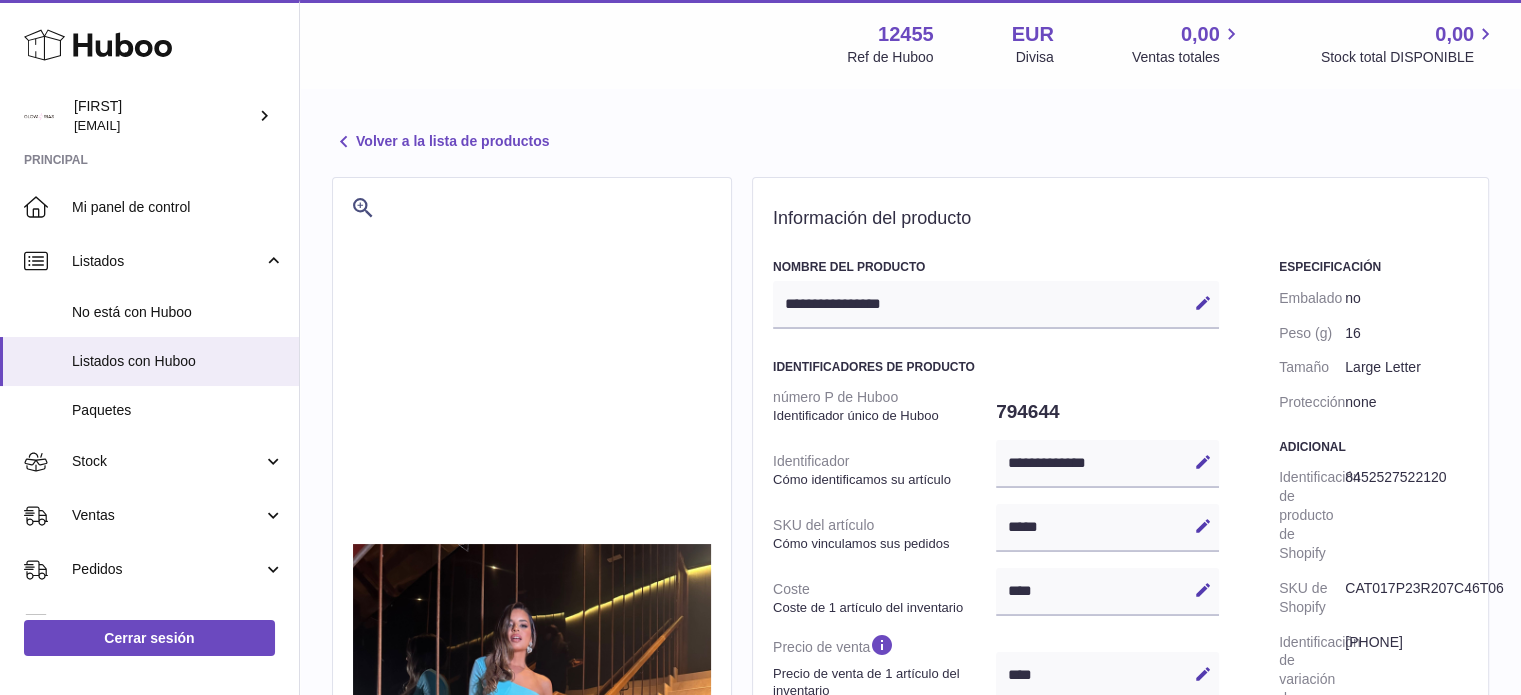 click on "Volver a la lista de productos" at bounding box center [440, 142] 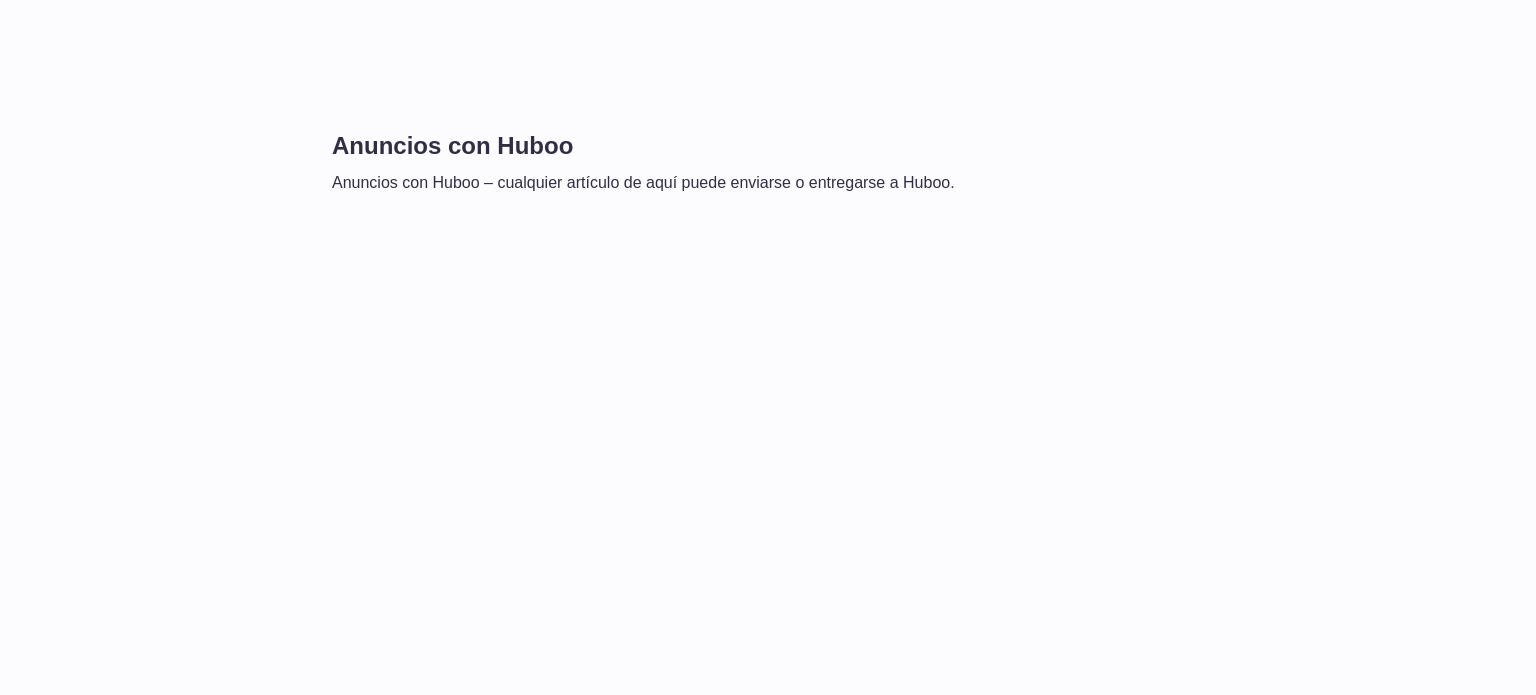 scroll, scrollTop: 0, scrollLeft: 0, axis: both 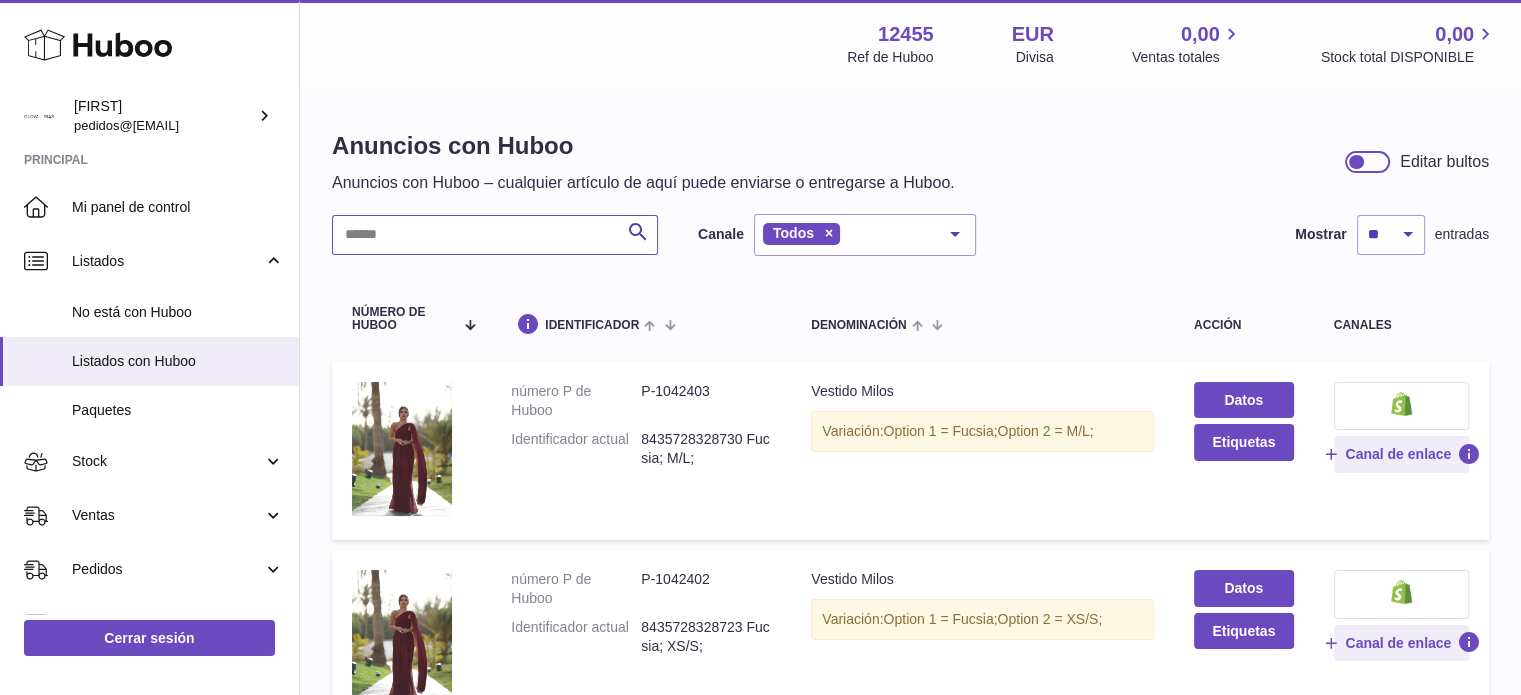 click at bounding box center [495, 235] 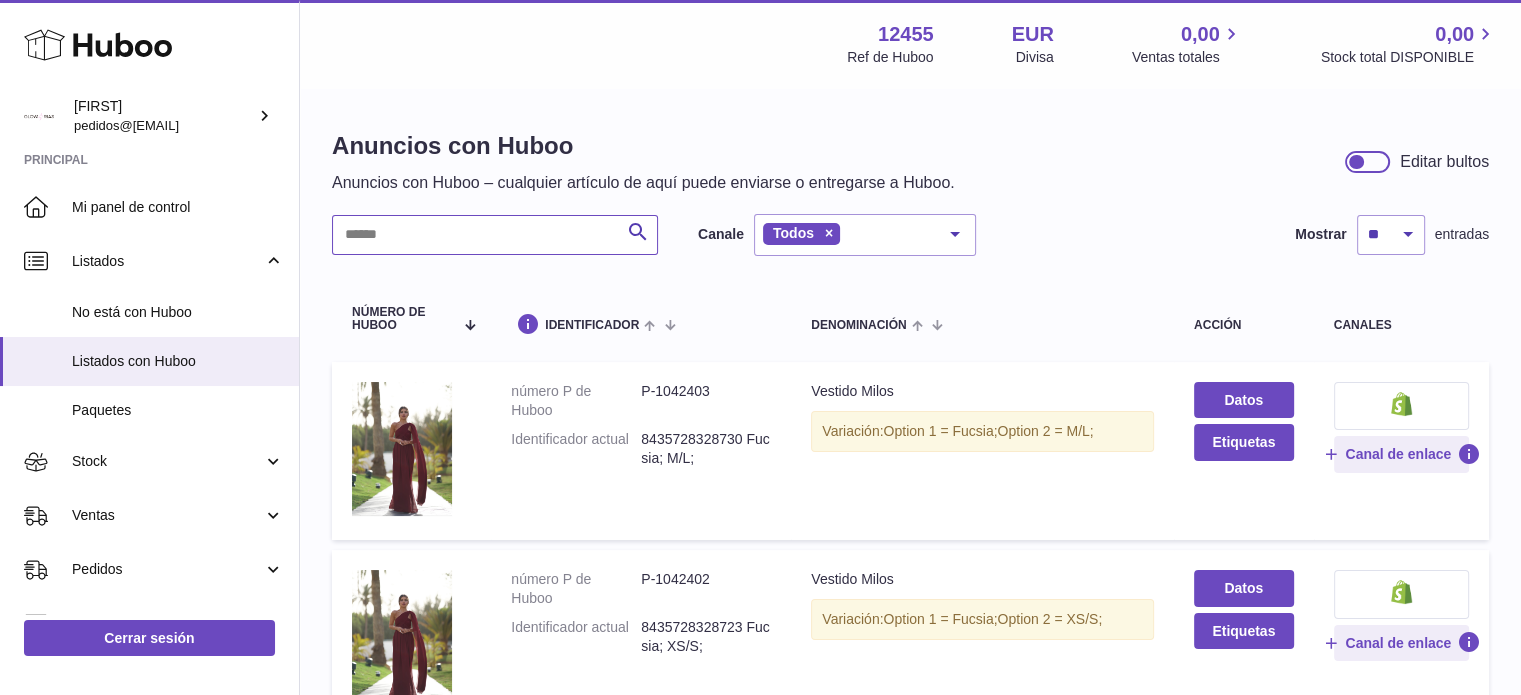paste on "******" 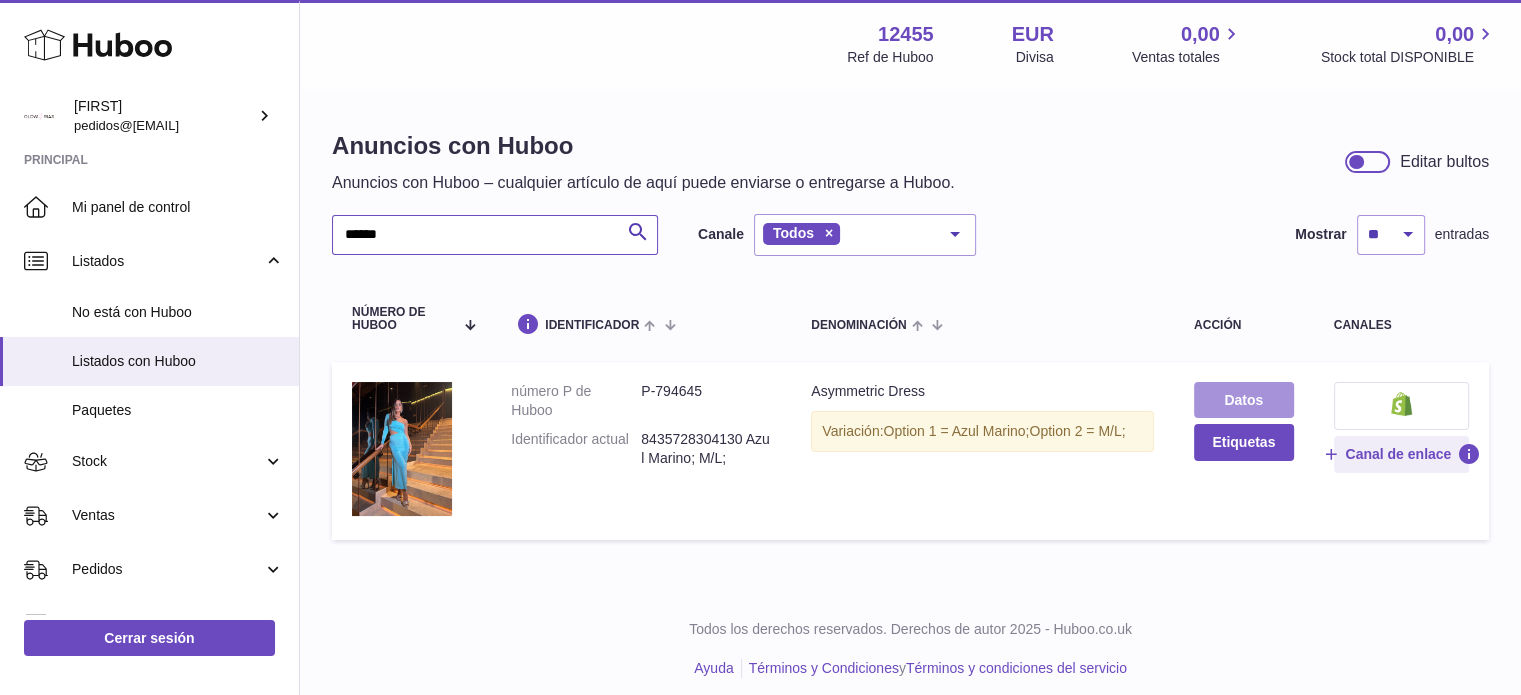 type on "******" 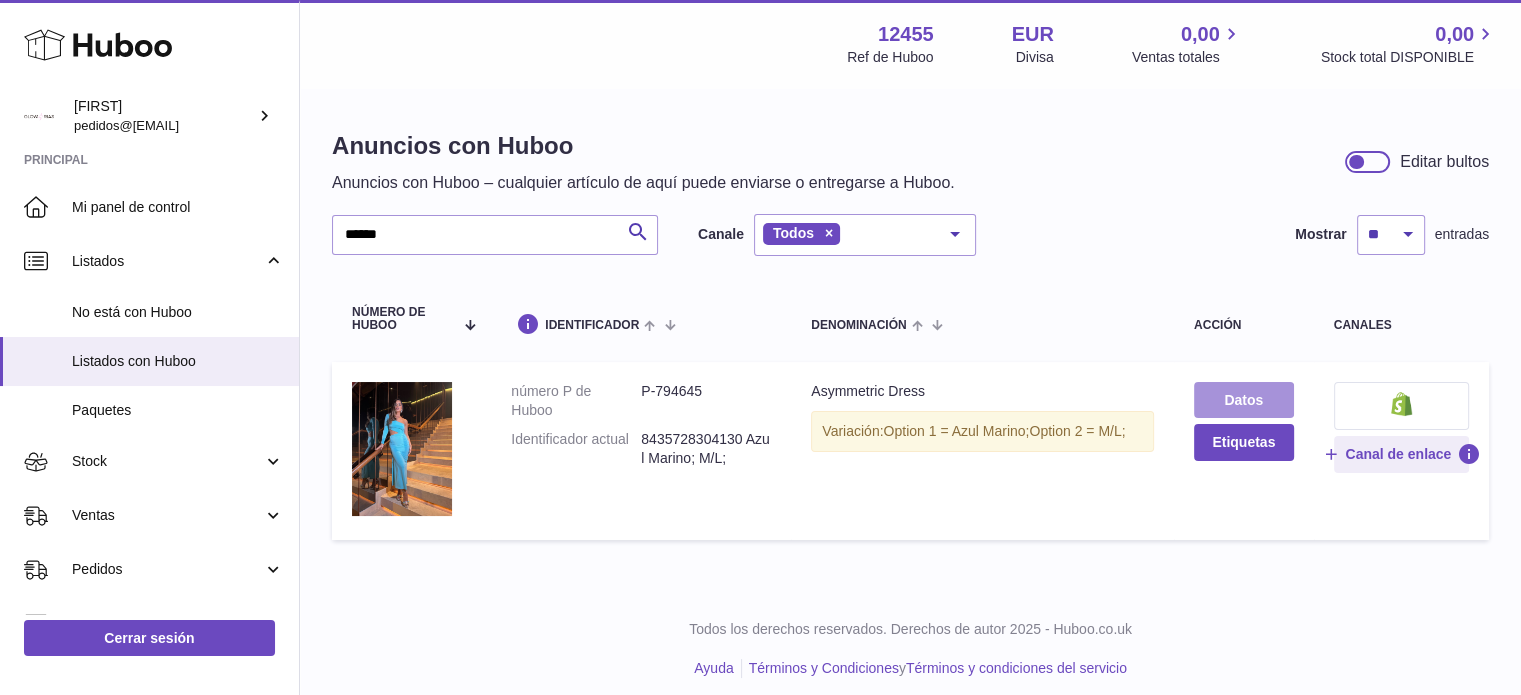 click on "Datos" at bounding box center (1244, 400) 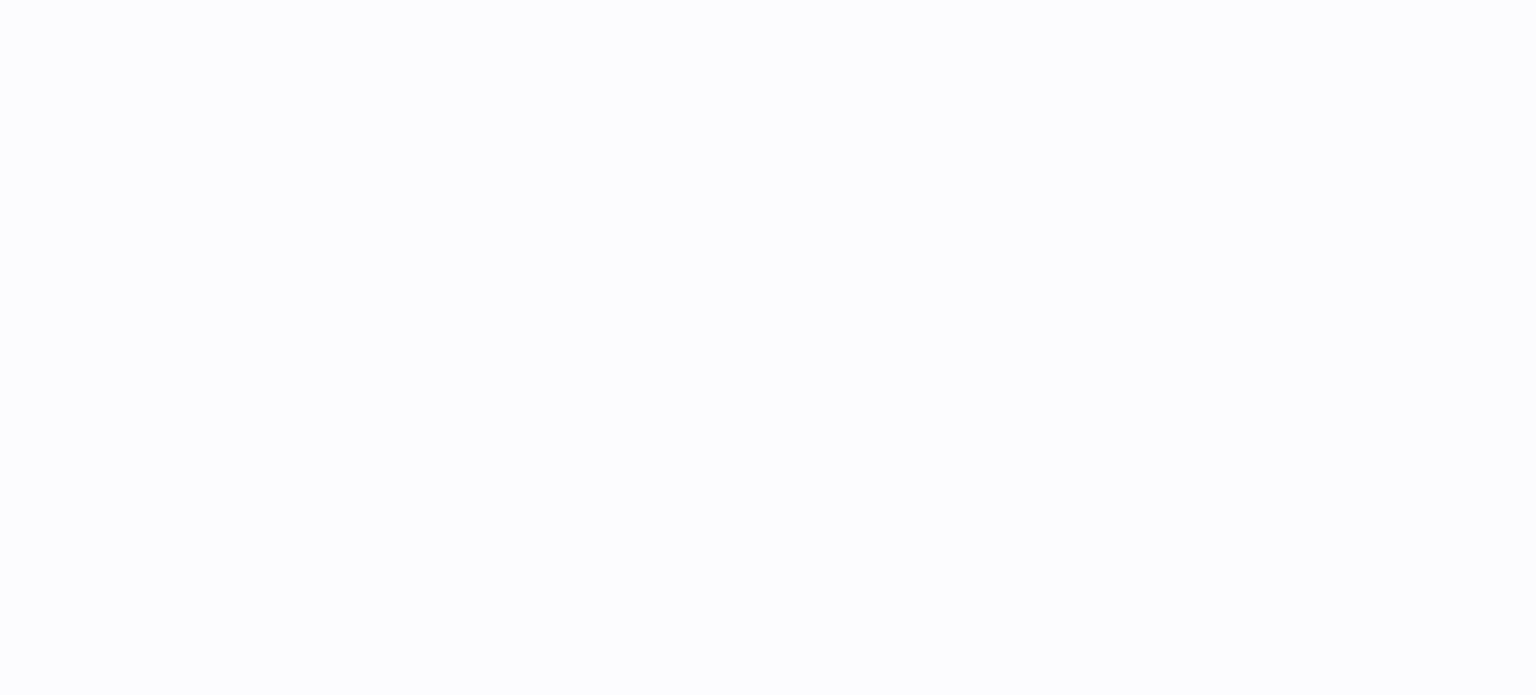 scroll, scrollTop: 0, scrollLeft: 0, axis: both 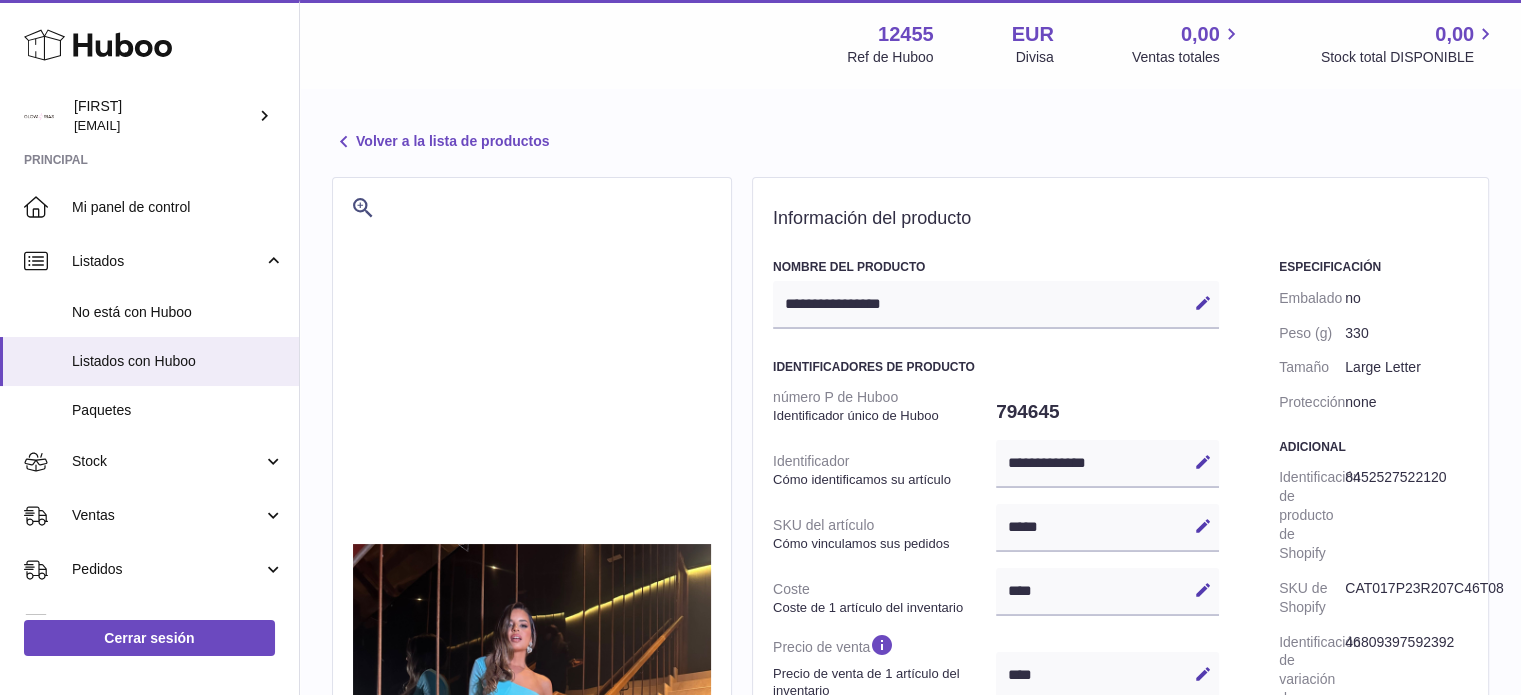 click on "Volver a la lista de productos" at bounding box center [440, 142] 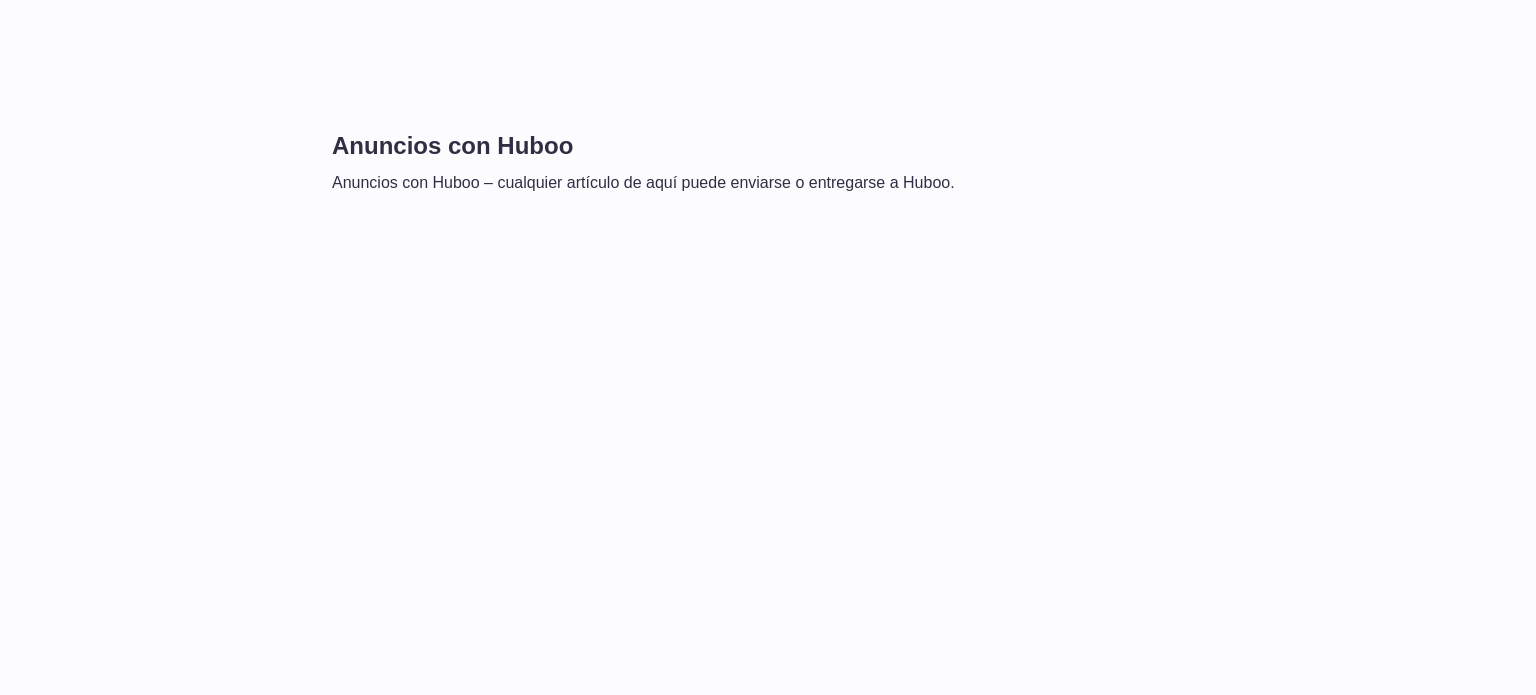 scroll, scrollTop: 0, scrollLeft: 0, axis: both 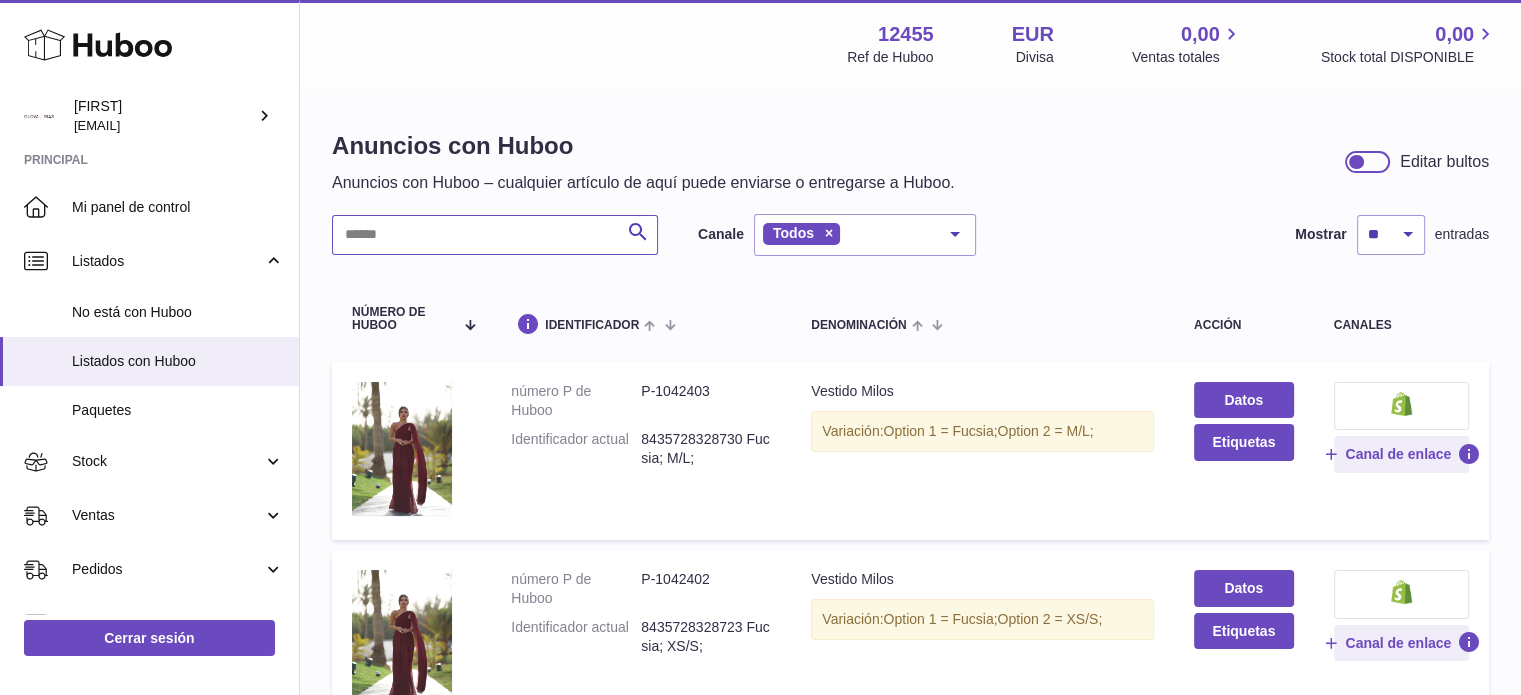 click at bounding box center [495, 235] 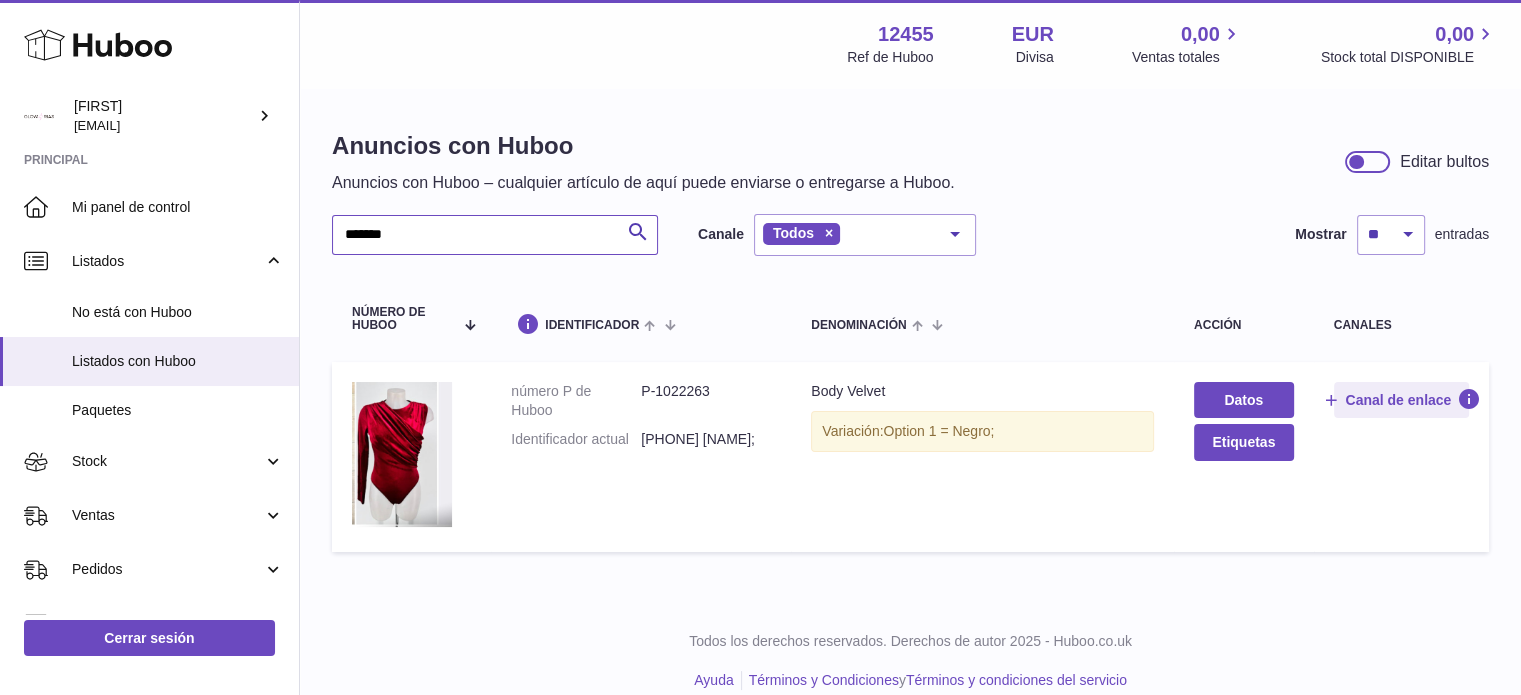 type on "*******" 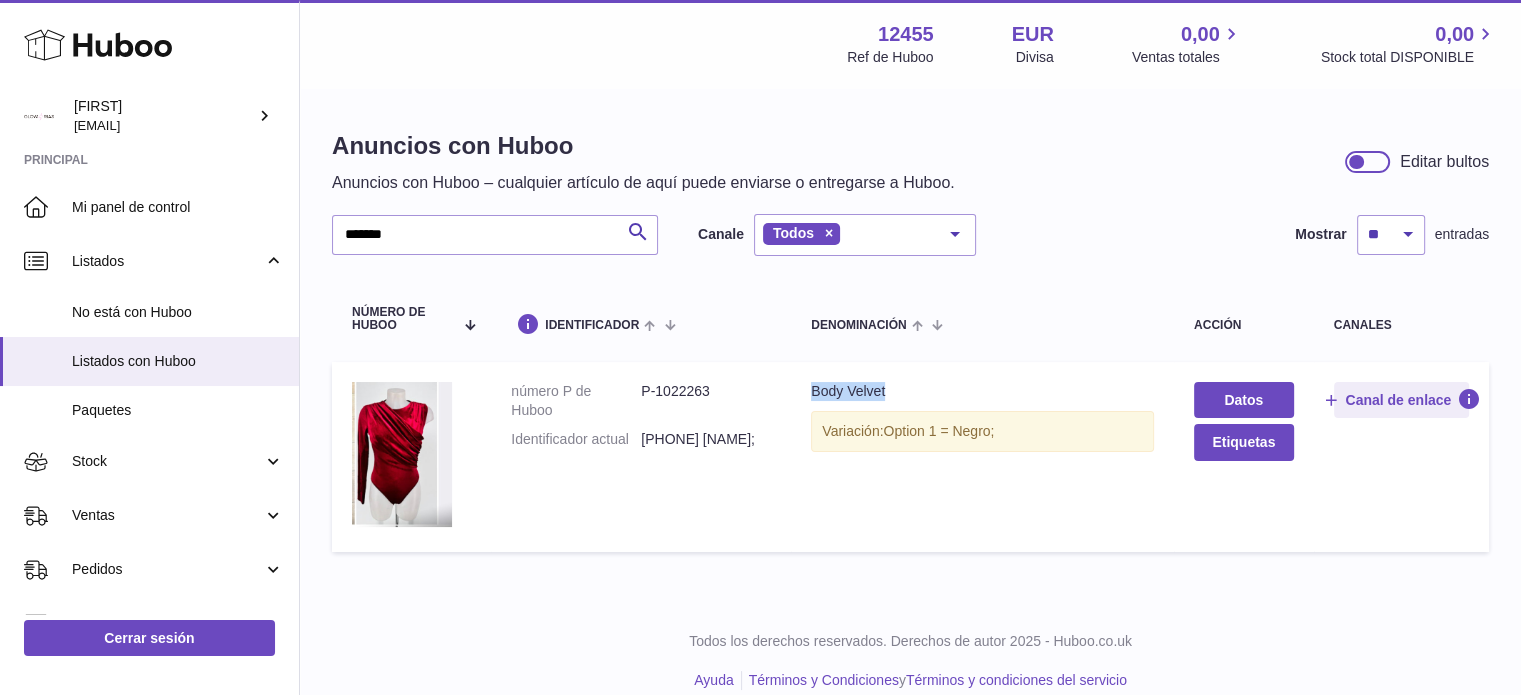 drag, startPoint x: 808, startPoint y: 383, endPoint x: 903, endPoint y: 387, distance: 95.084175 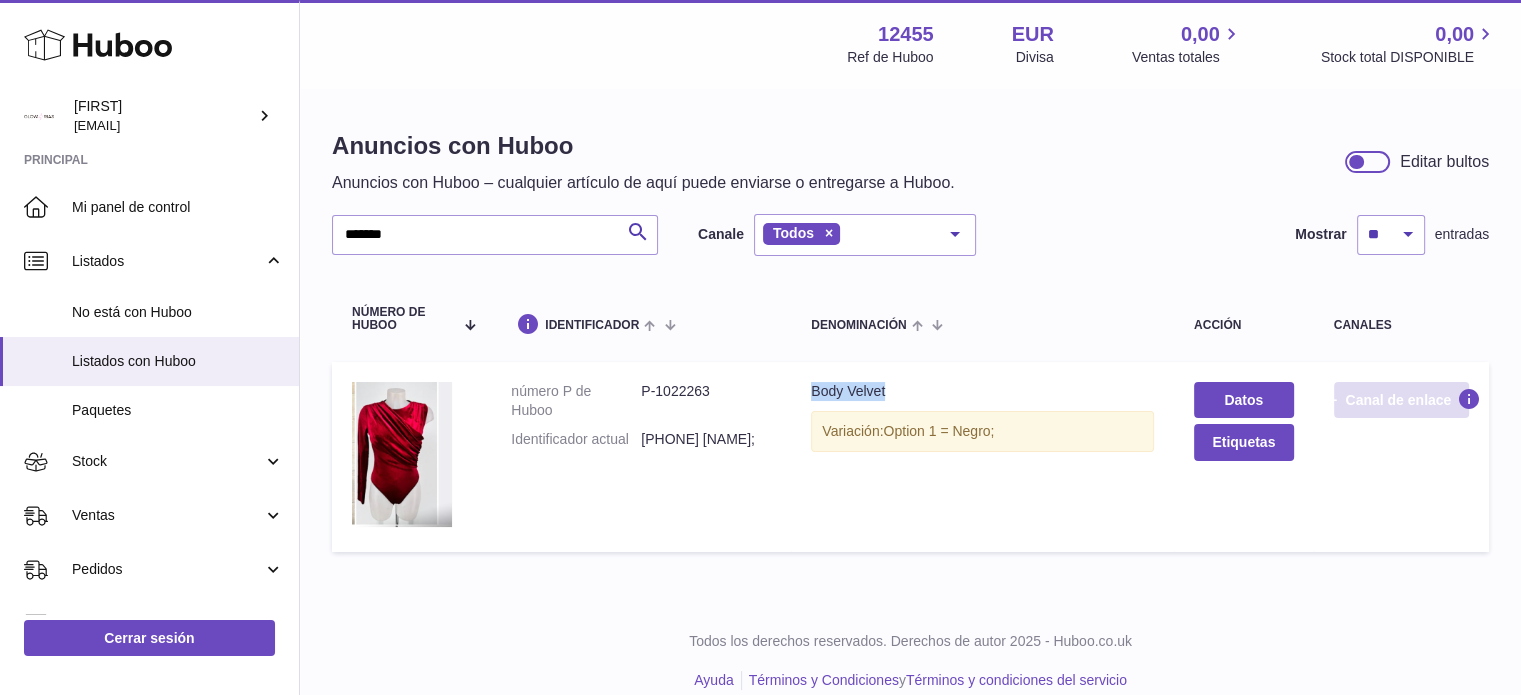 click on "Canal de enlace" at bounding box center (1398, 400) 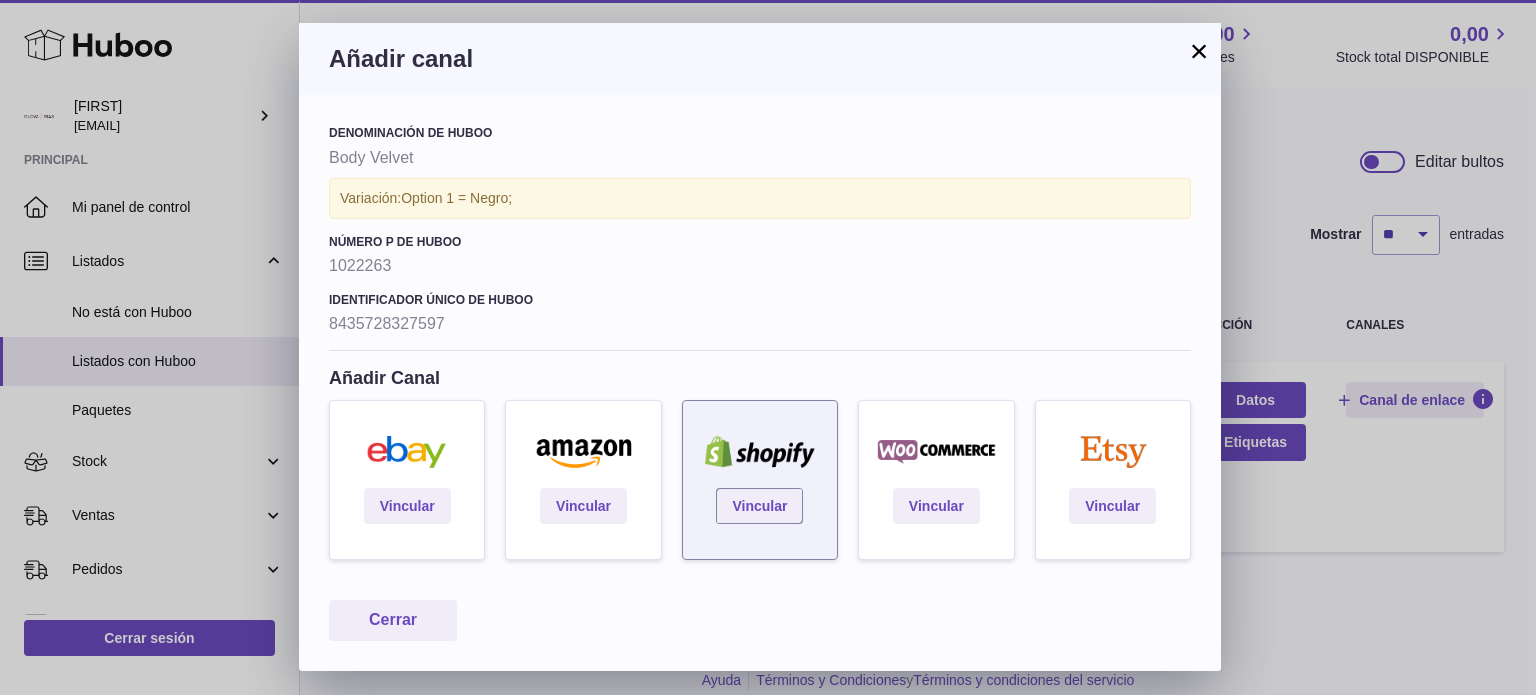 click on "Vincular" at bounding box center (760, 480) 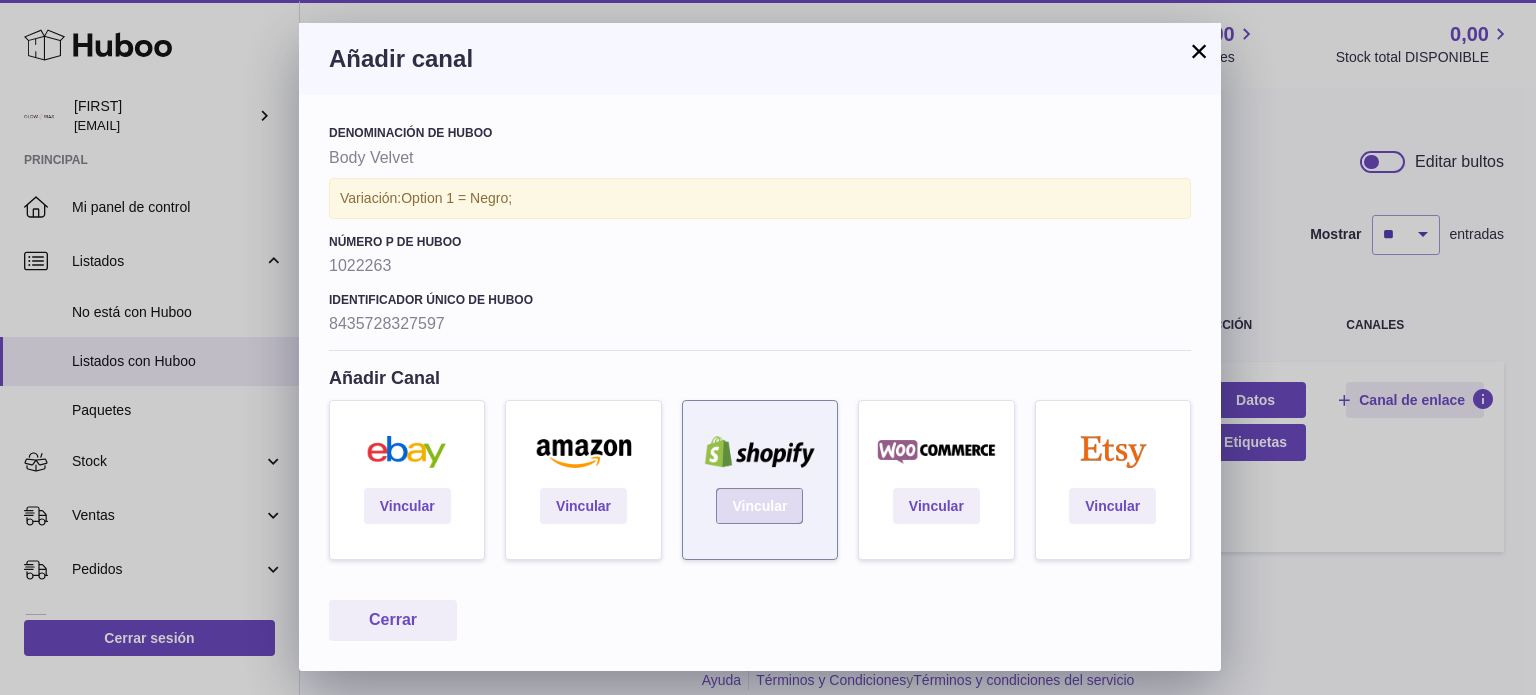 click on "Vincular" at bounding box center (759, 506) 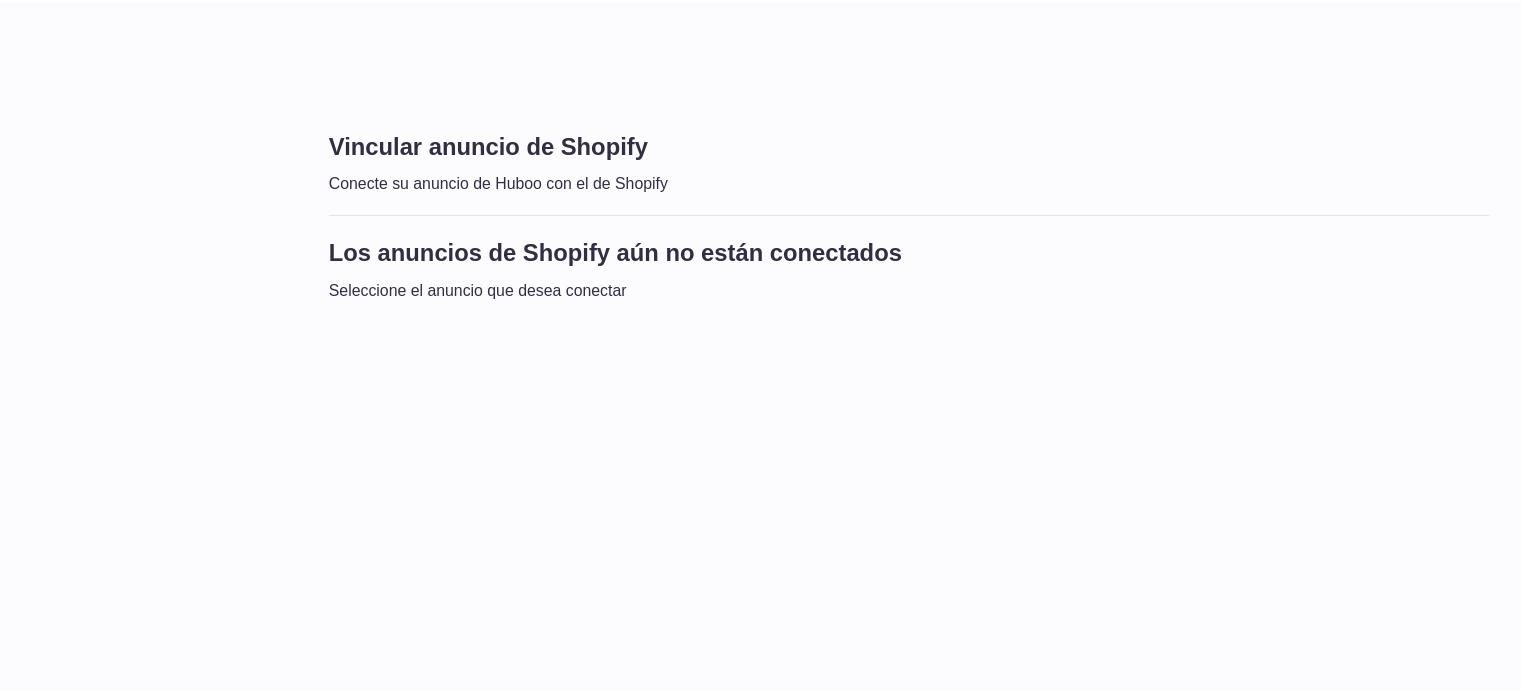 scroll, scrollTop: 0, scrollLeft: 0, axis: both 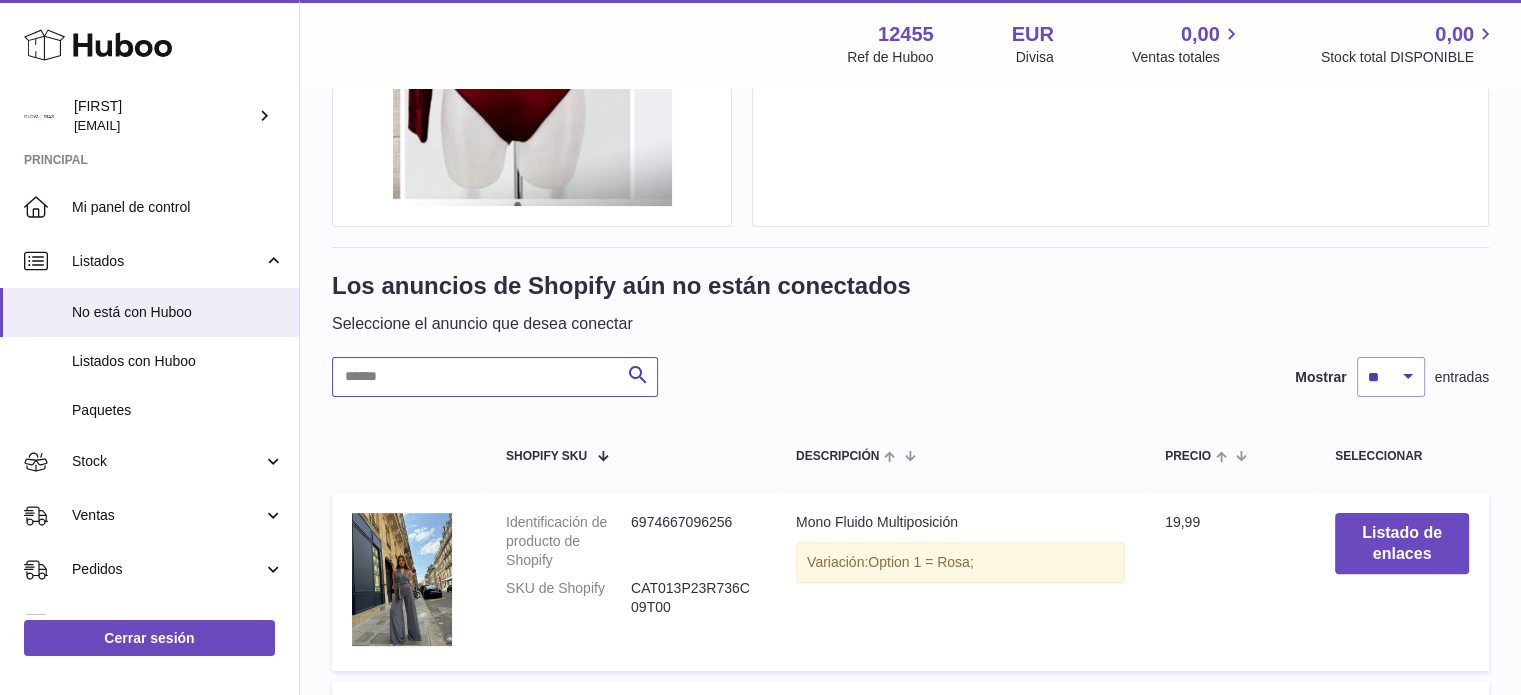 click at bounding box center (495, 377) 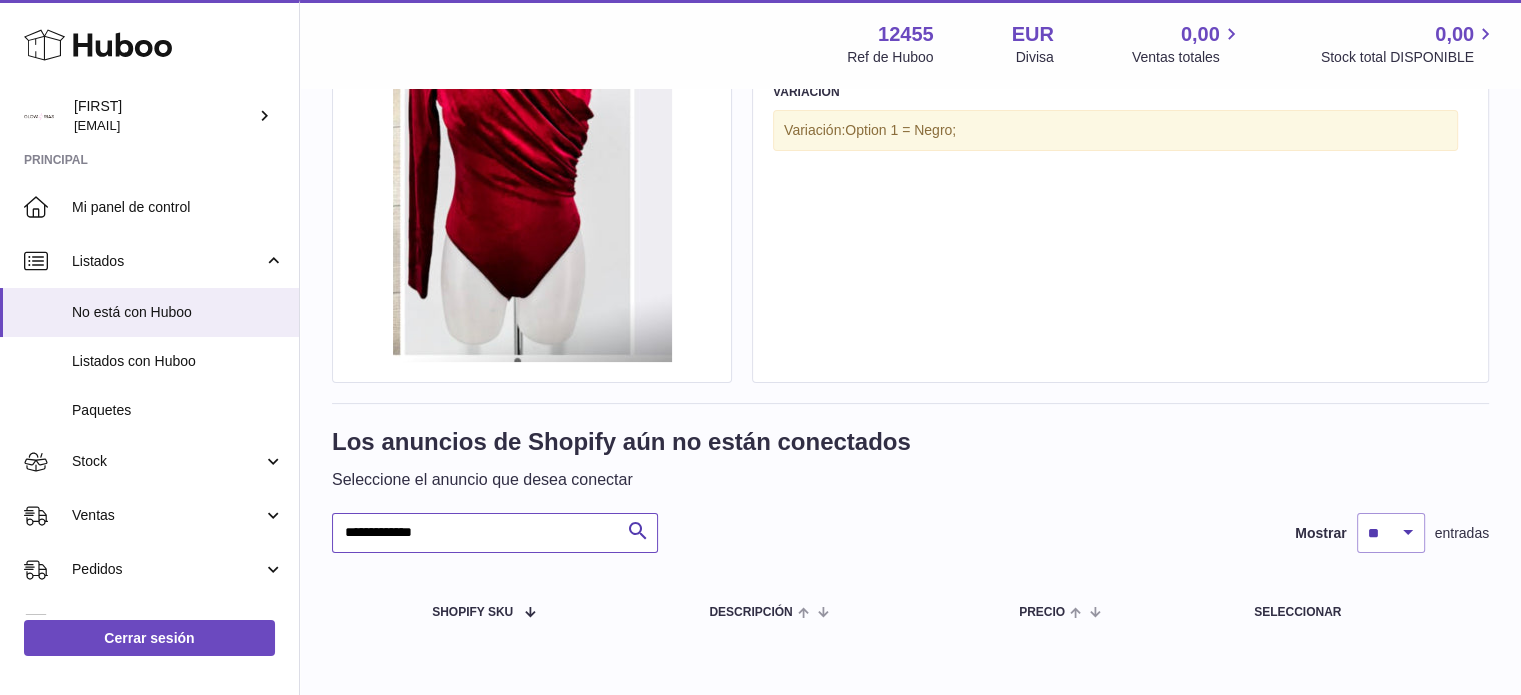 scroll, scrollTop: 353, scrollLeft: 0, axis: vertical 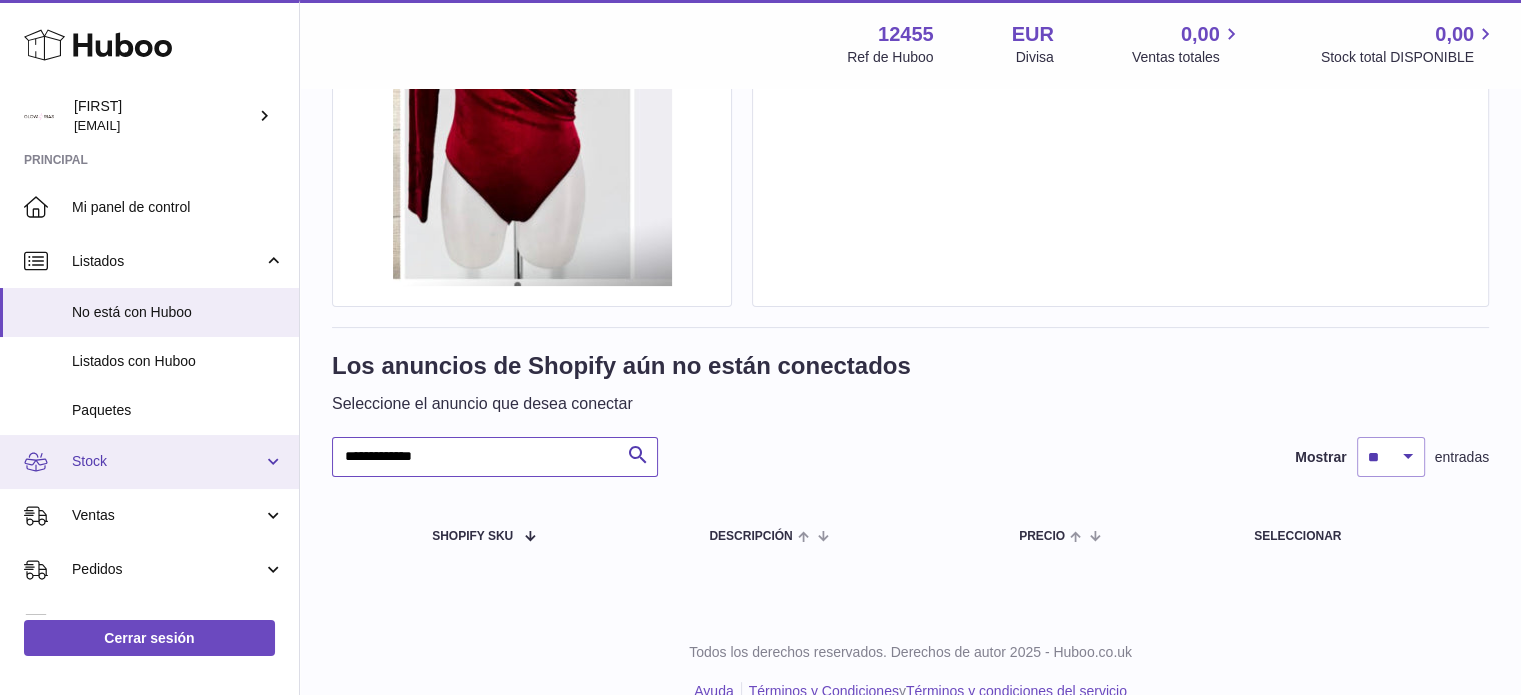 drag, startPoint x: 457, startPoint y: 452, endPoint x: 283, endPoint y: 449, distance: 174.02586 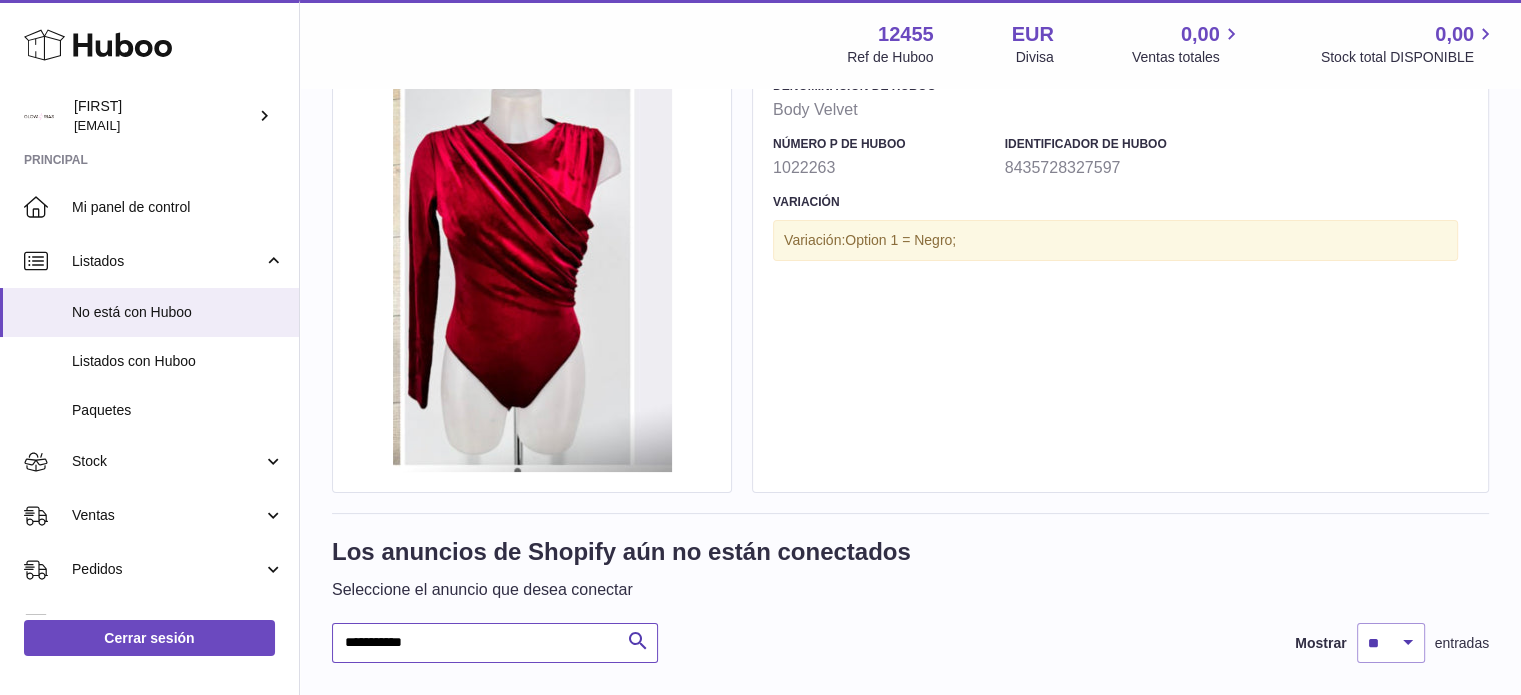 scroll, scrollTop: 0, scrollLeft: 0, axis: both 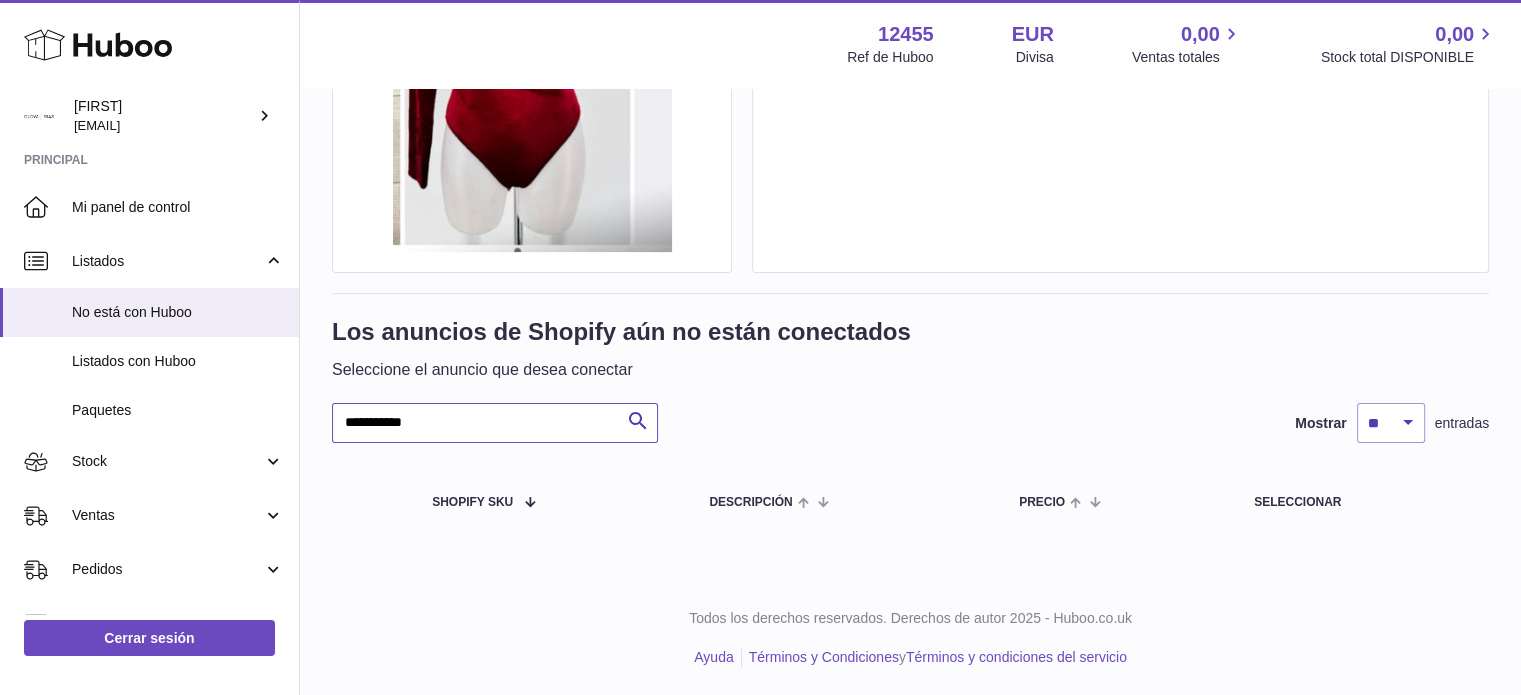 click on "**********" at bounding box center (495, 423) 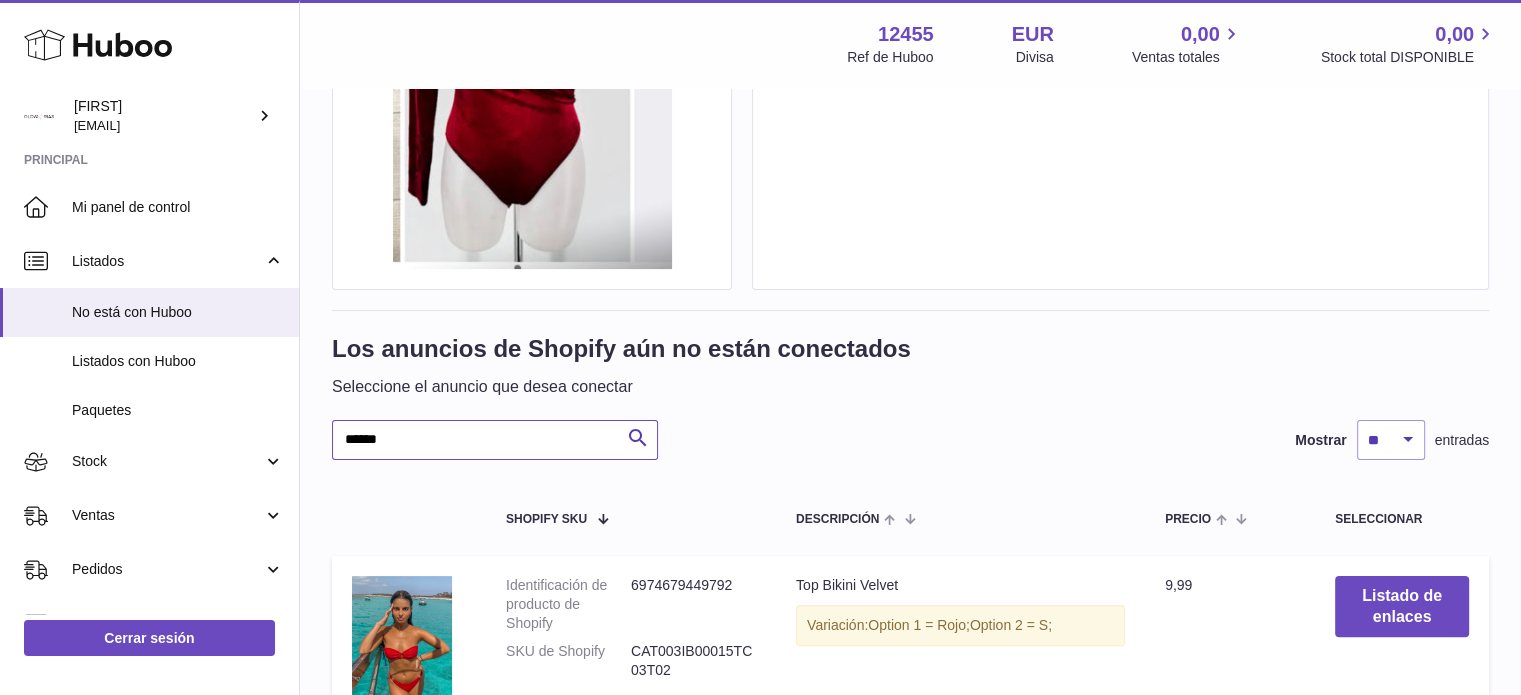 scroll, scrollTop: 364, scrollLeft: 0, axis: vertical 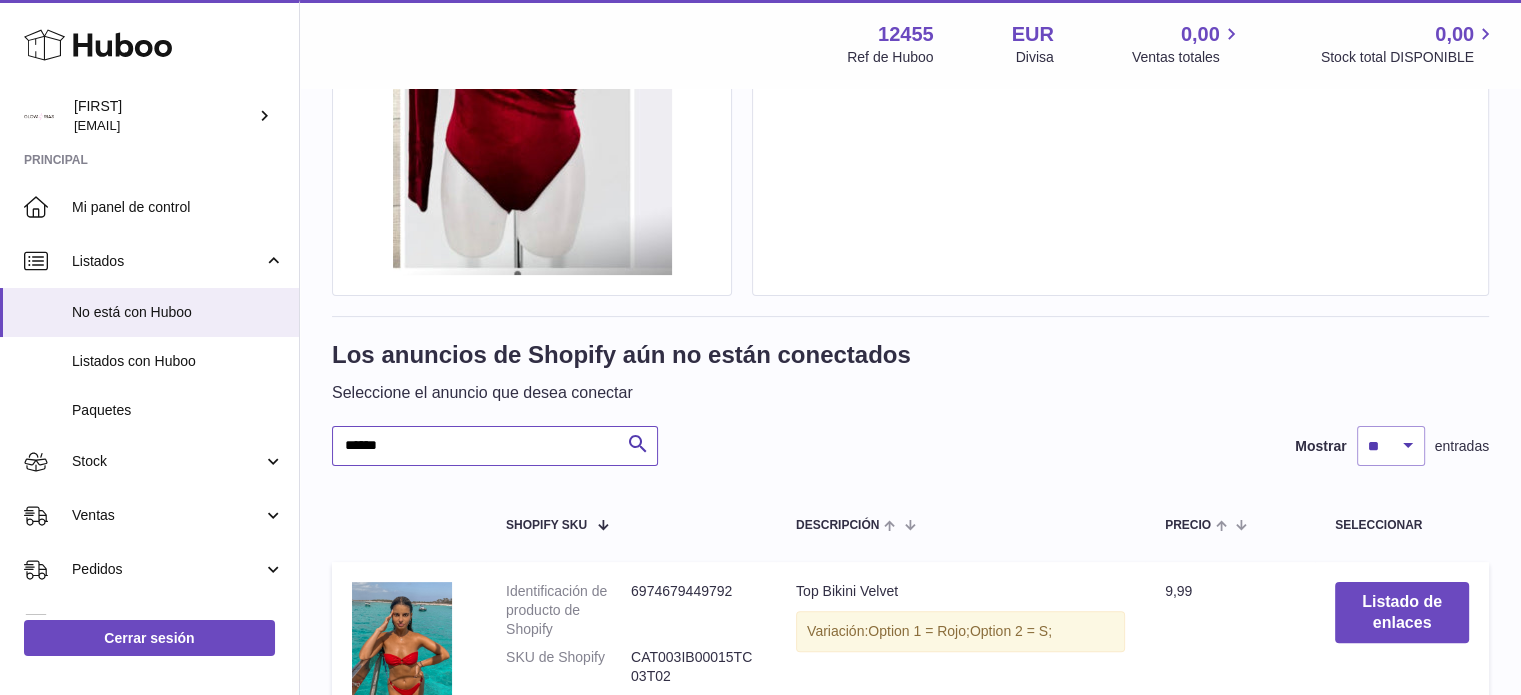 type on "******" 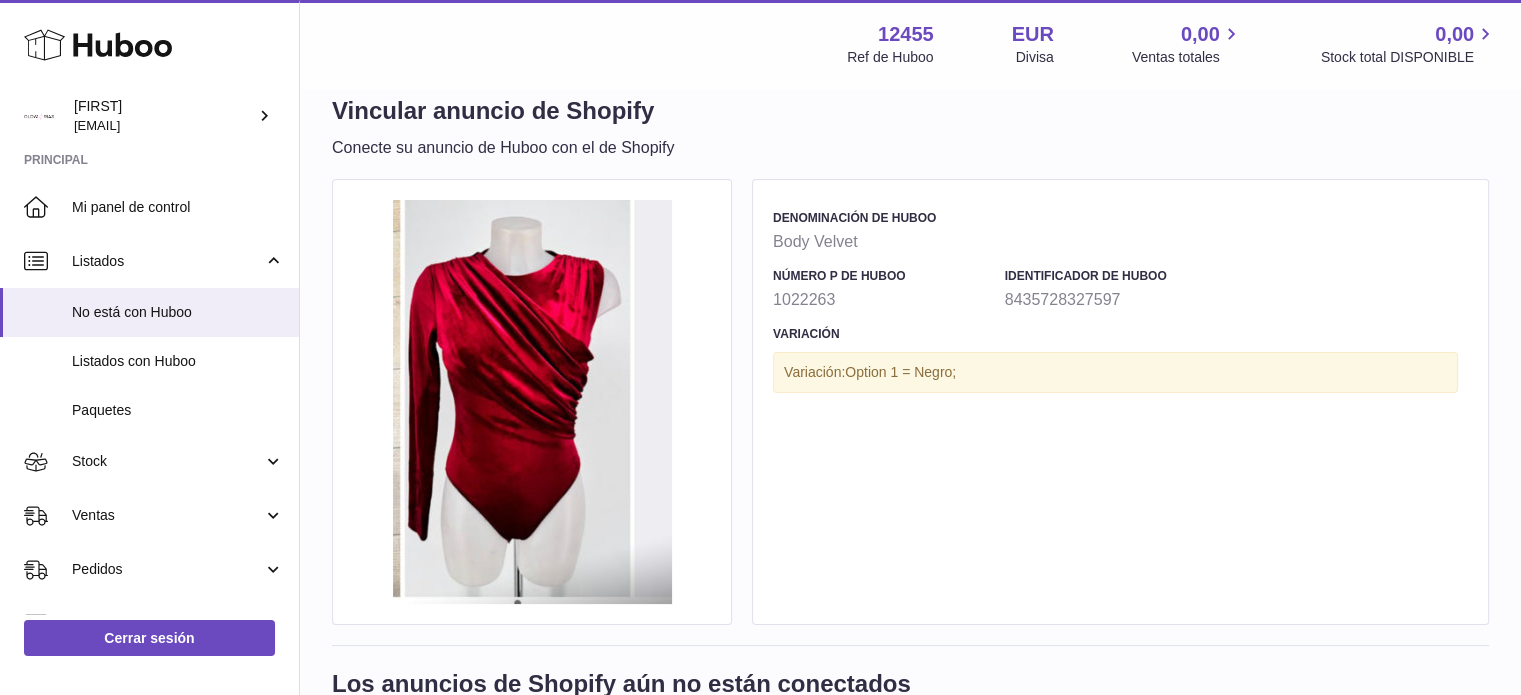 scroll, scrollTop: 0, scrollLeft: 0, axis: both 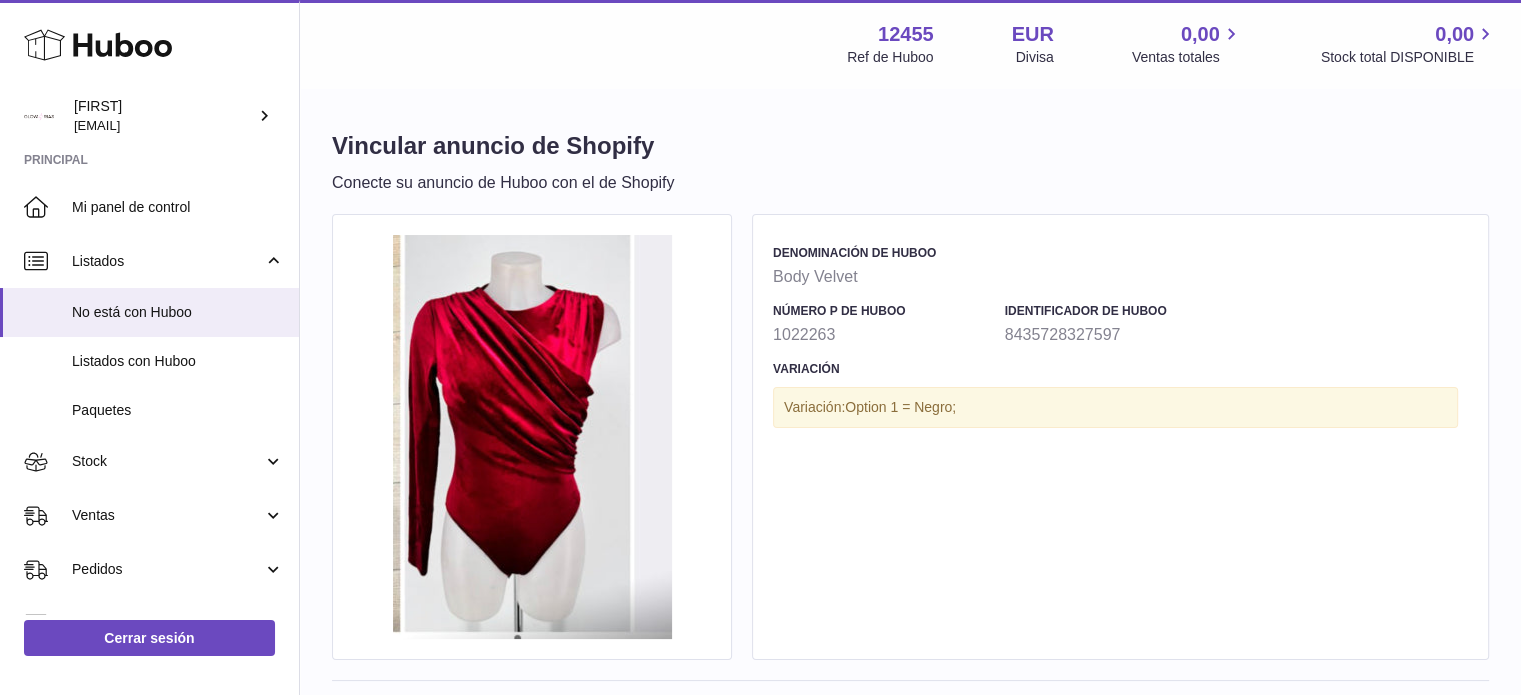 click on "1022263" at bounding box center (884, 335) 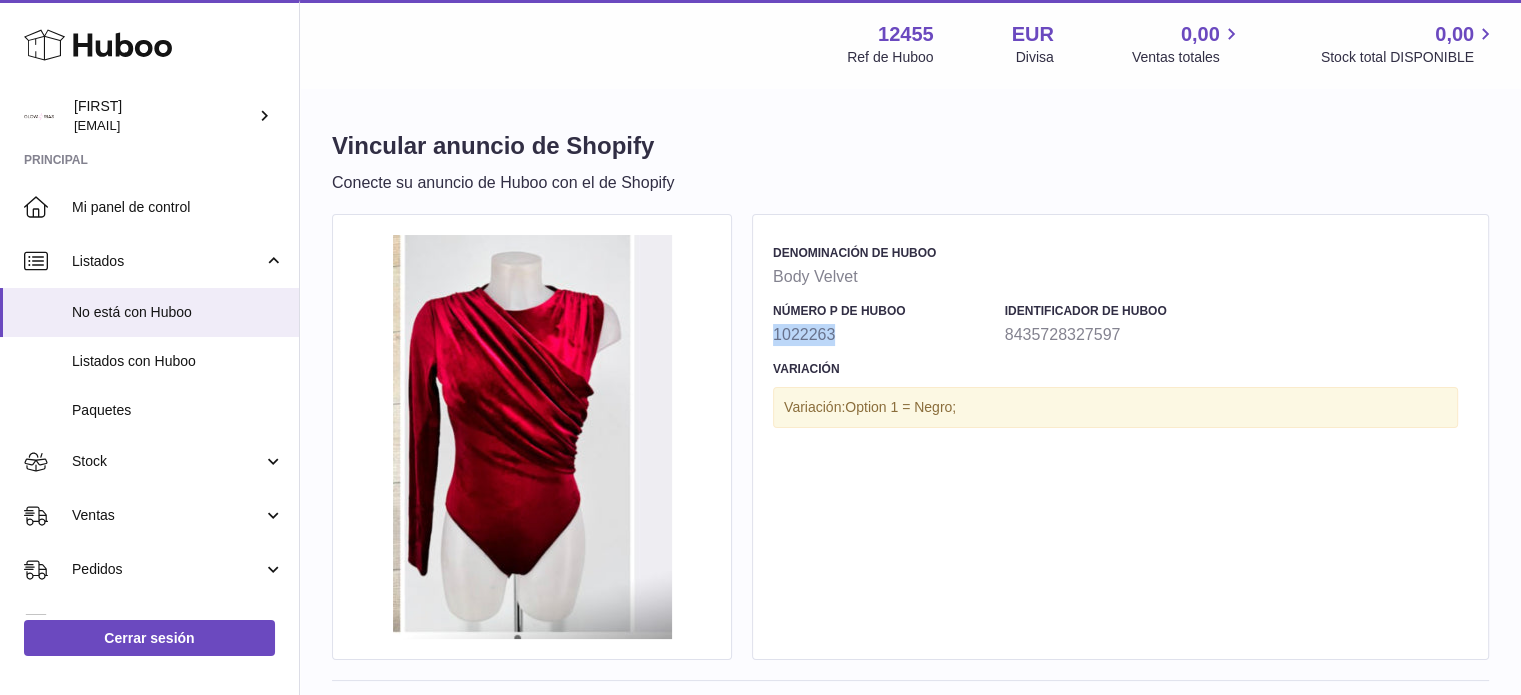 click on "1022263" at bounding box center [884, 335] 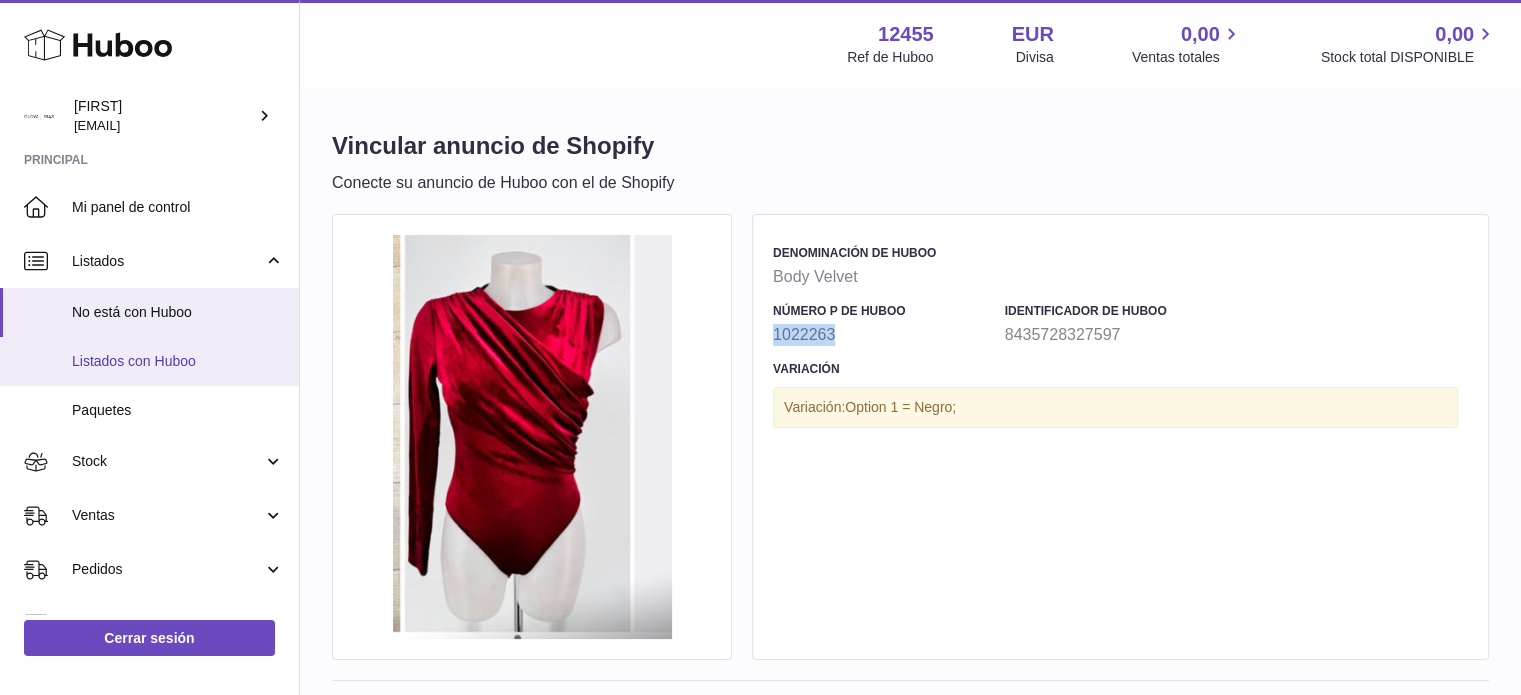click on "Listados con Huboo" at bounding box center [178, 361] 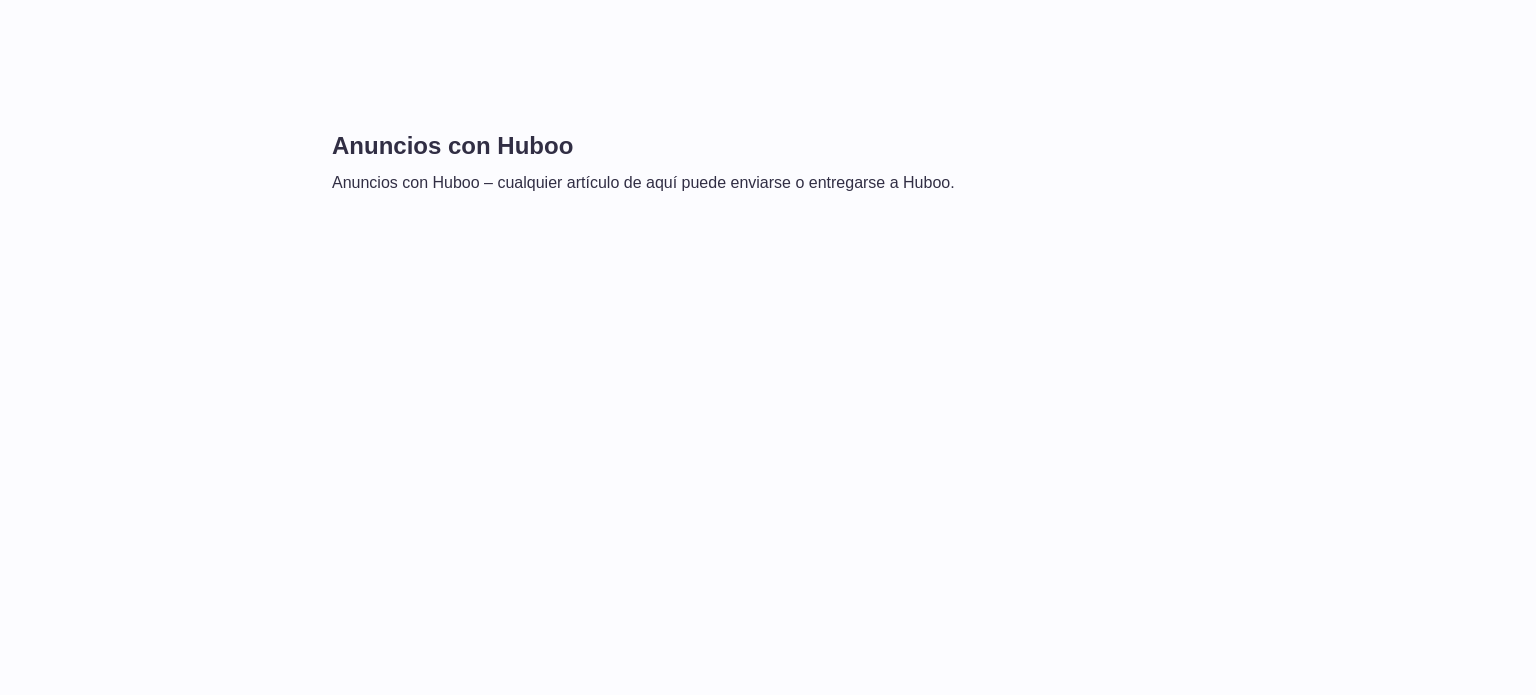 scroll, scrollTop: 0, scrollLeft: 0, axis: both 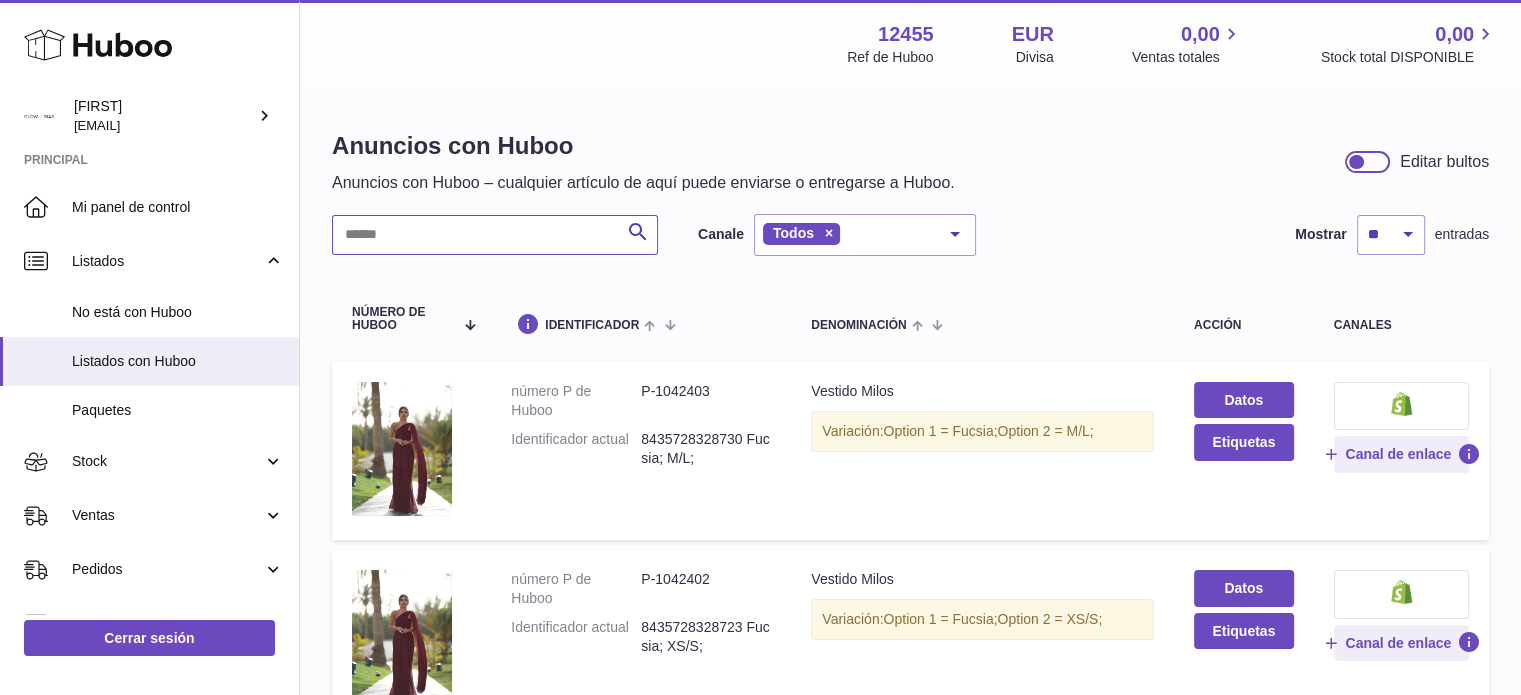 click at bounding box center [495, 235] 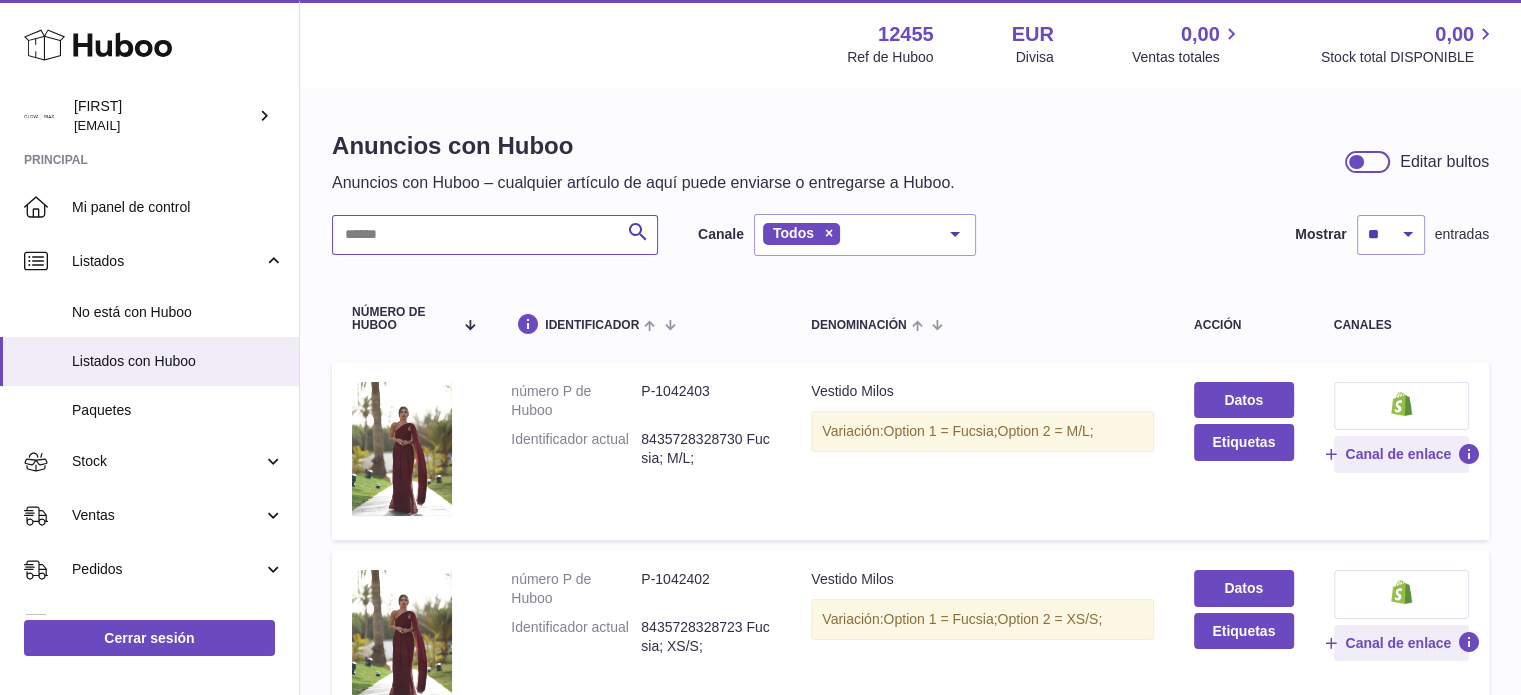 paste on "*******" 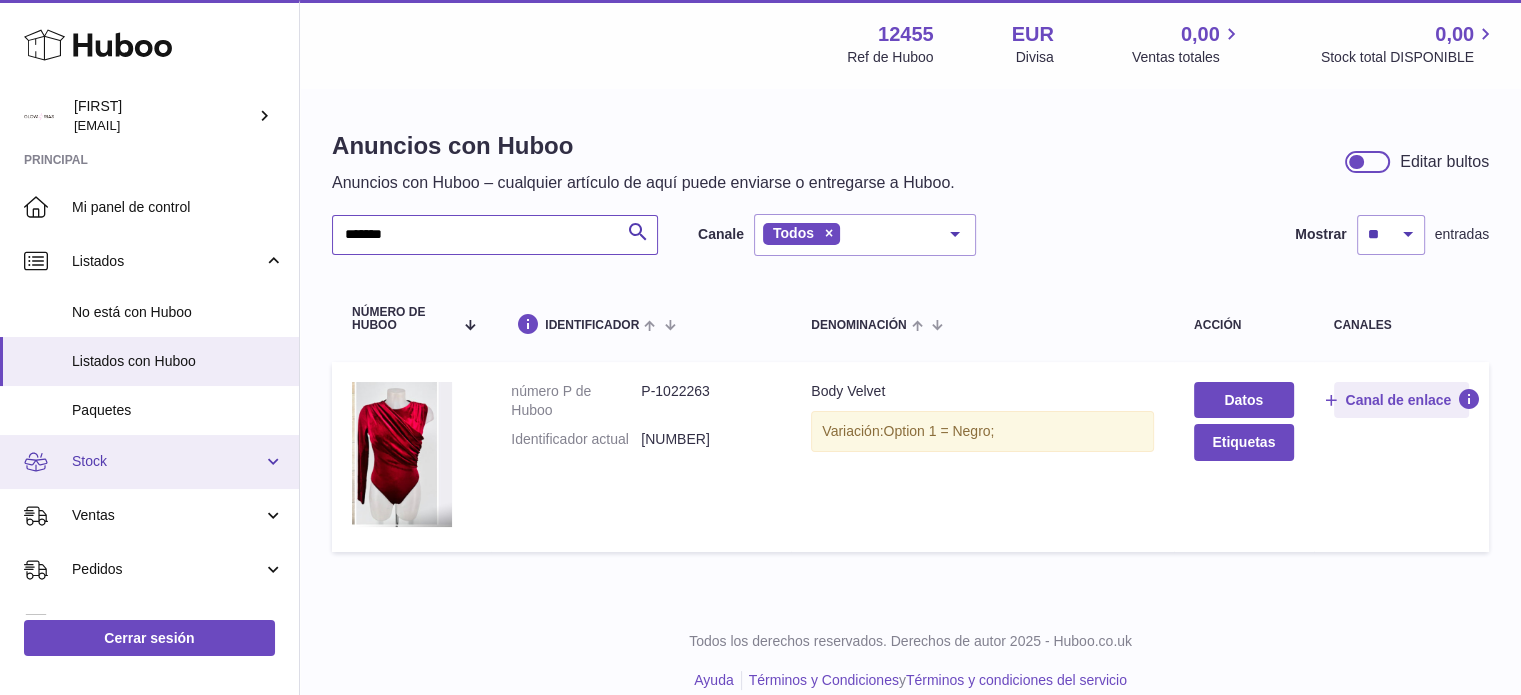 type on "*******" 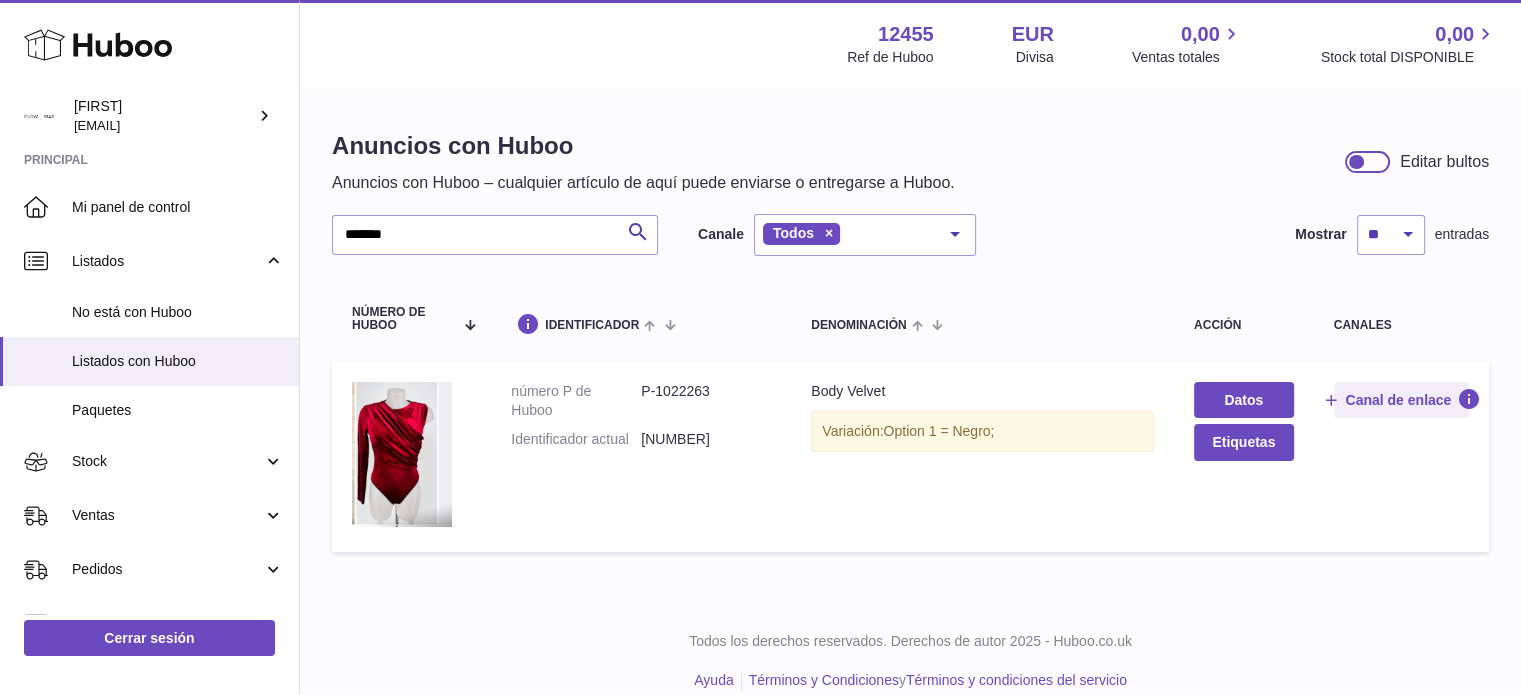 click at bounding box center [955, 234] 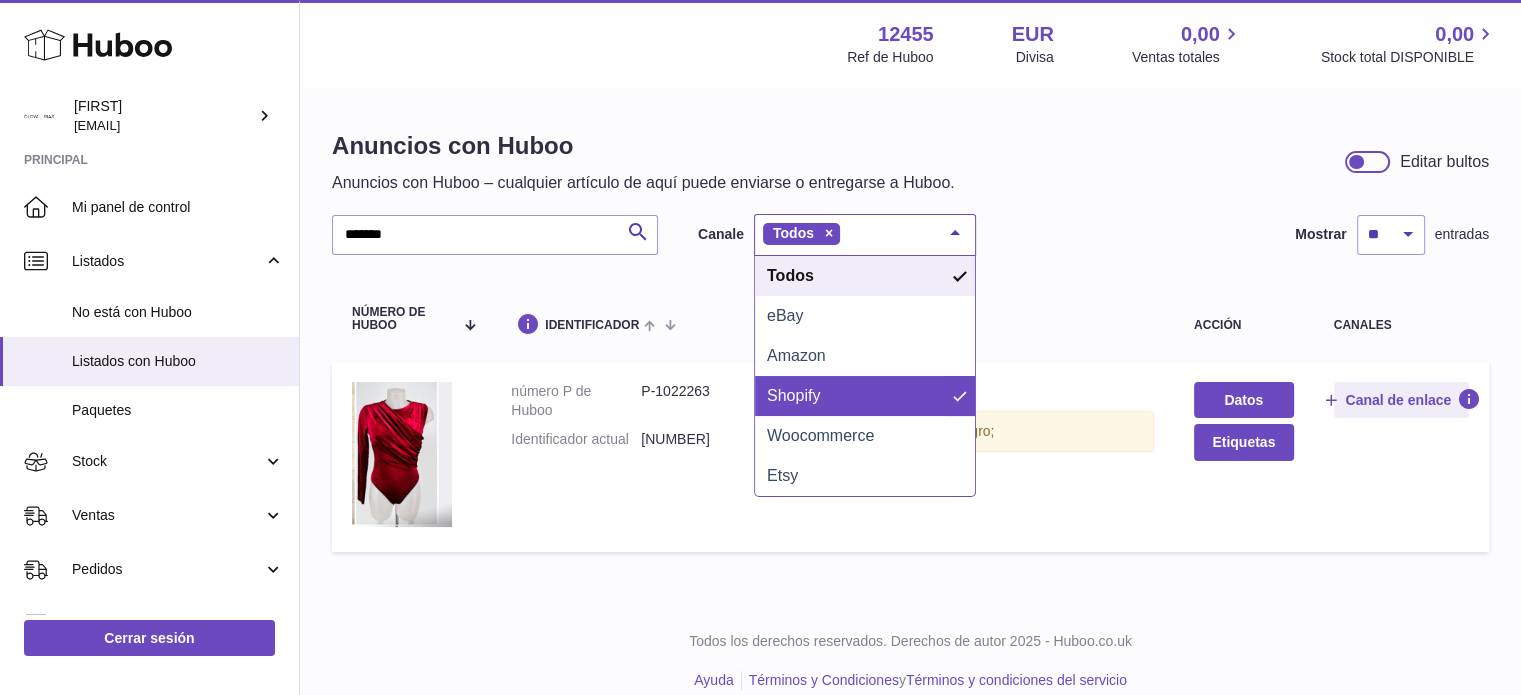 click on "Shopify" at bounding box center [865, 396] 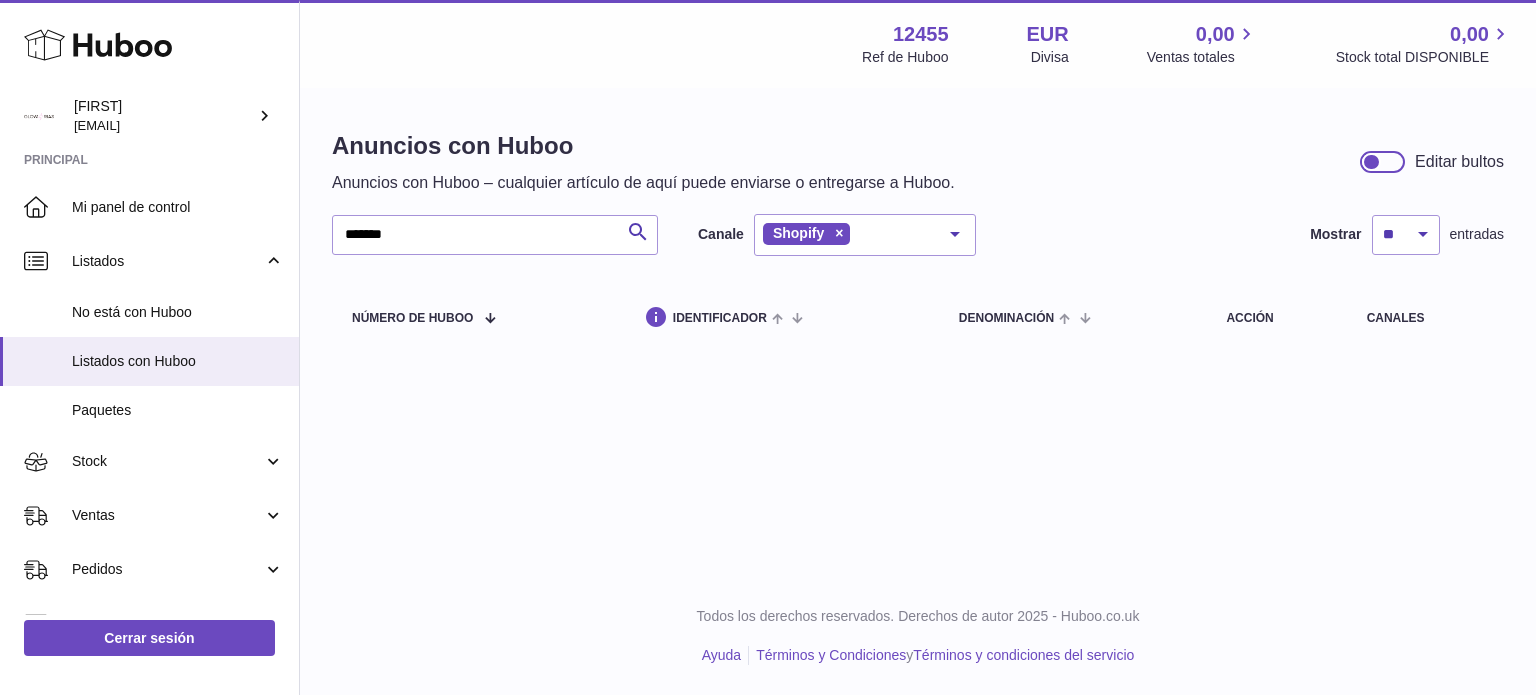 click at bounding box center (955, 234) 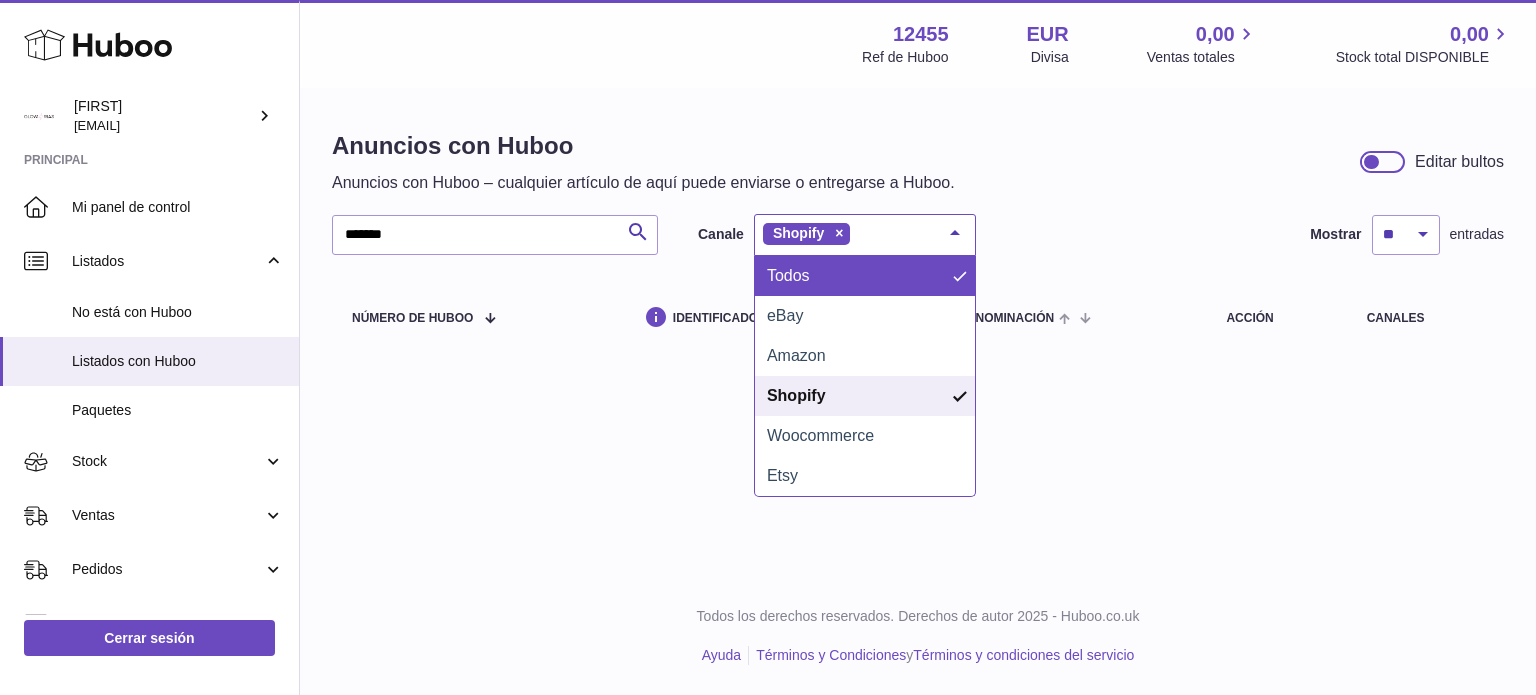 click on "Todos" at bounding box center [865, 276] 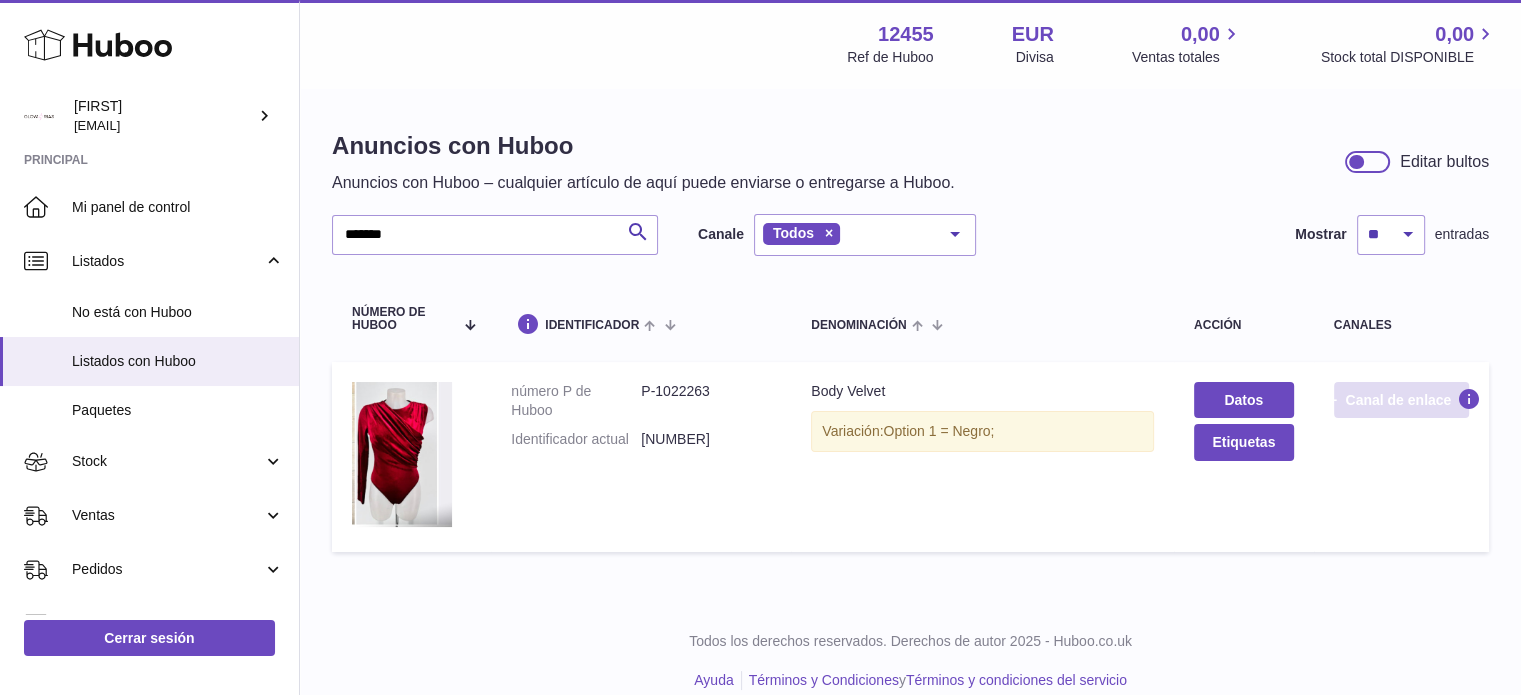 click on "Canal de enlace" at bounding box center [1398, 400] 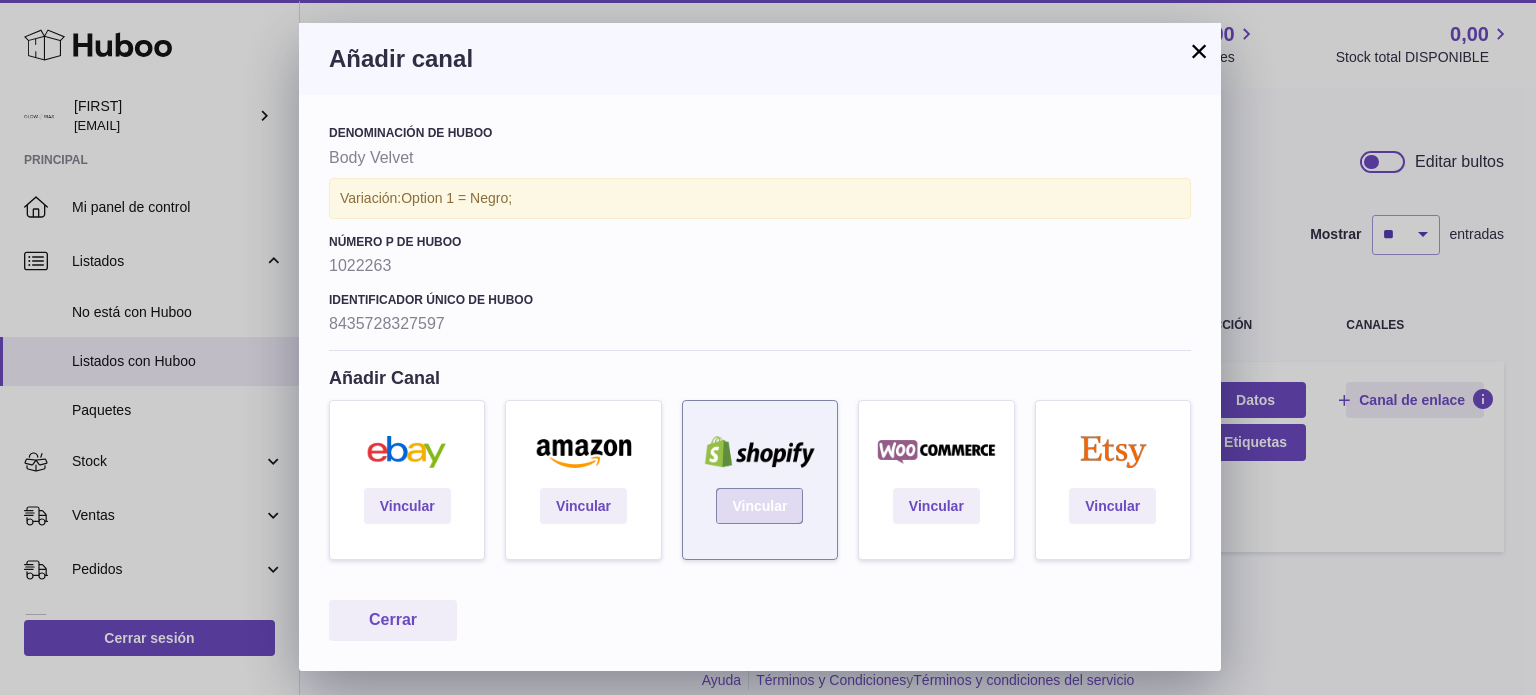 click on "Vincular" at bounding box center (759, 506) 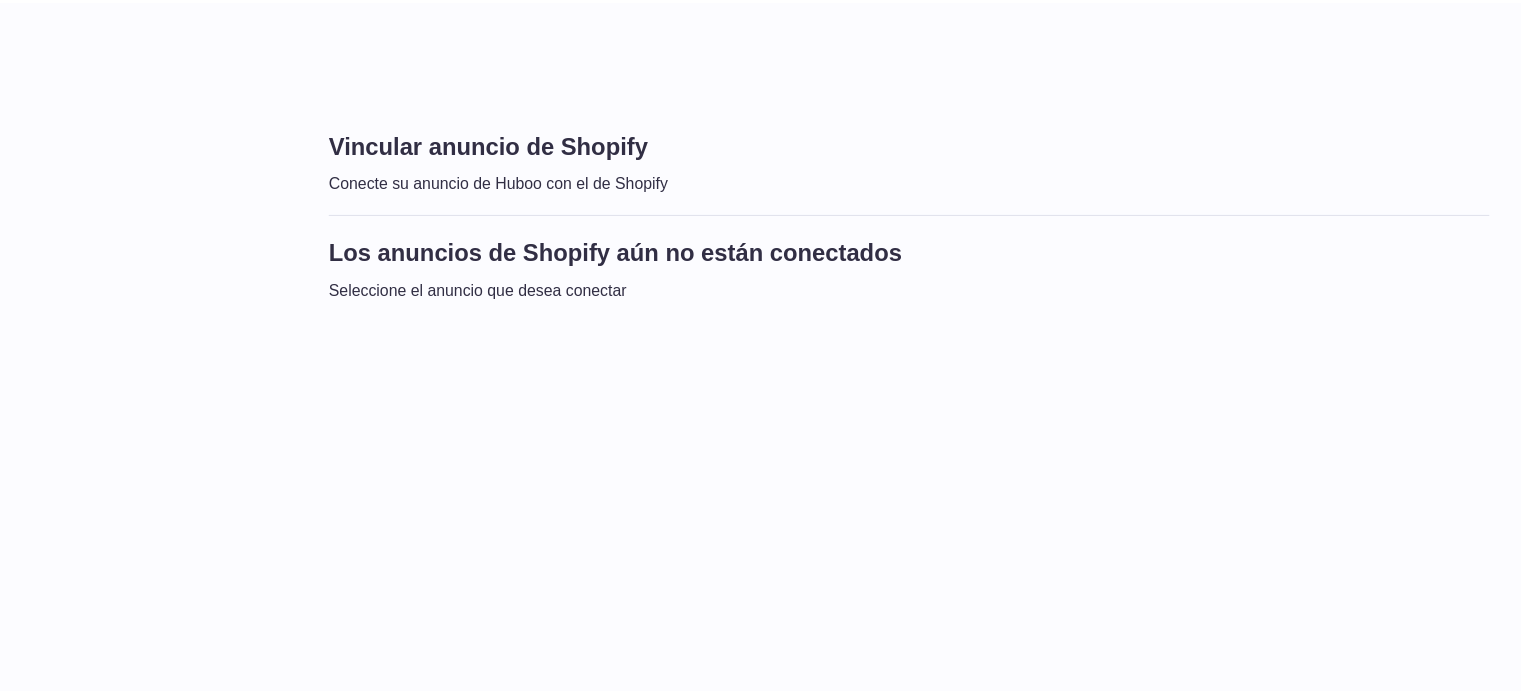 scroll, scrollTop: 0, scrollLeft: 0, axis: both 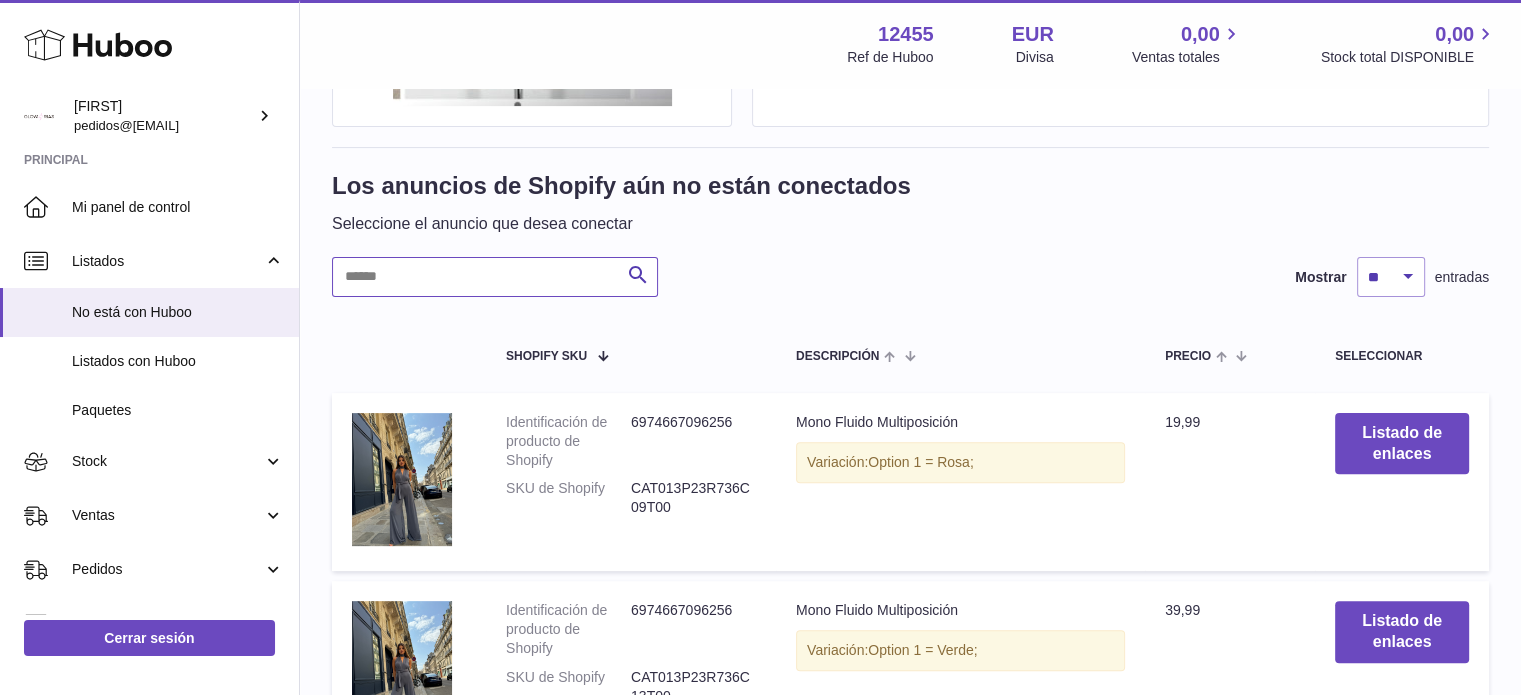 click at bounding box center [495, 277] 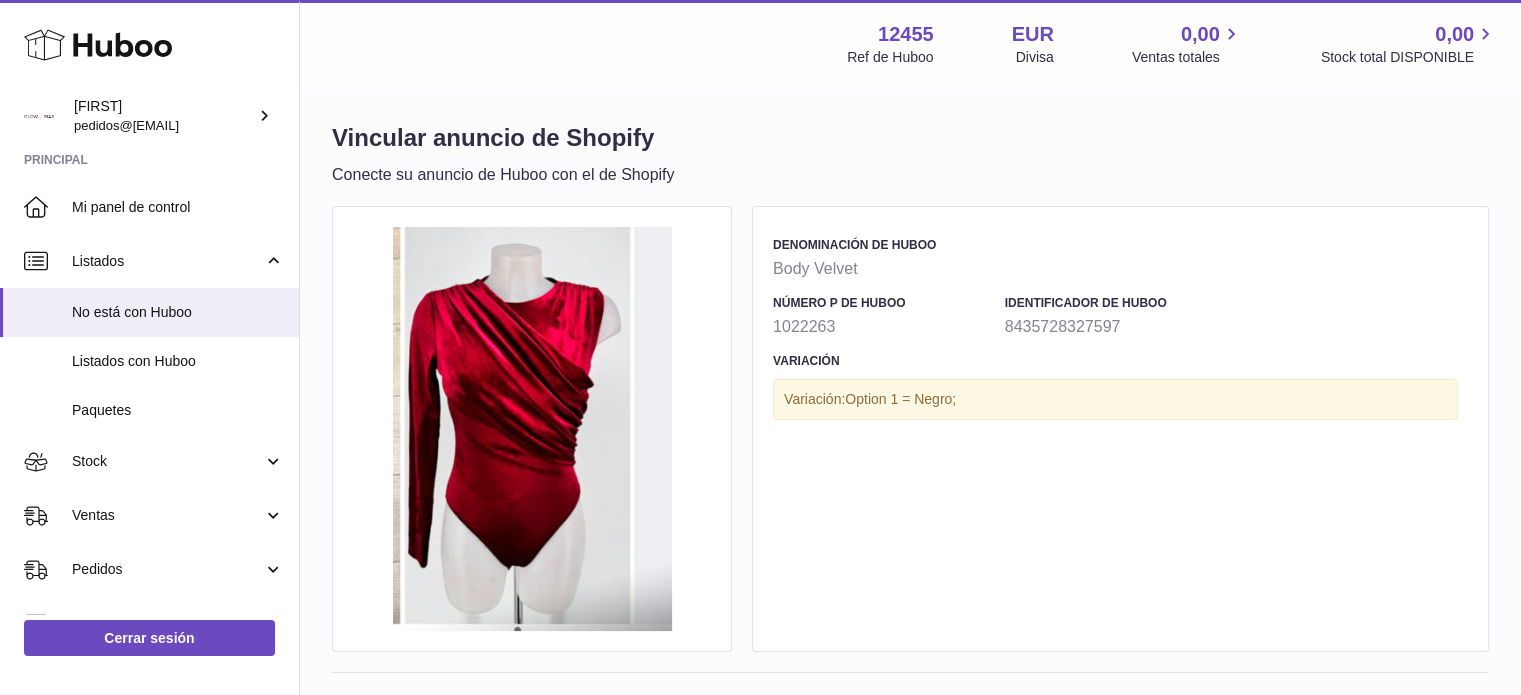 scroll, scrollTop: 0, scrollLeft: 0, axis: both 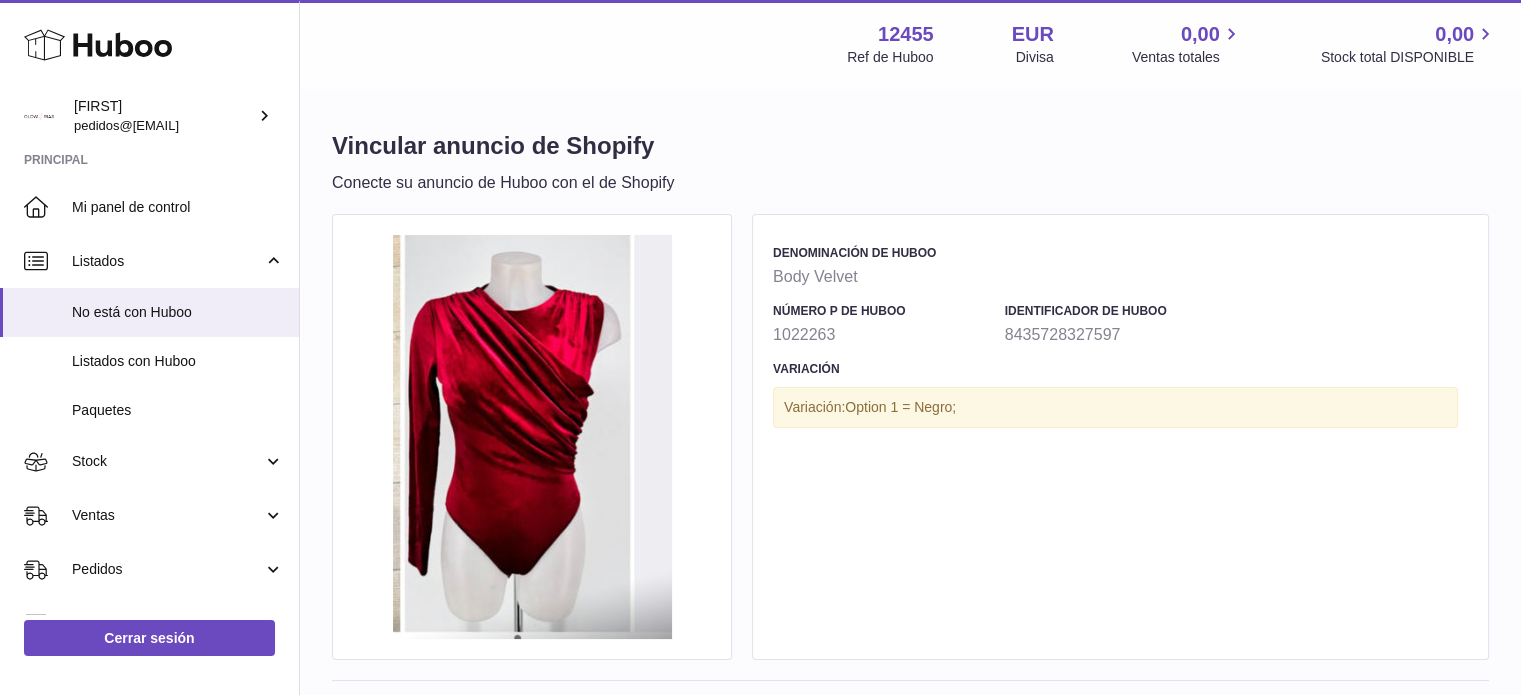 type on "**********" 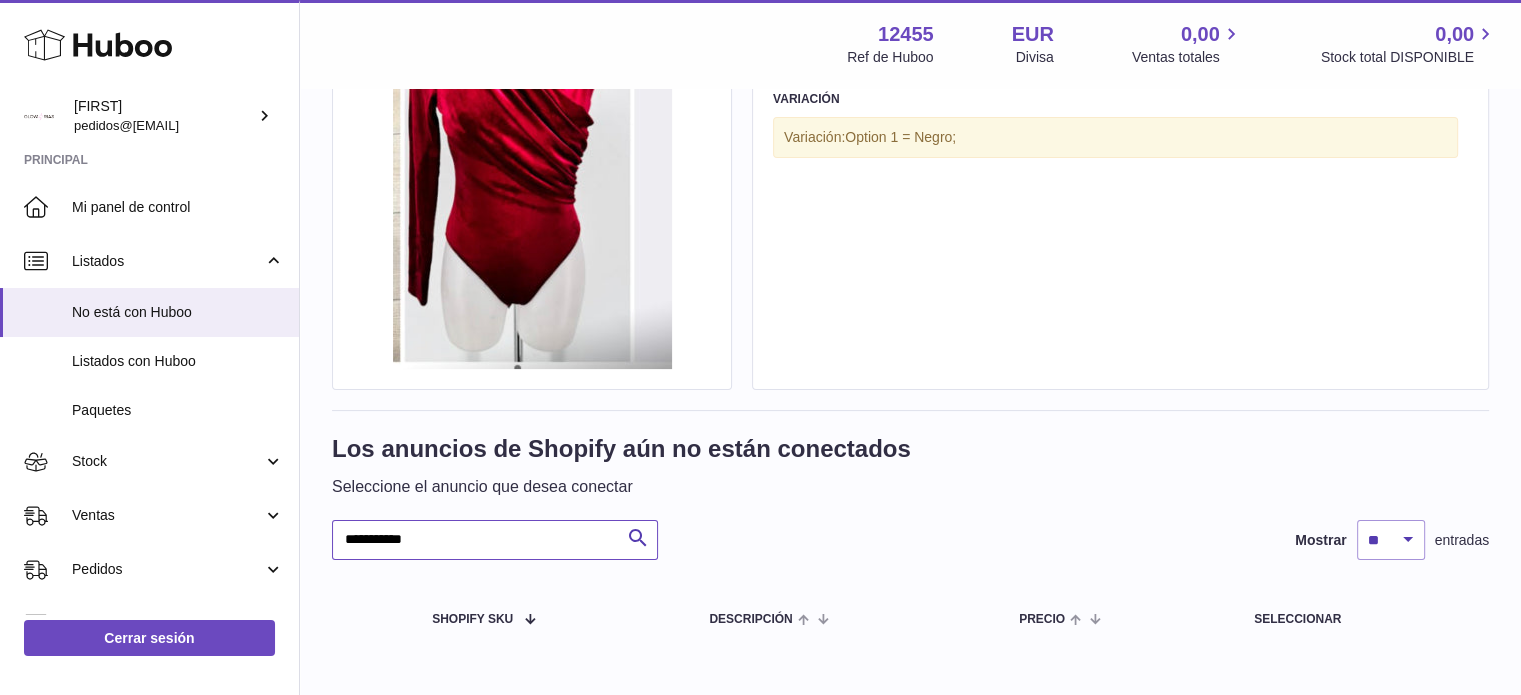 scroll, scrollTop: 387, scrollLeft: 0, axis: vertical 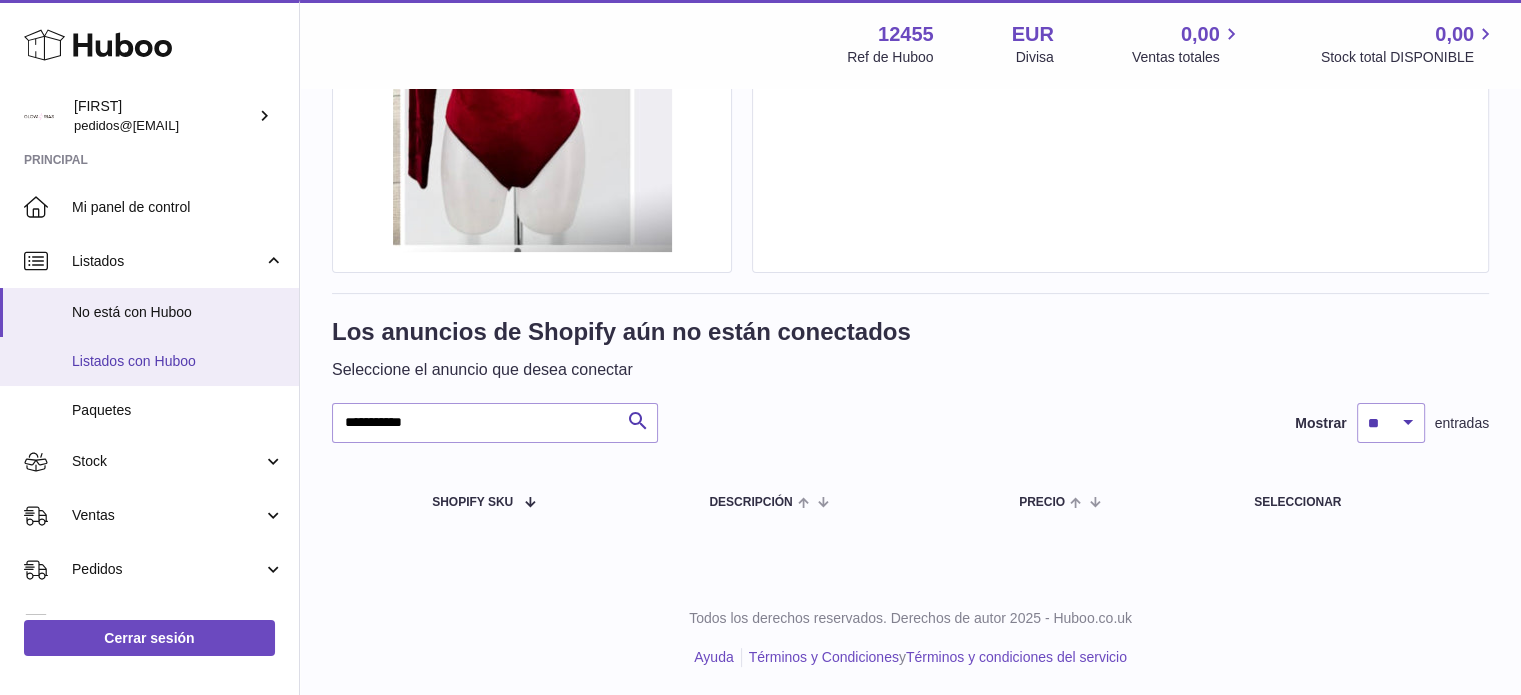click on "Listados con Huboo" at bounding box center (178, 361) 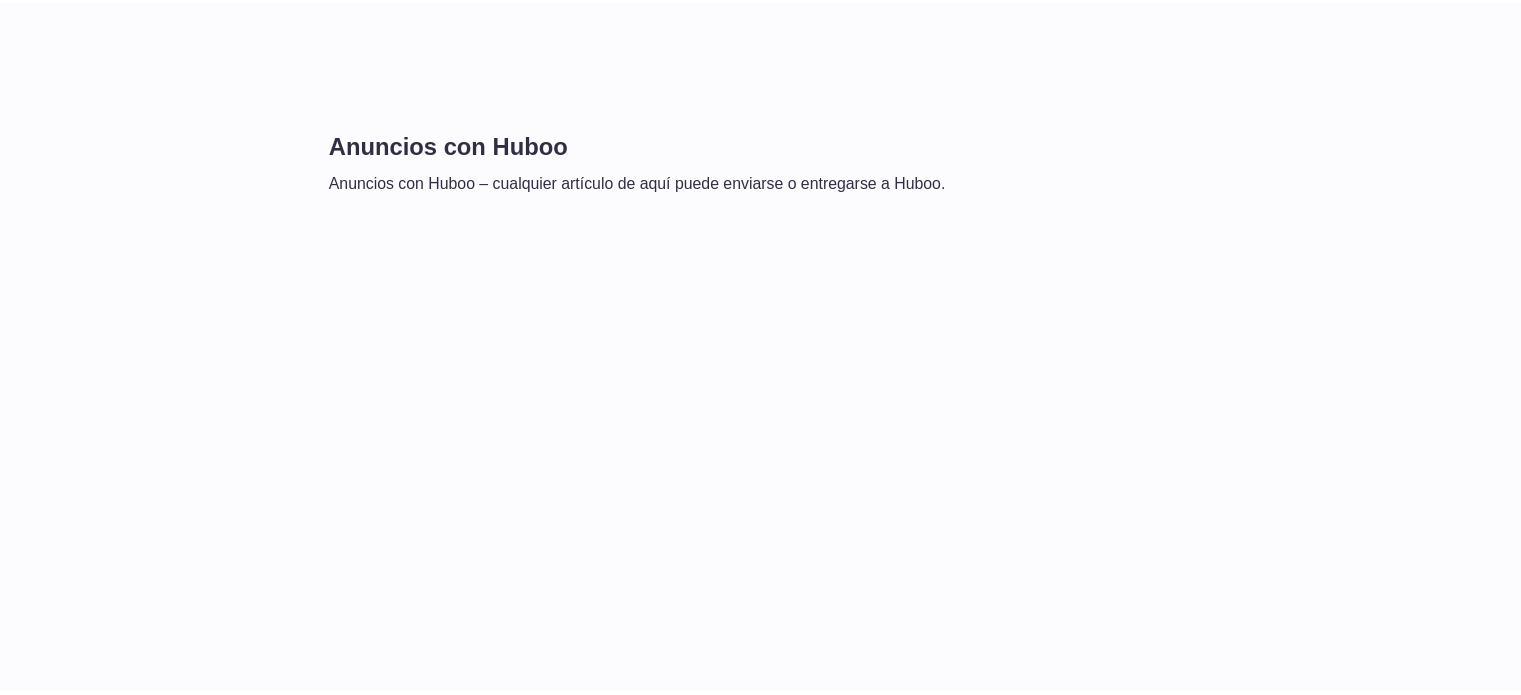 scroll, scrollTop: 0, scrollLeft: 0, axis: both 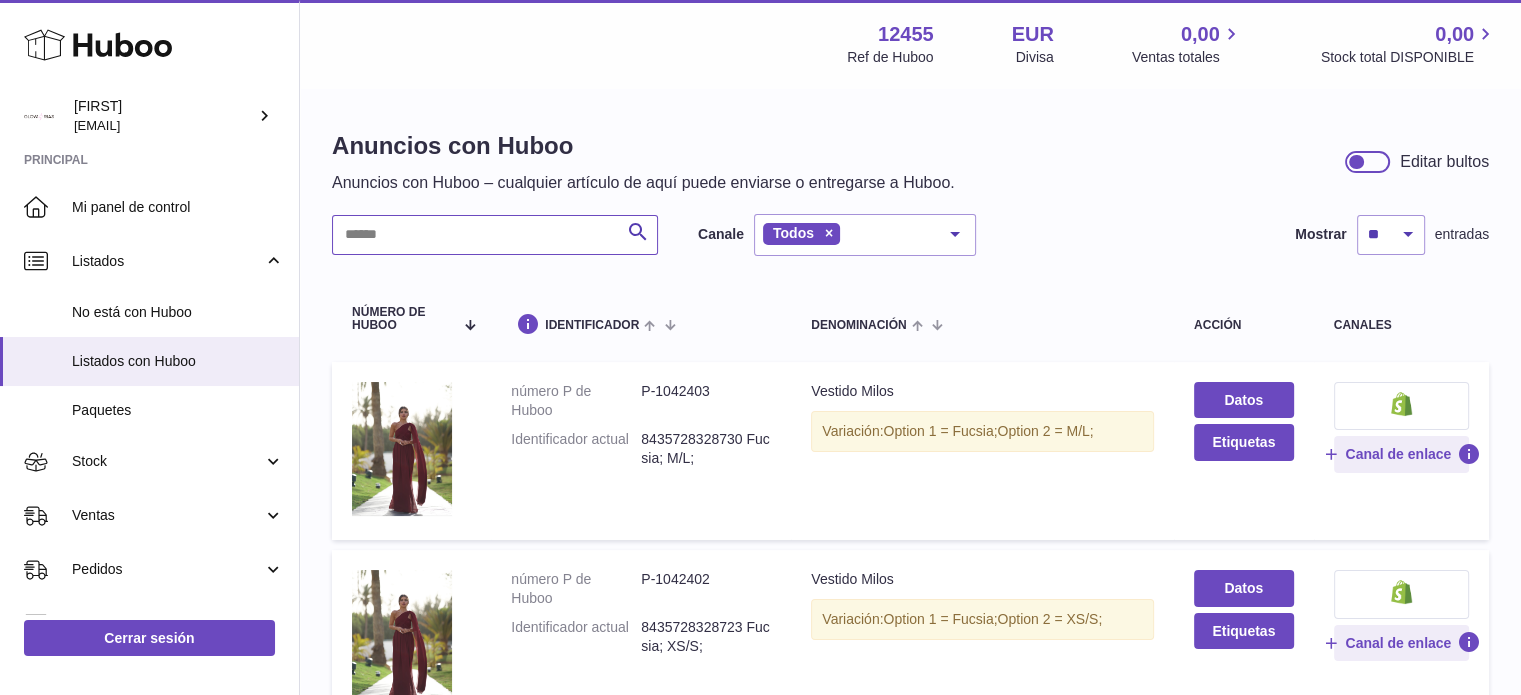 click at bounding box center (495, 235) 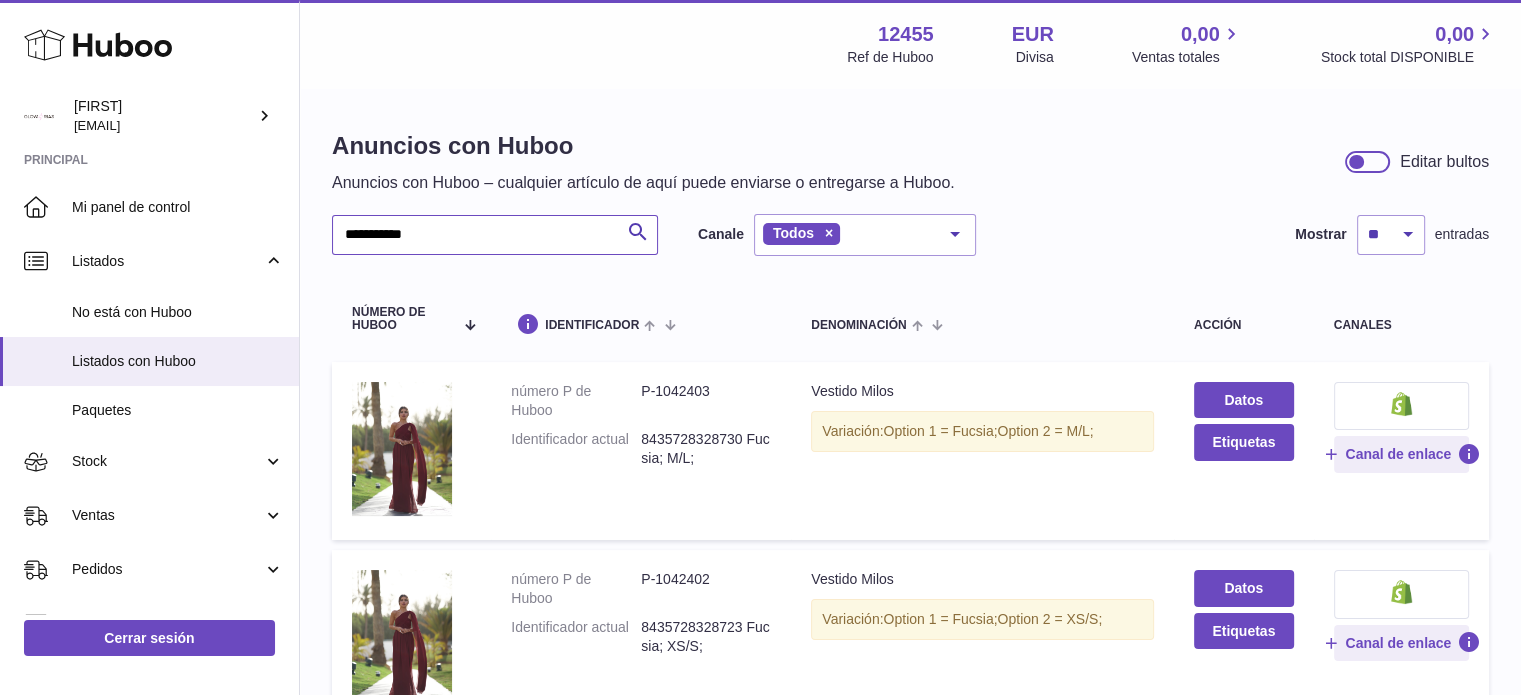 type on "**********" 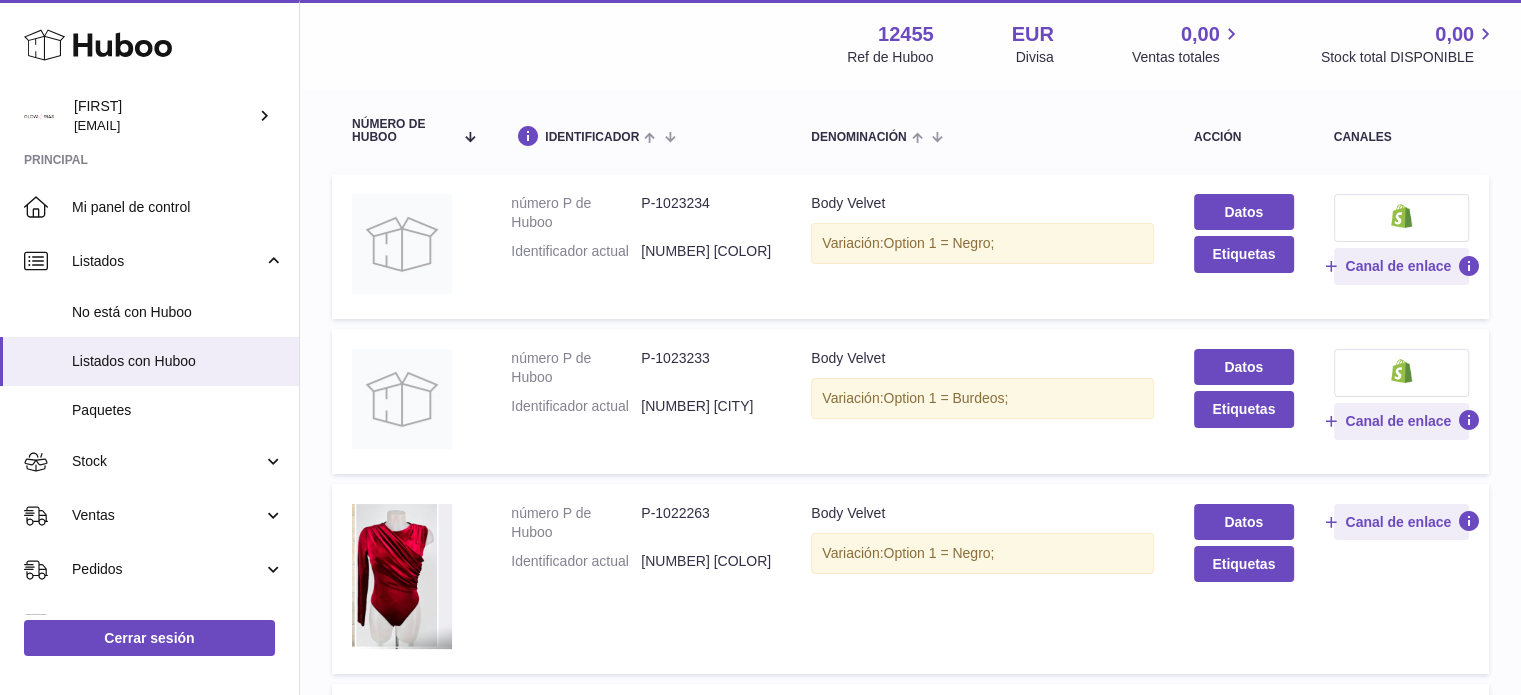 scroll, scrollTop: 200, scrollLeft: 0, axis: vertical 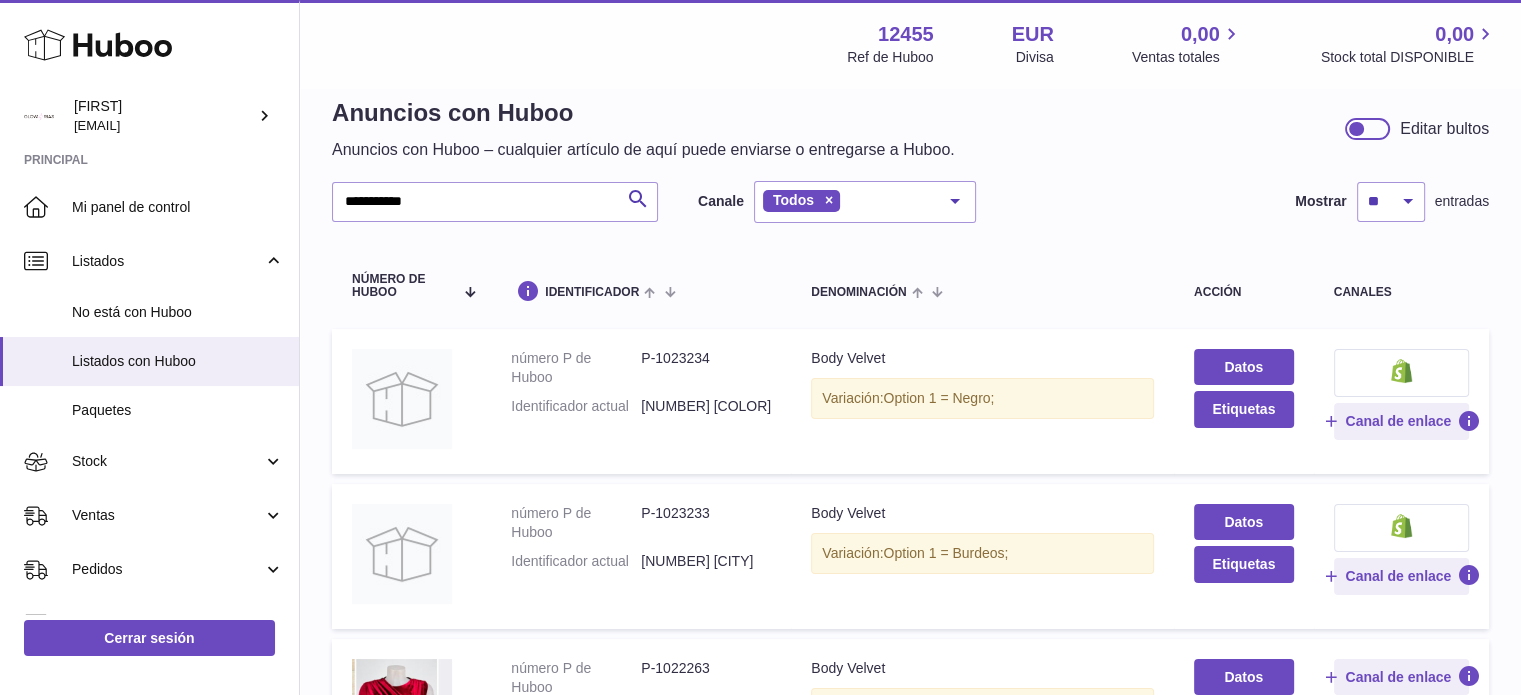 click on "P-1023234" at bounding box center [706, 368] 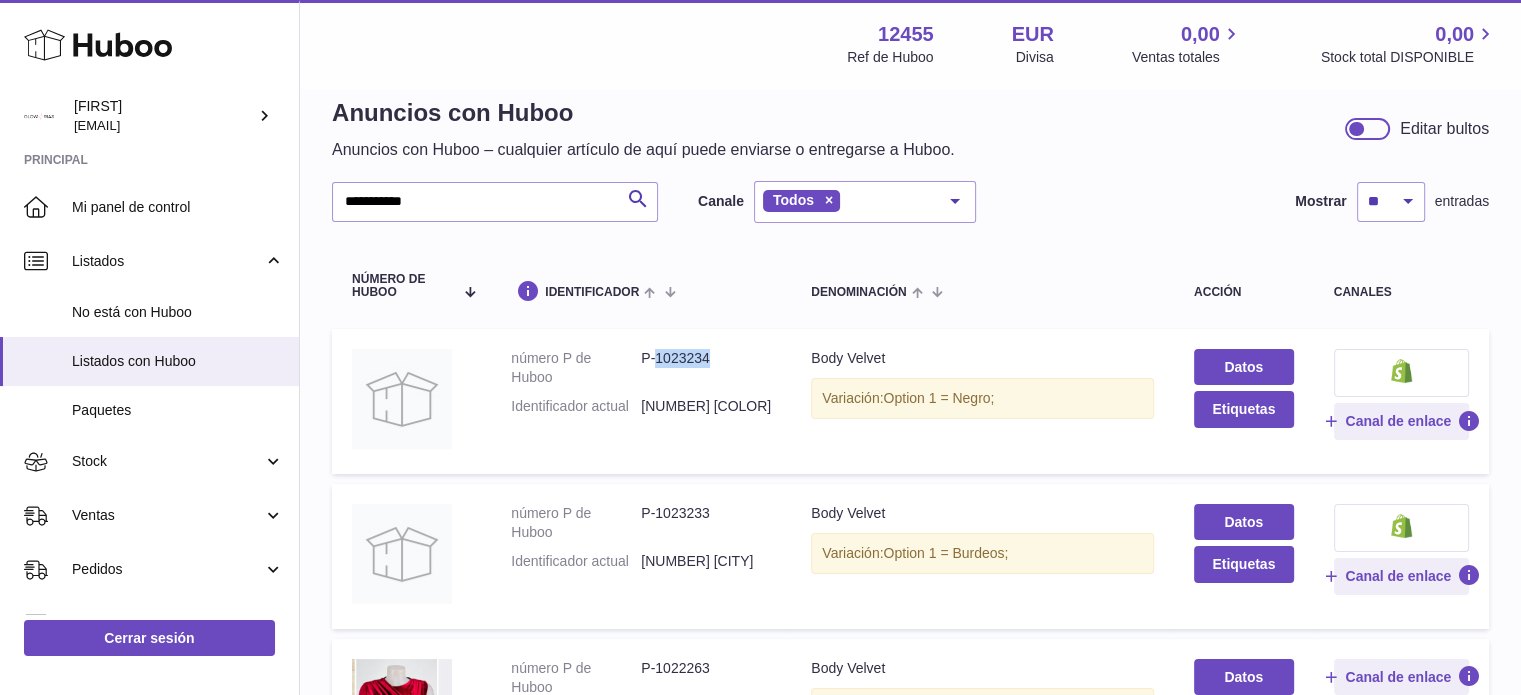 drag, startPoint x: 668, startPoint y: 357, endPoint x: 679, endPoint y: 357, distance: 11 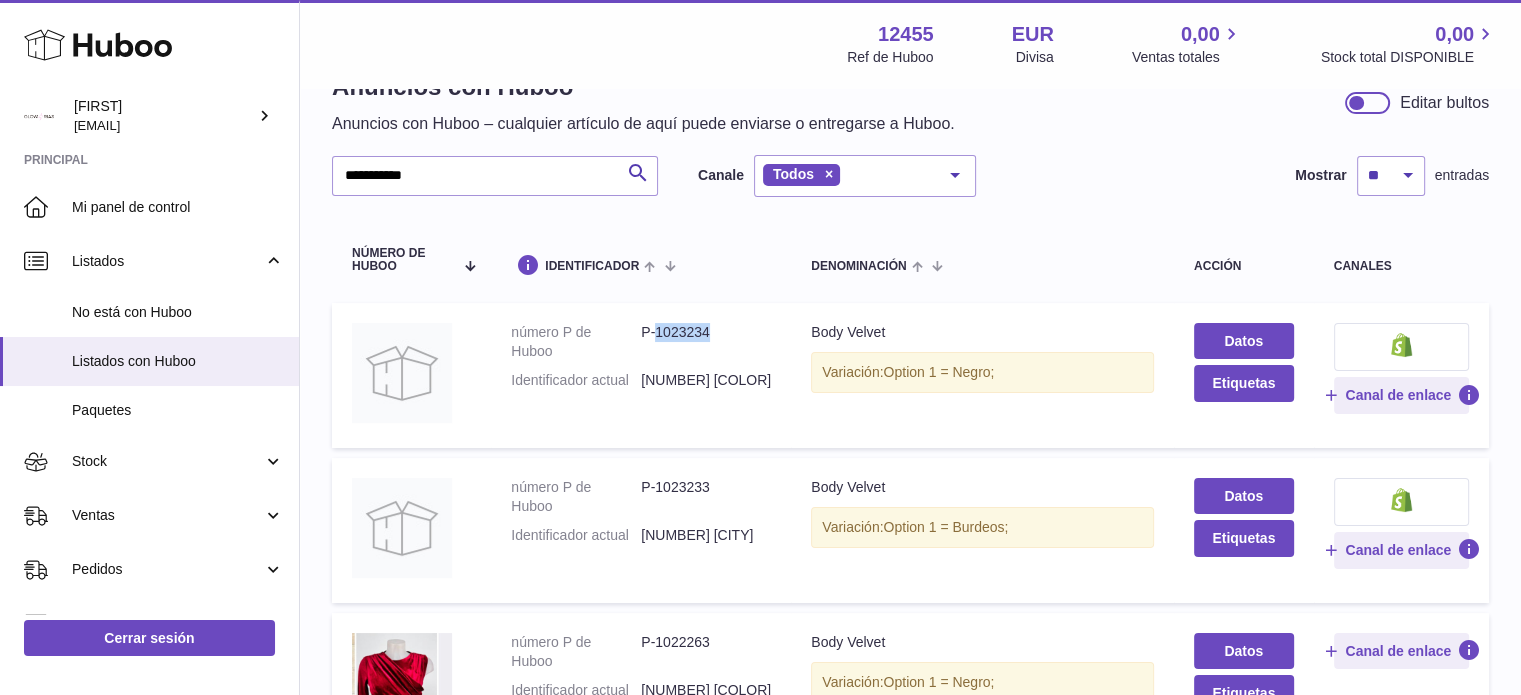 scroll, scrollTop: 33, scrollLeft: 0, axis: vertical 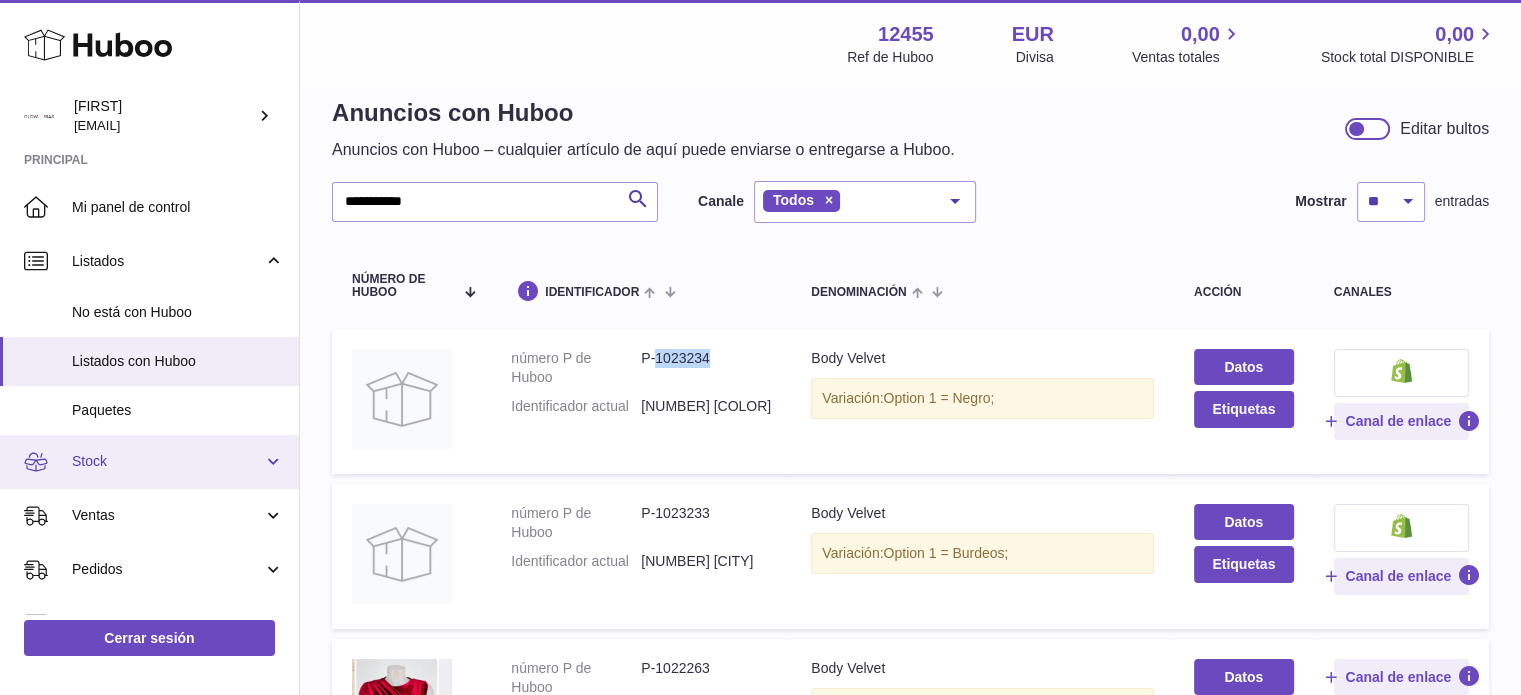 click on "Stock" at bounding box center [149, 462] 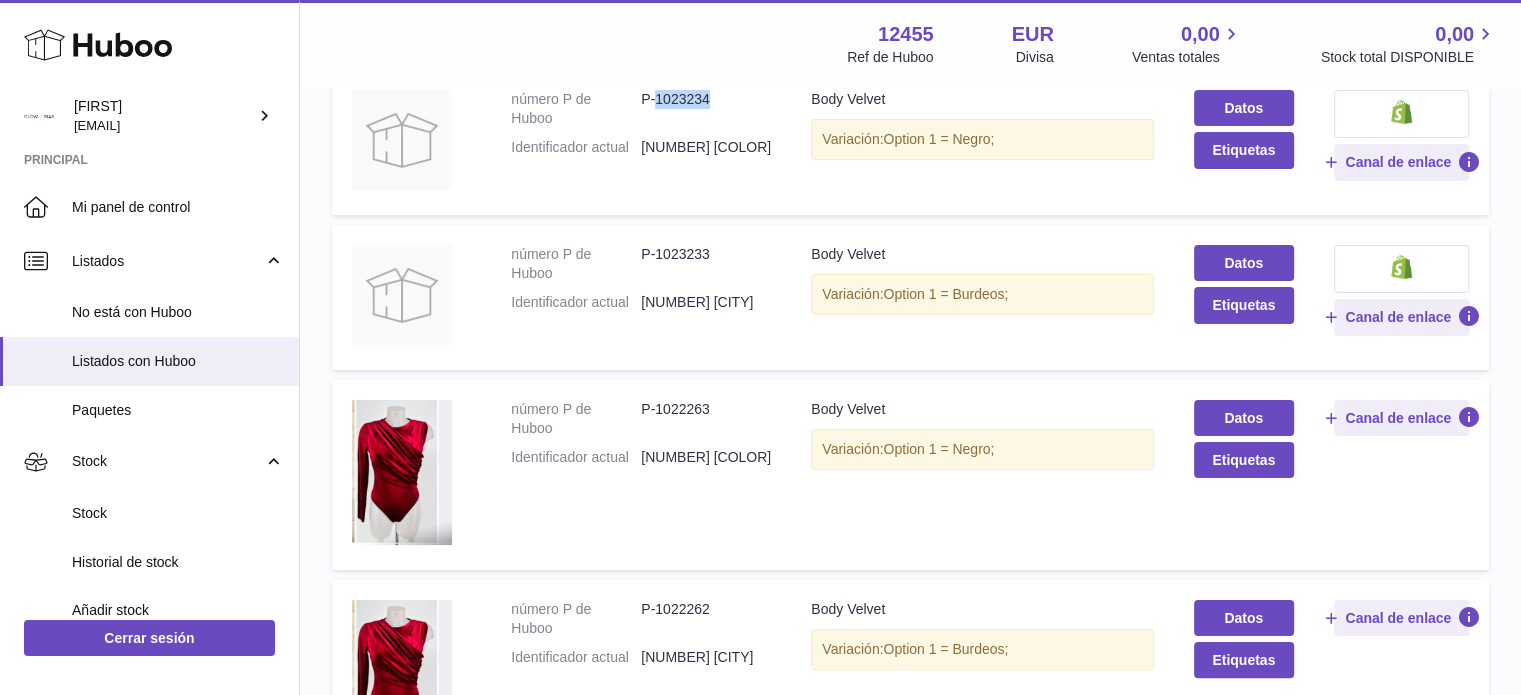scroll, scrollTop: 466, scrollLeft: 0, axis: vertical 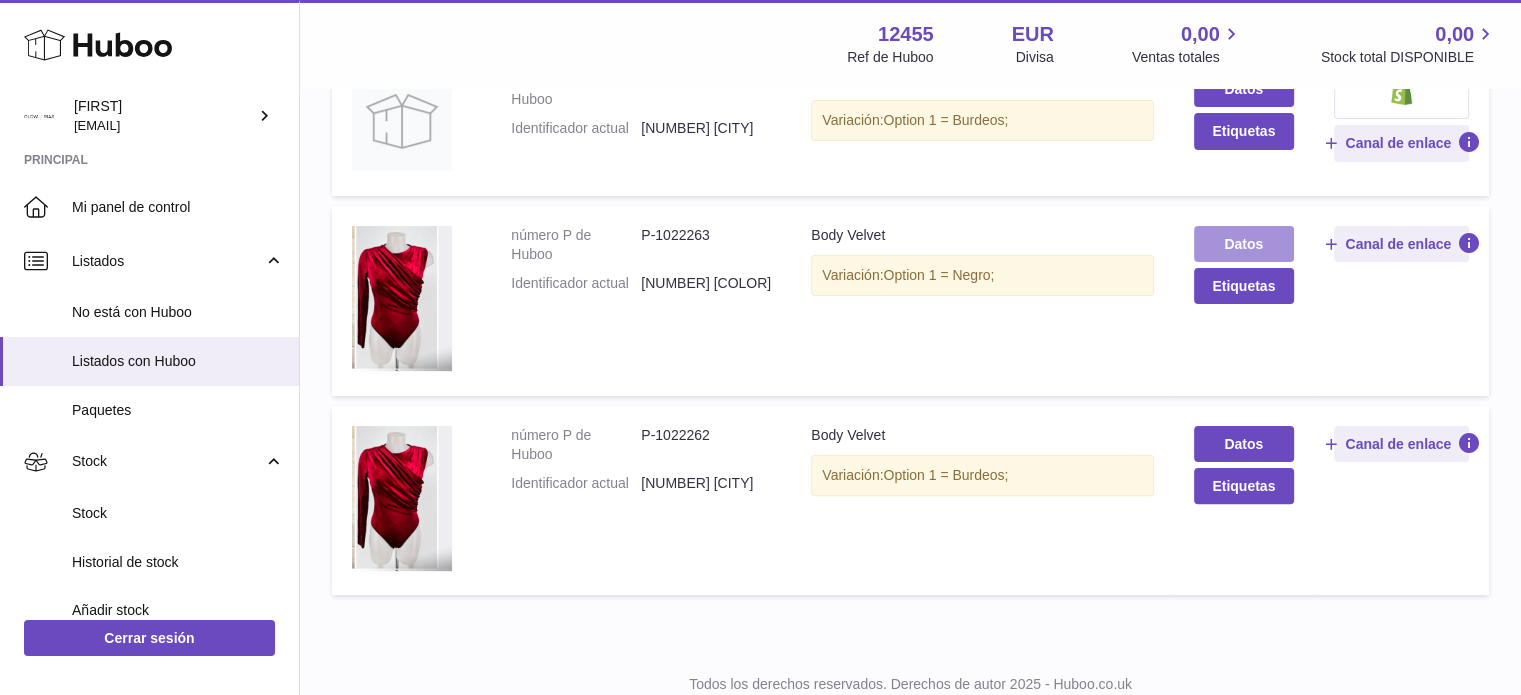 click on "Datos" at bounding box center [1244, 244] 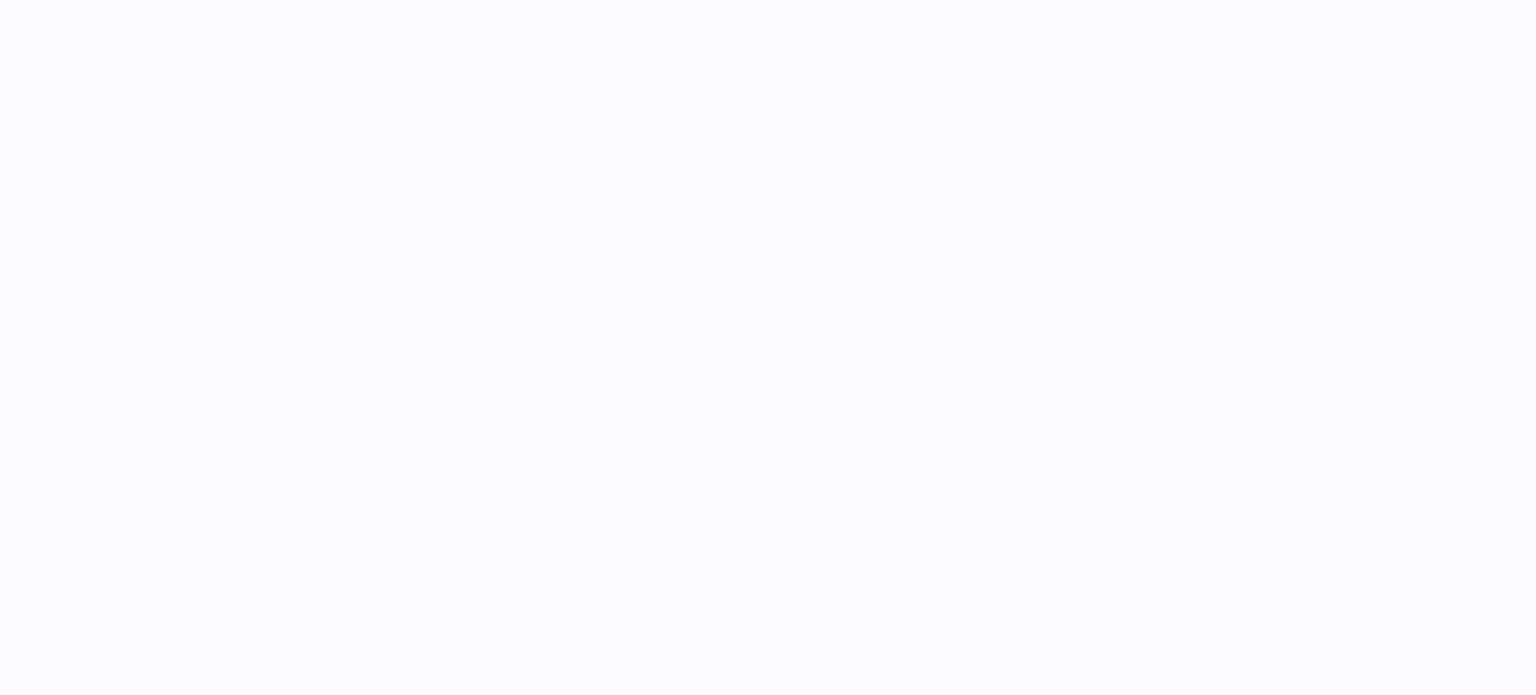 scroll, scrollTop: 0, scrollLeft: 0, axis: both 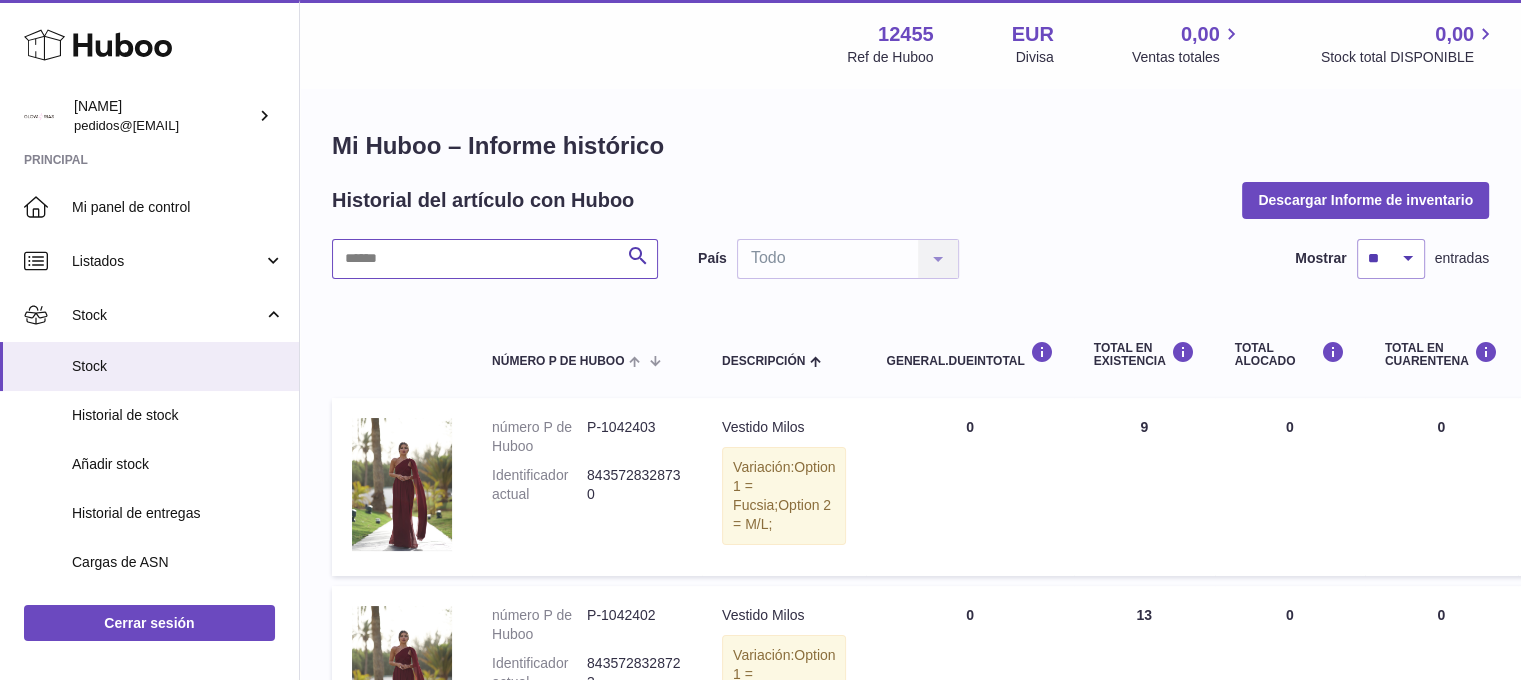 click at bounding box center (495, 259) 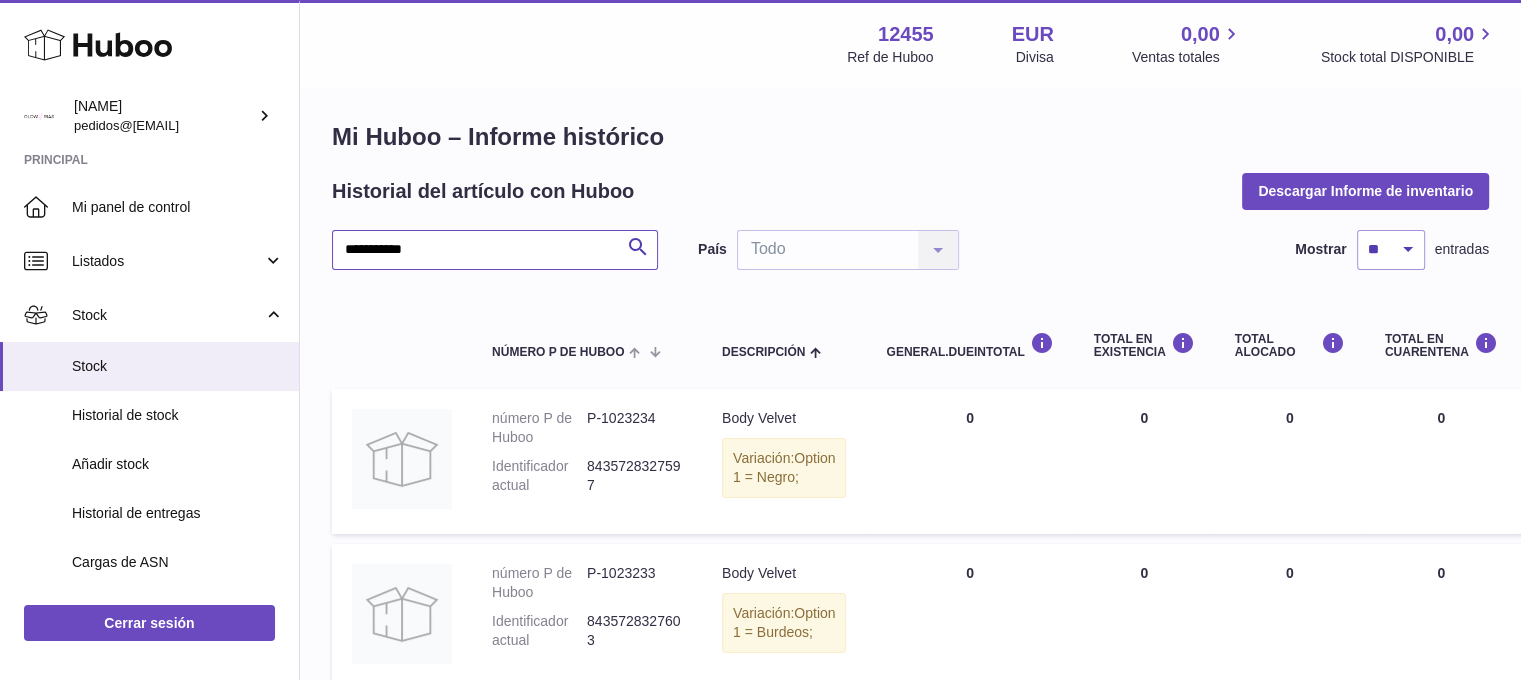 scroll, scrollTop: 0, scrollLeft: 0, axis: both 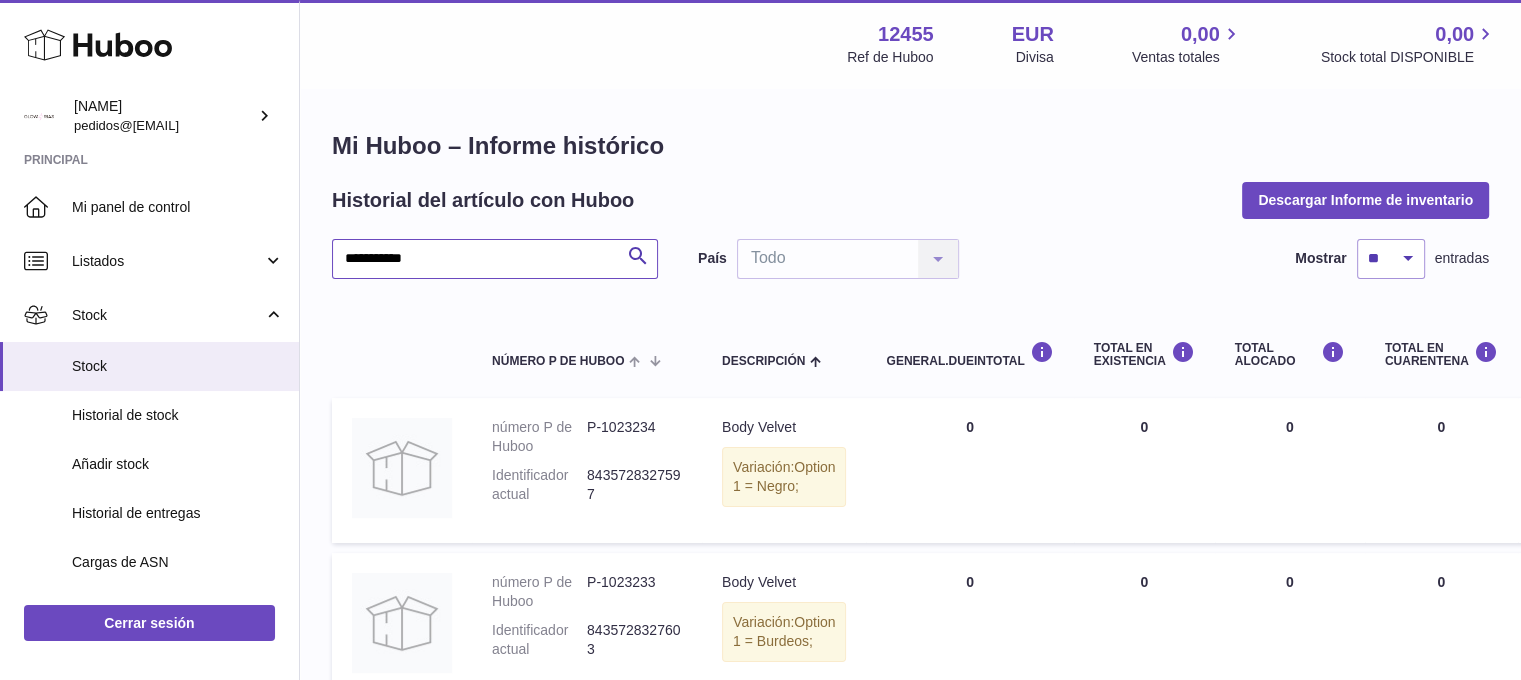 click on "**********" at bounding box center (495, 259) 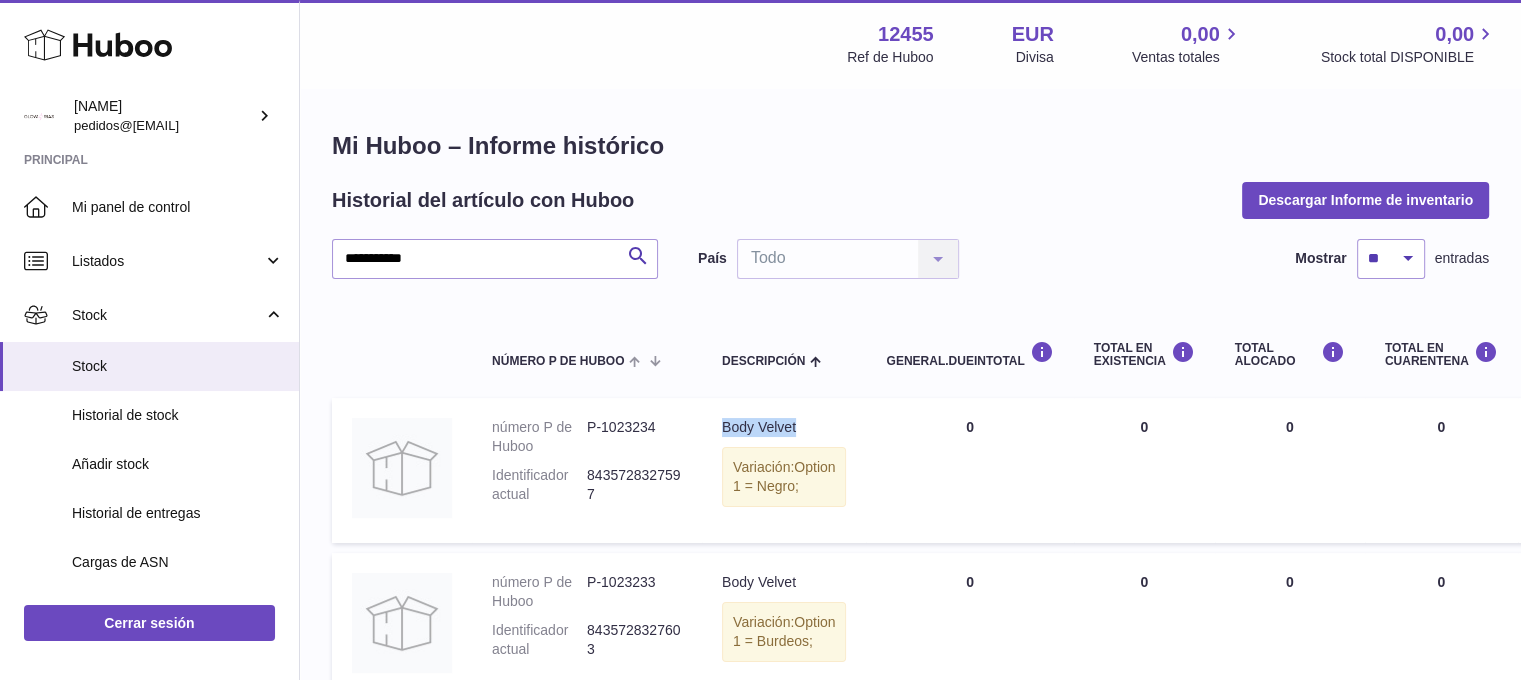 copy on "Body Velvet" 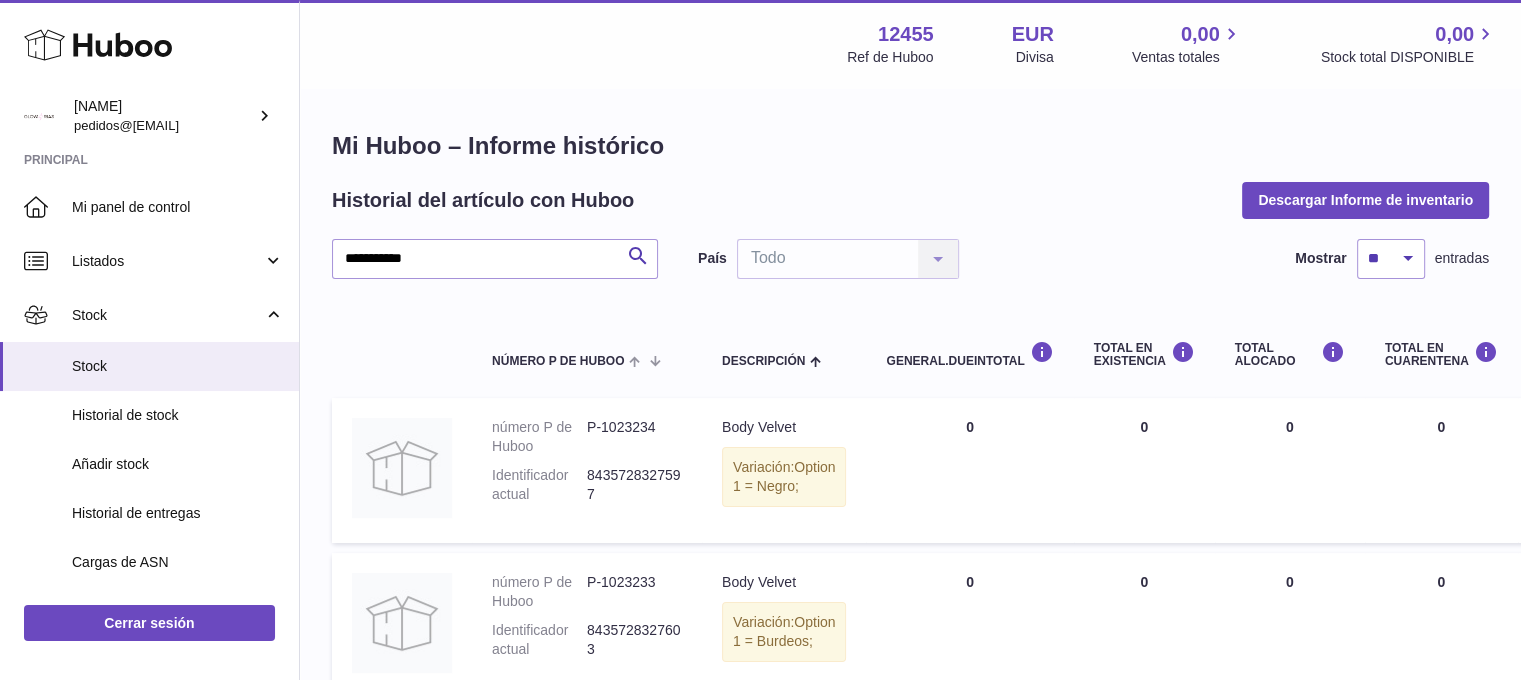 click on "P-1023234" at bounding box center (634, 437) 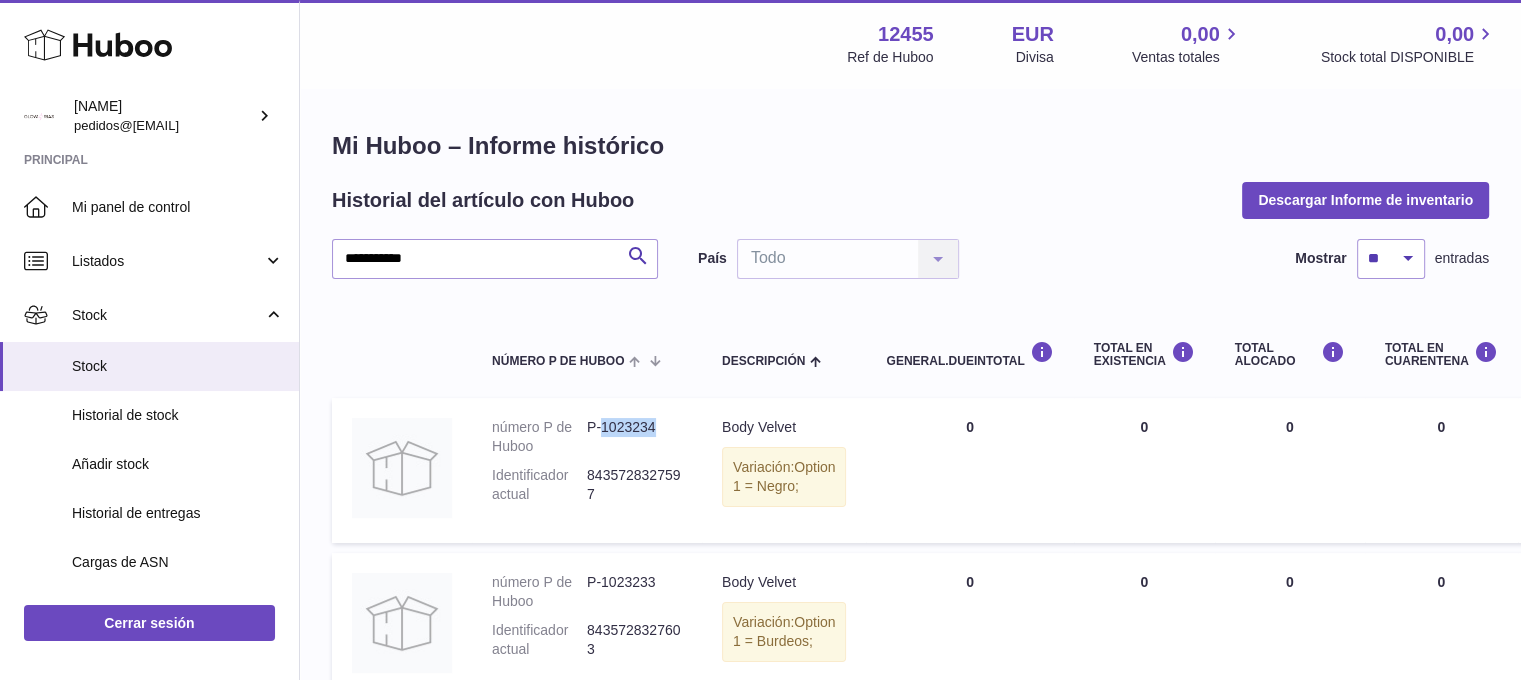 click on "P-1023234" at bounding box center (634, 437) 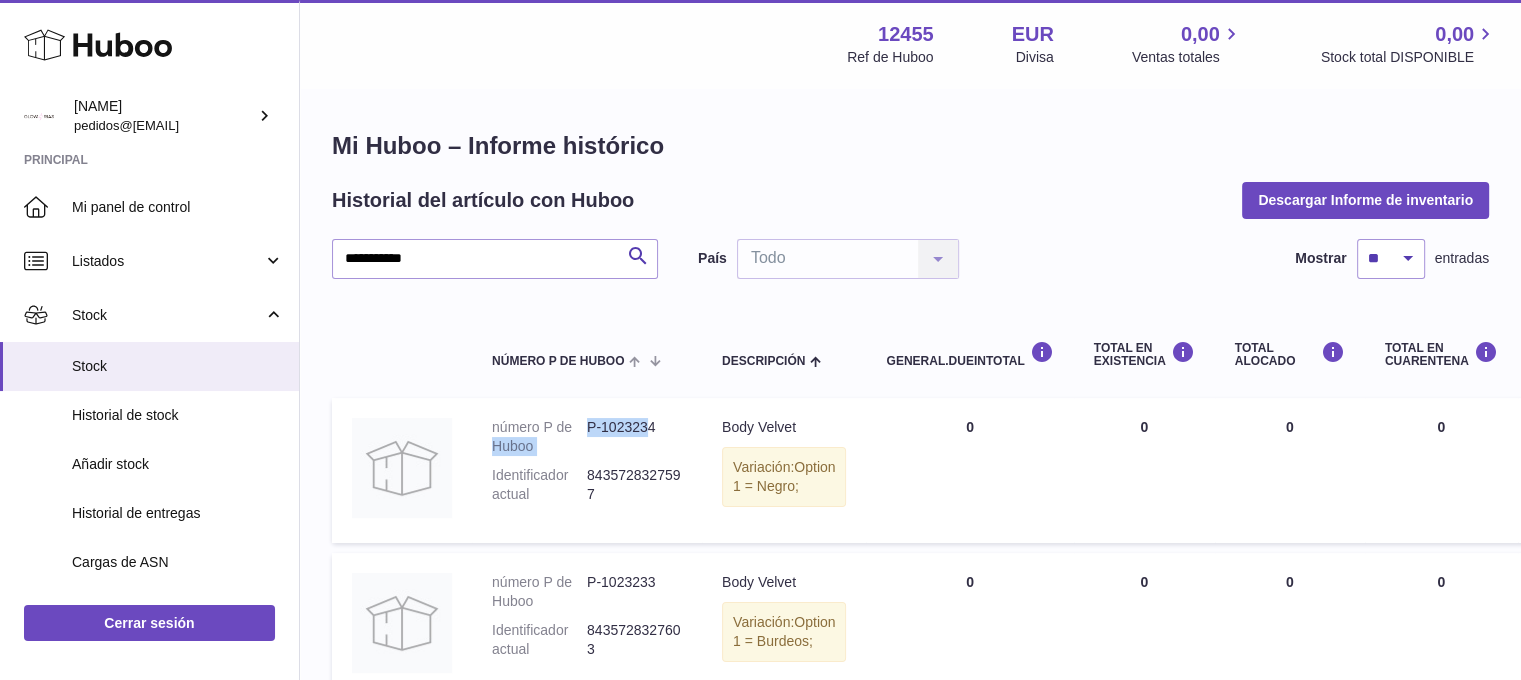 drag, startPoint x: 584, startPoint y: 424, endPoint x: 646, endPoint y: 423, distance: 62.008064 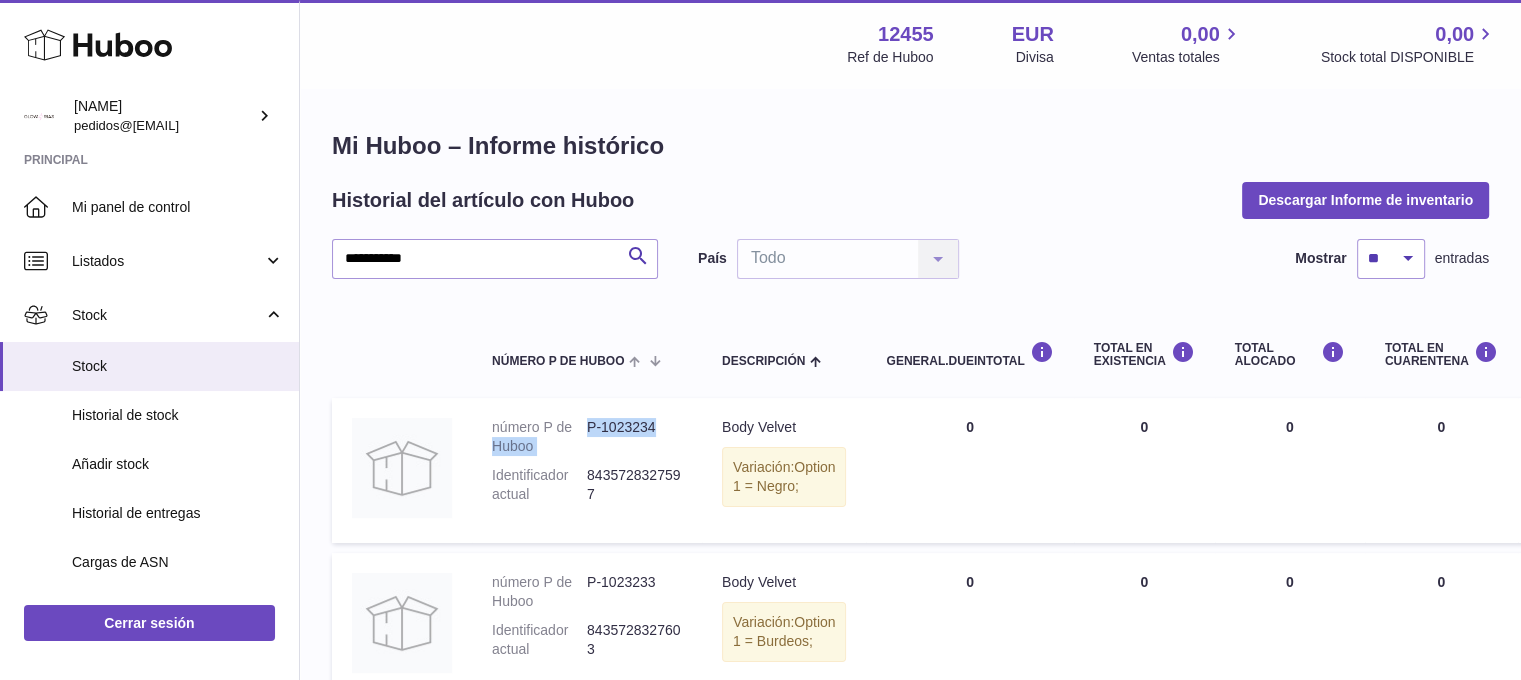 drag, startPoint x: 583, startPoint y: 424, endPoint x: 654, endPoint y: 420, distance: 71.11259 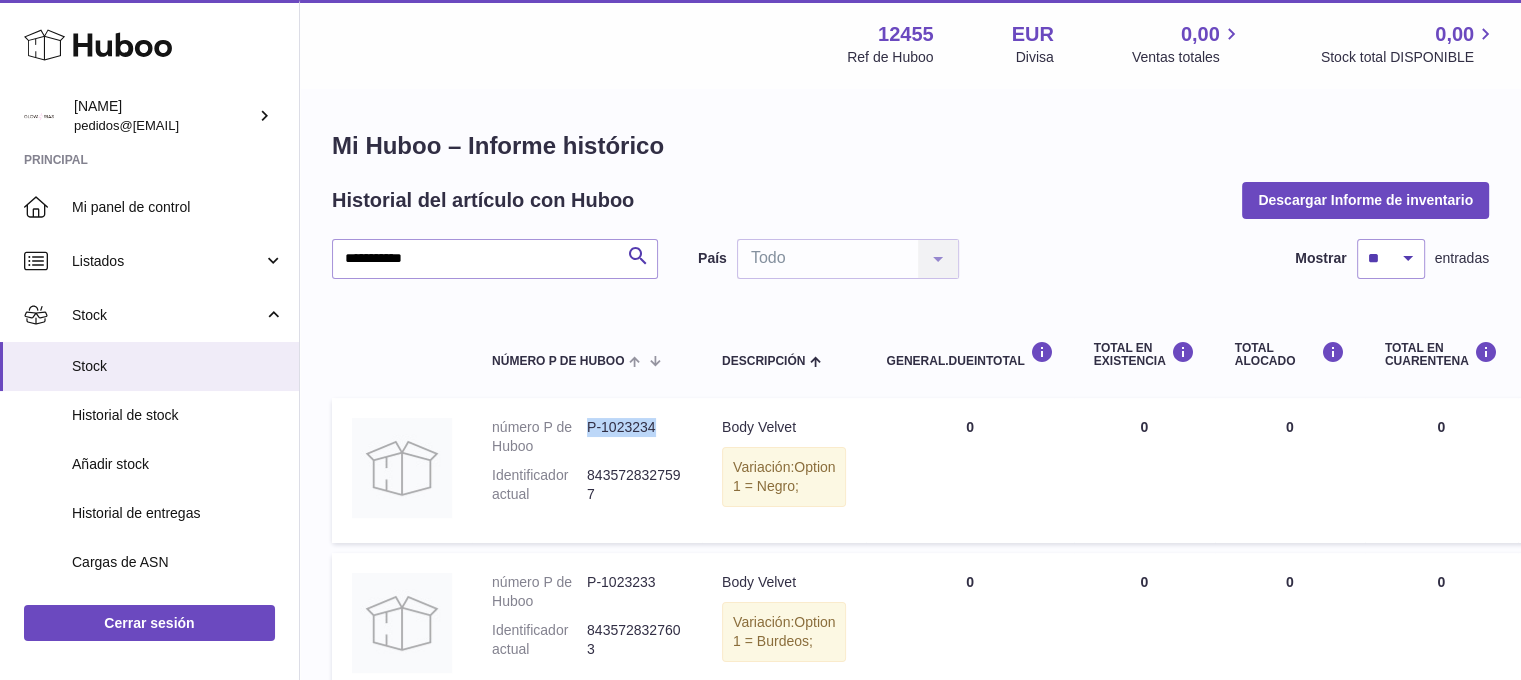 drag, startPoint x: 588, startPoint y: 427, endPoint x: 660, endPoint y: 422, distance: 72.1734 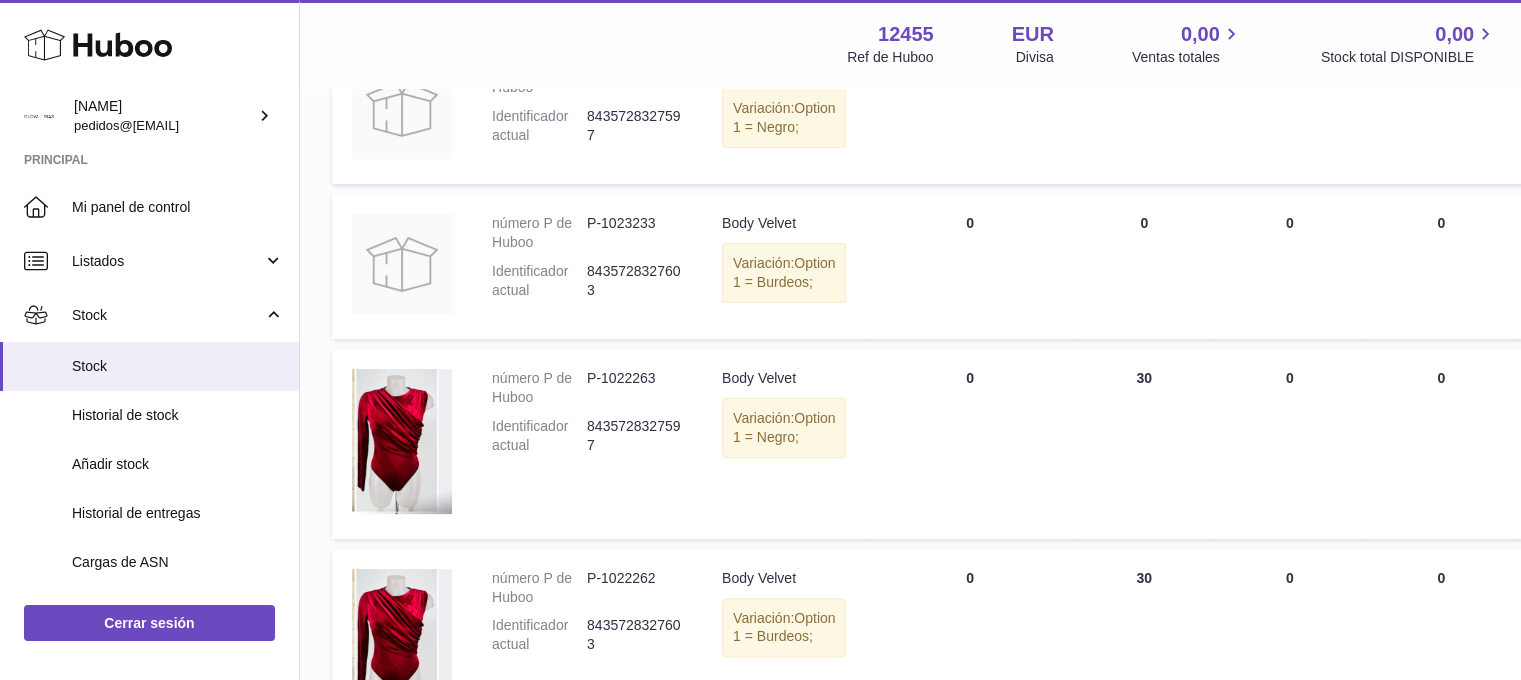 scroll, scrollTop: 366, scrollLeft: 0, axis: vertical 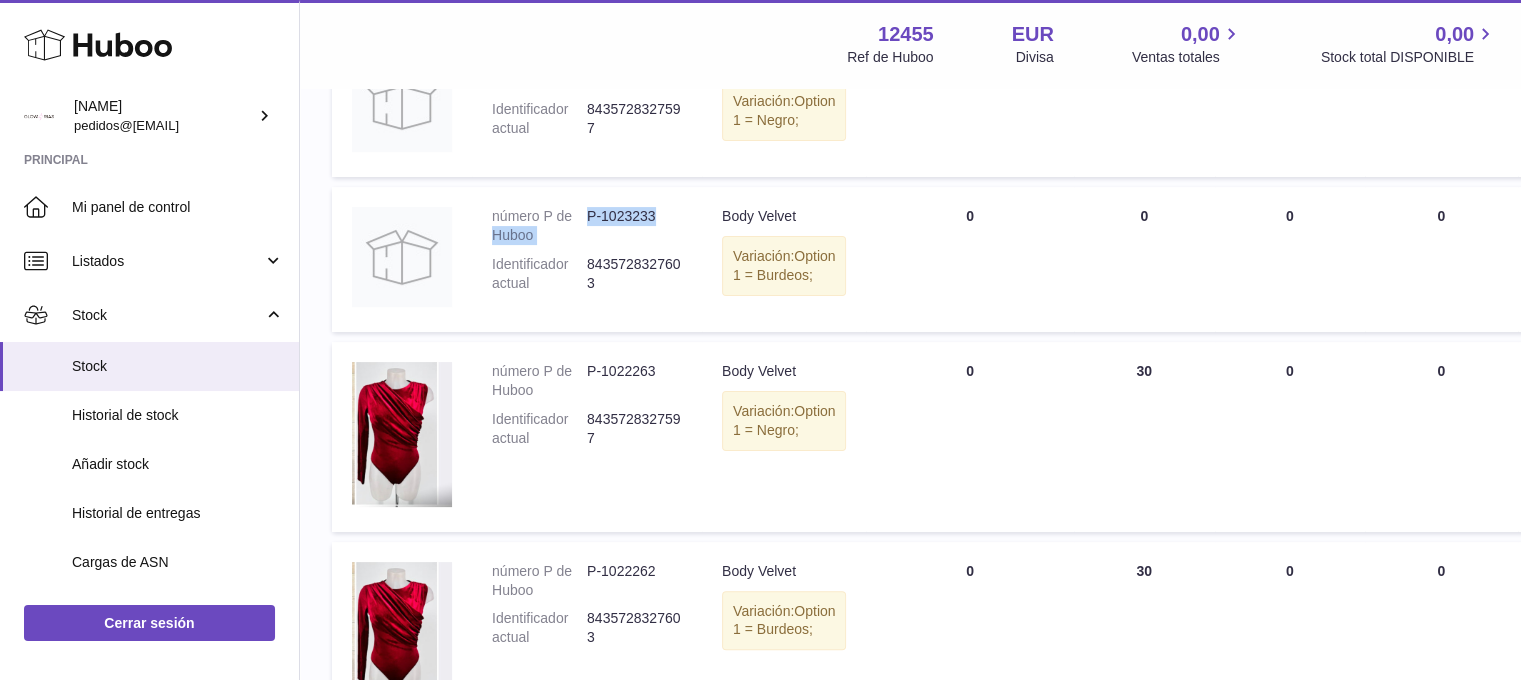 drag, startPoint x: 584, startPoint y: 220, endPoint x: 659, endPoint y: 222, distance: 75.026665 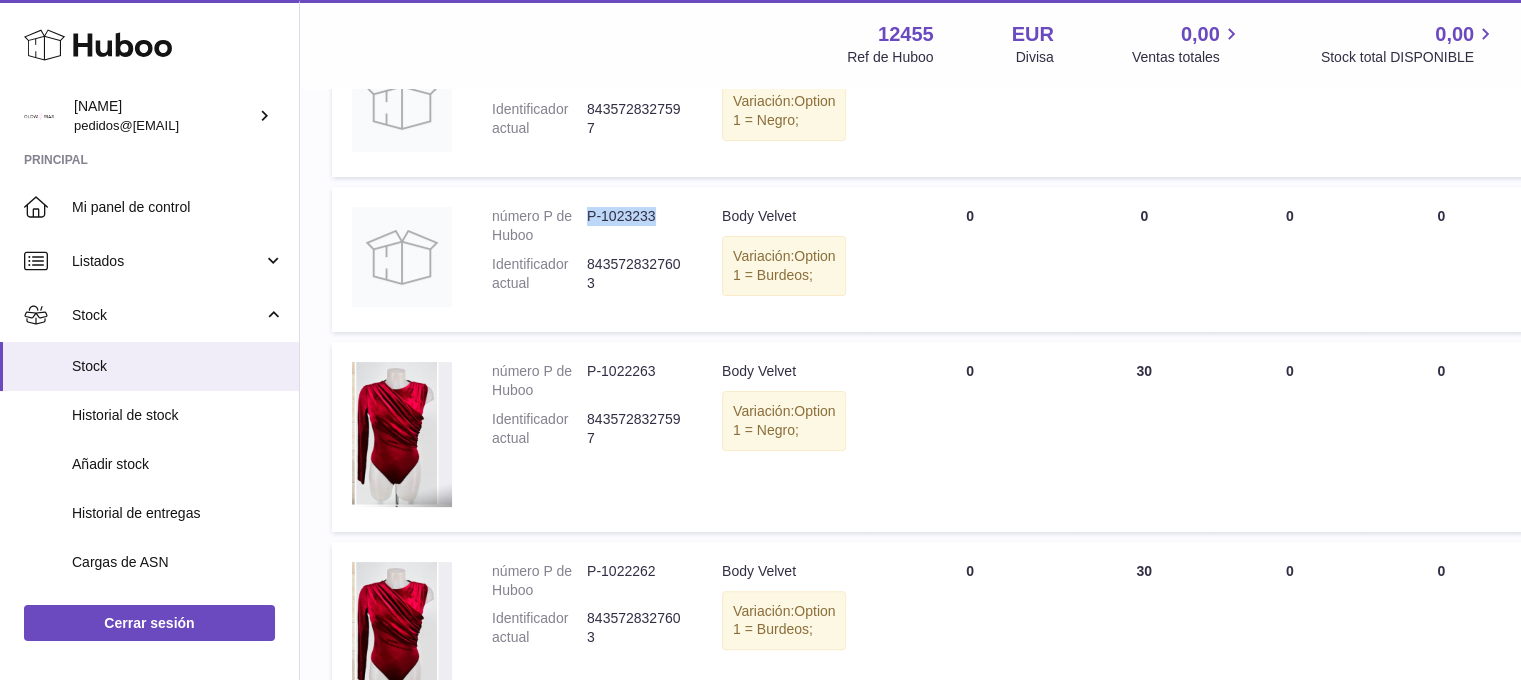 drag, startPoint x: 587, startPoint y: 224, endPoint x: 660, endPoint y: 221, distance: 73.061615 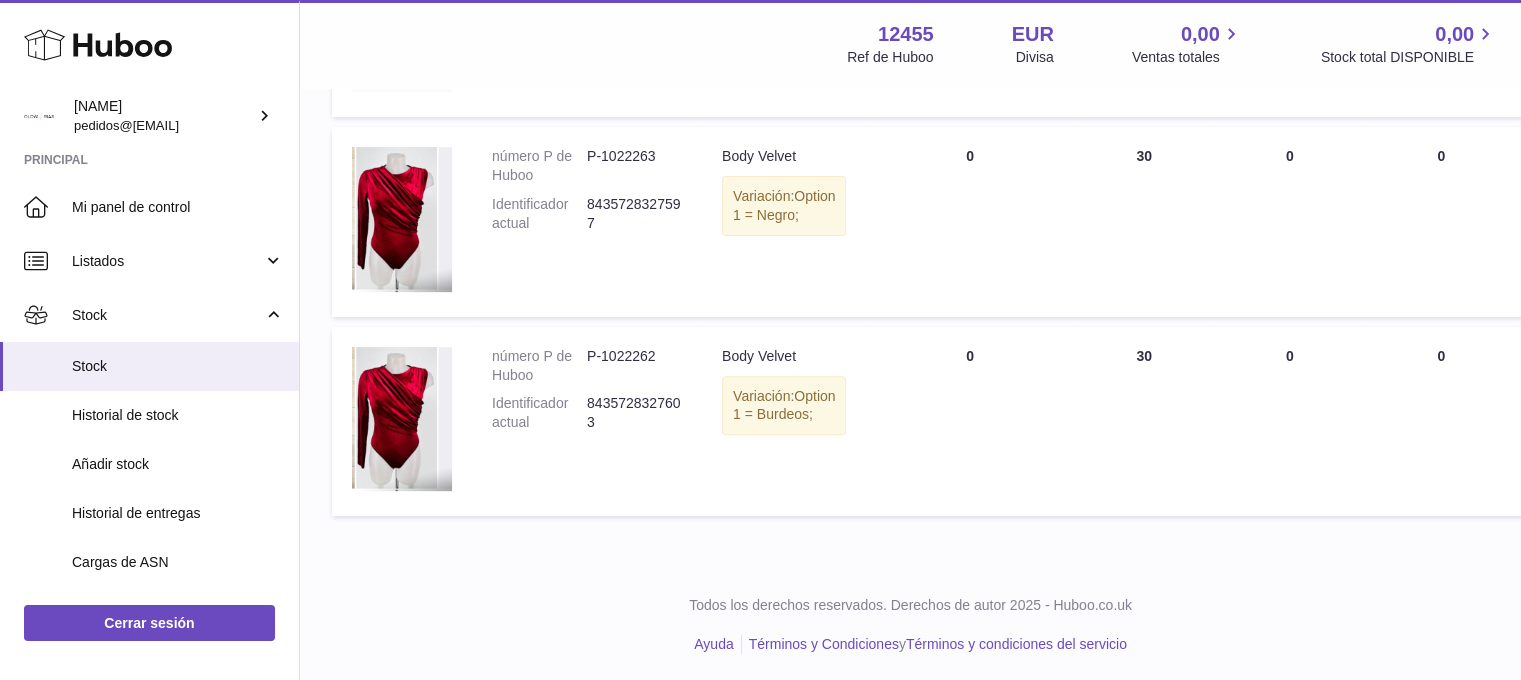 scroll, scrollTop: 600, scrollLeft: 0, axis: vertical 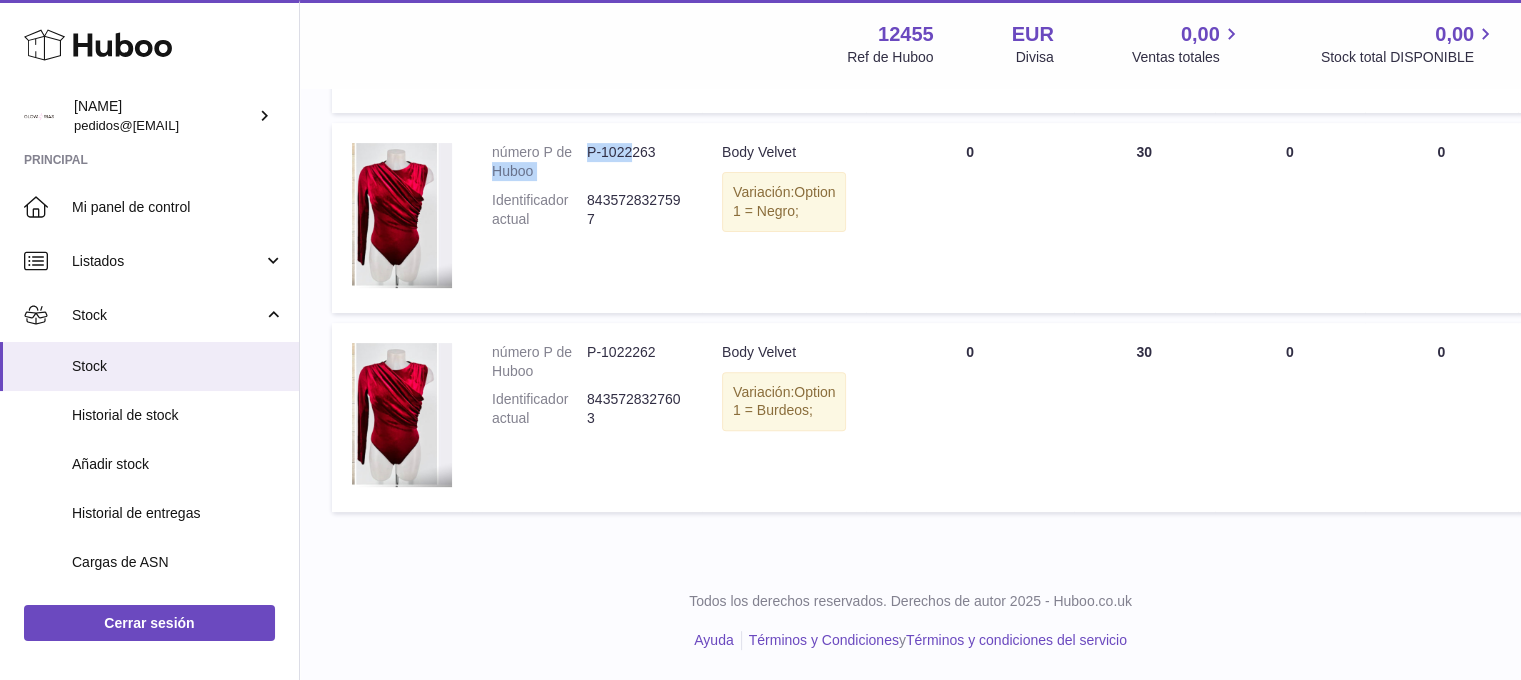 drag, startPoint x: 584, startPoint y: 155, endPoint x: 634, endPoint y: 158, distance: 50.08992 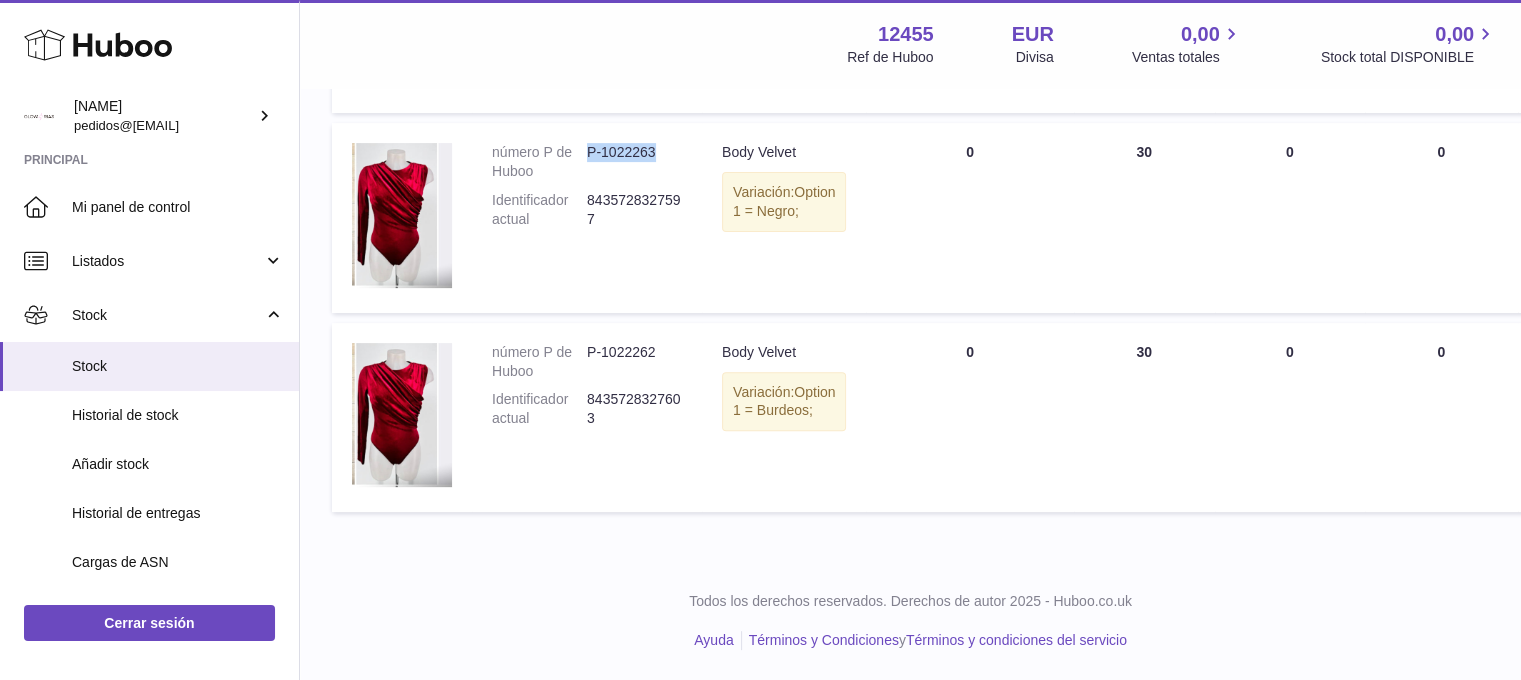 drag, startPoint x: 588, startPoint y: 158, endPoint x: 665, endPoint y: 155, distance: 77.05842 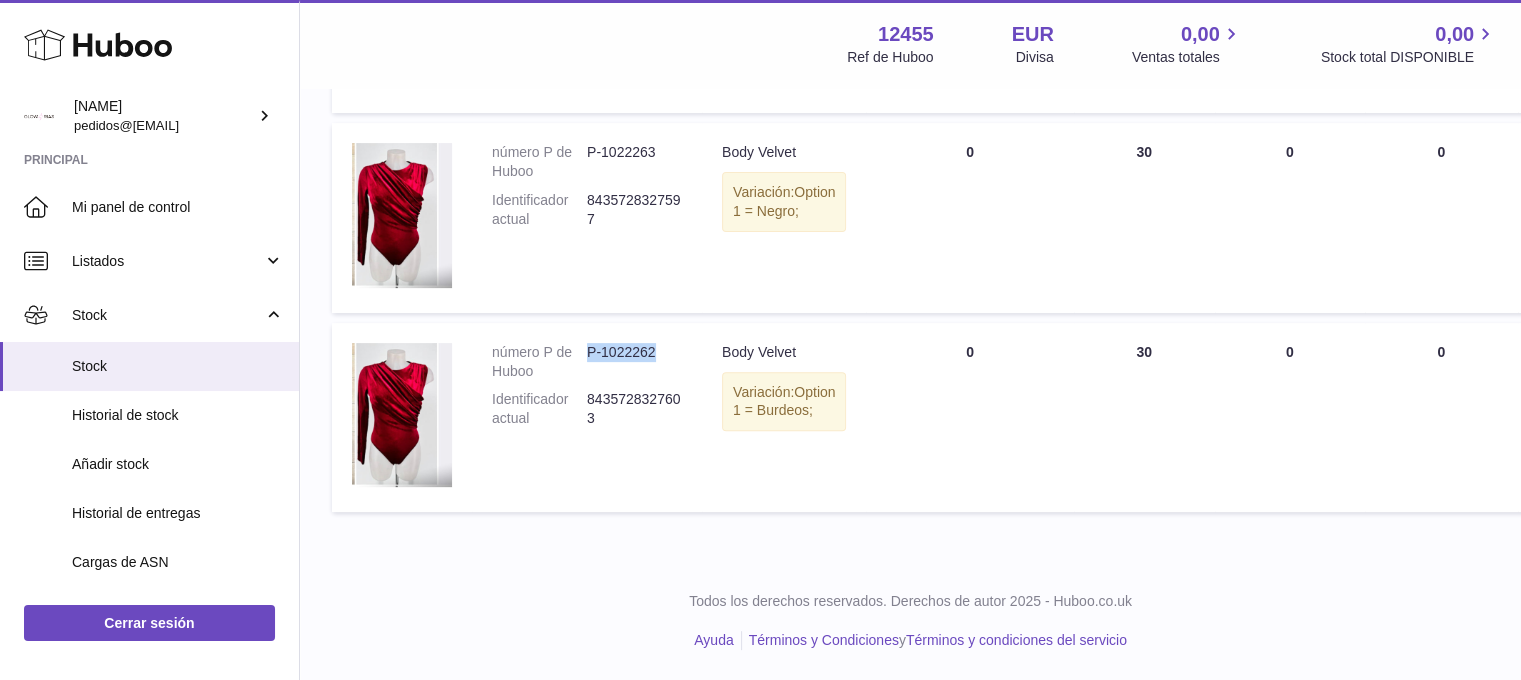 drag, startPoint x: 588, startPoint y: 353, endPoint x: 659, endPoint y: 353, distance: 71 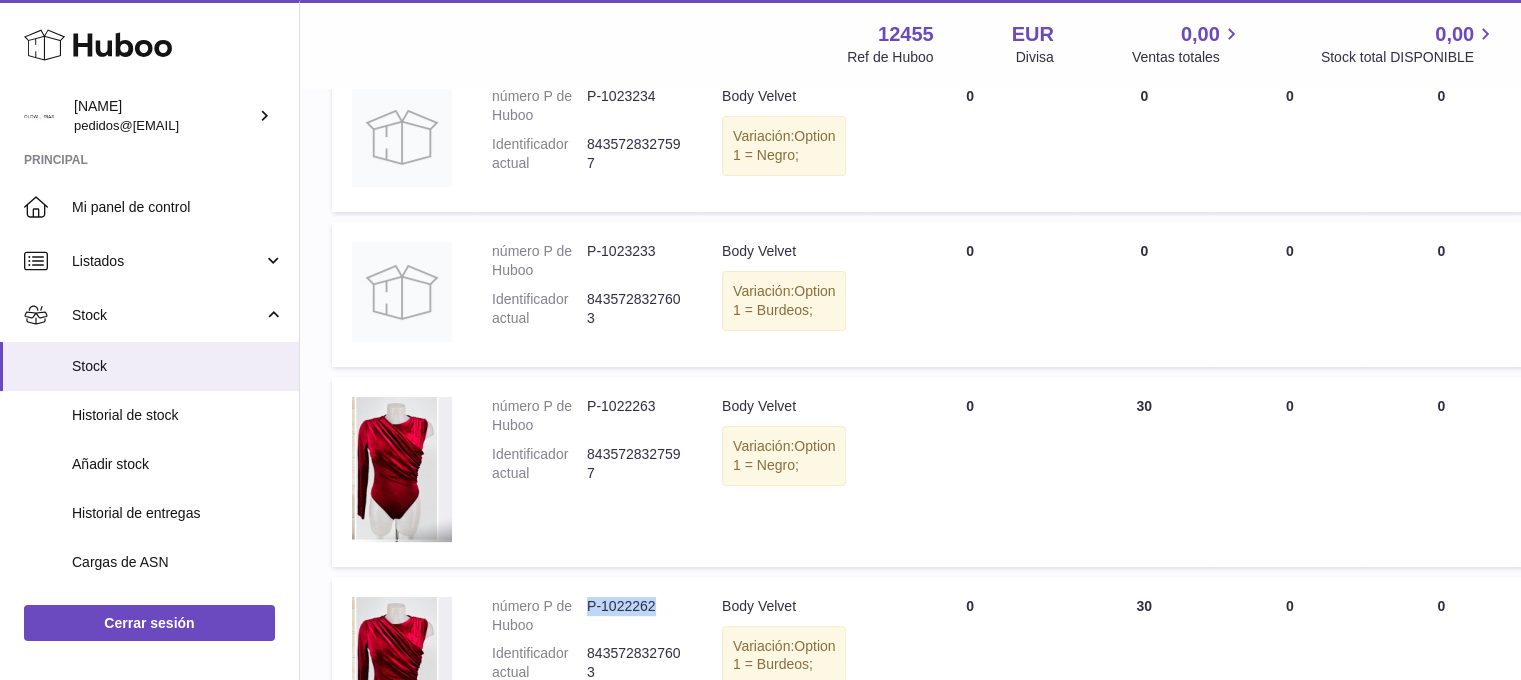 scroll, scrollTop: 300, scrollLeft: 0, axis: vertical 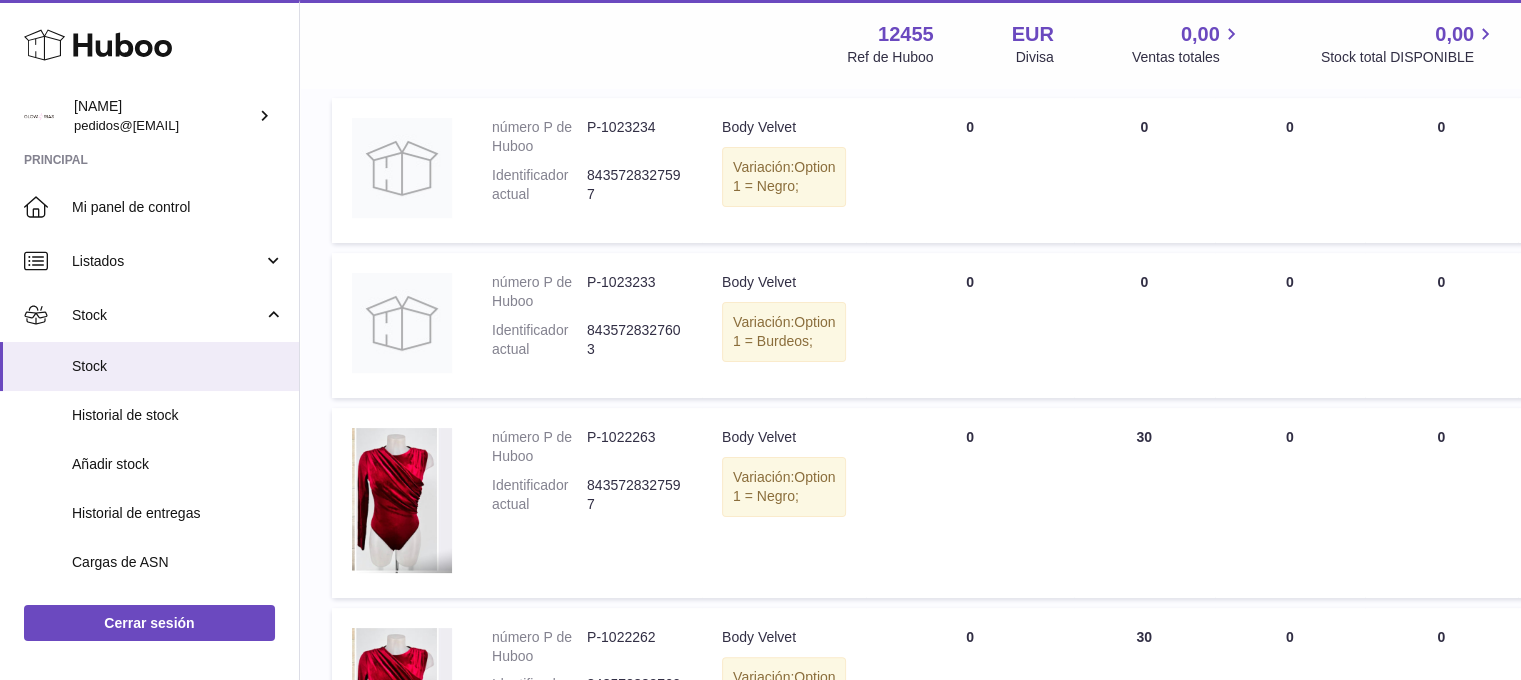 click on "DEBIDO EN Total
0" at bounding box center (969, 503) 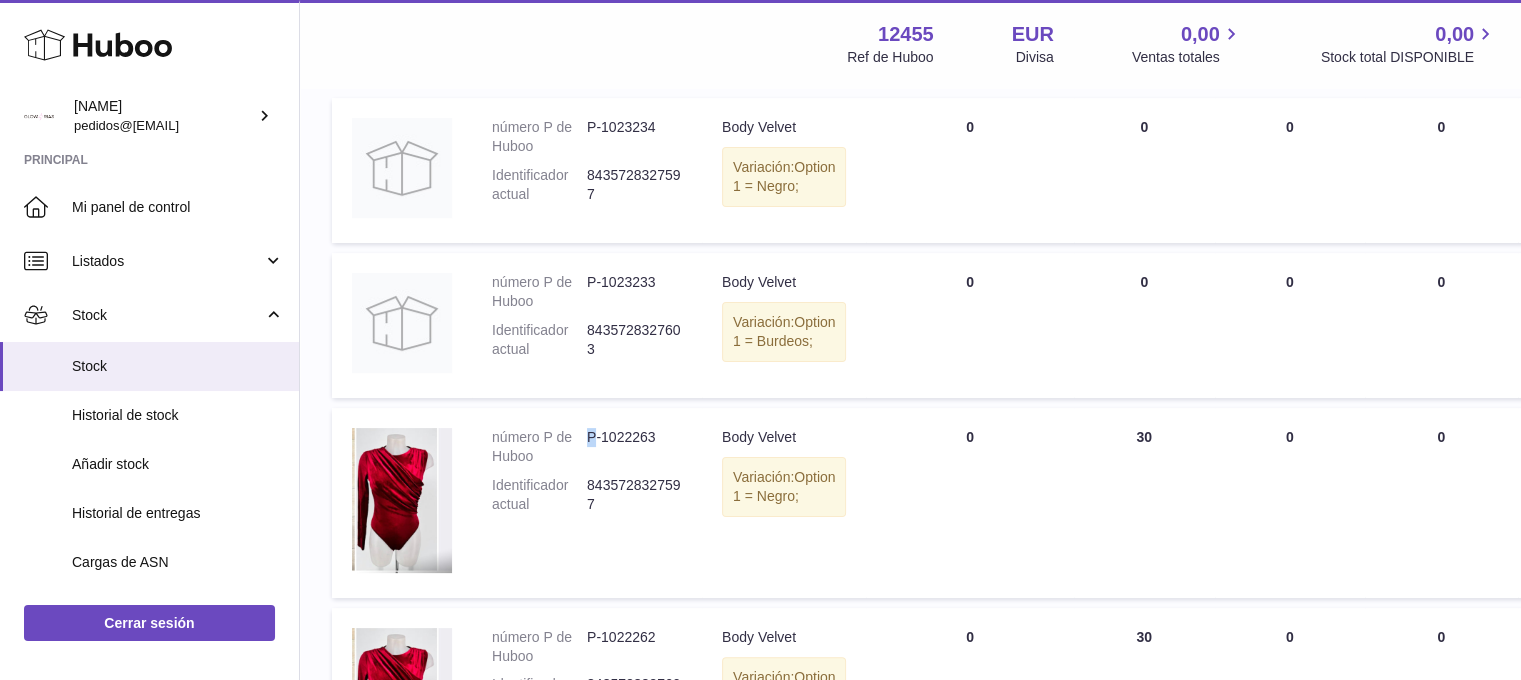 click on "P-1022263" at bounding box center (634, 447) 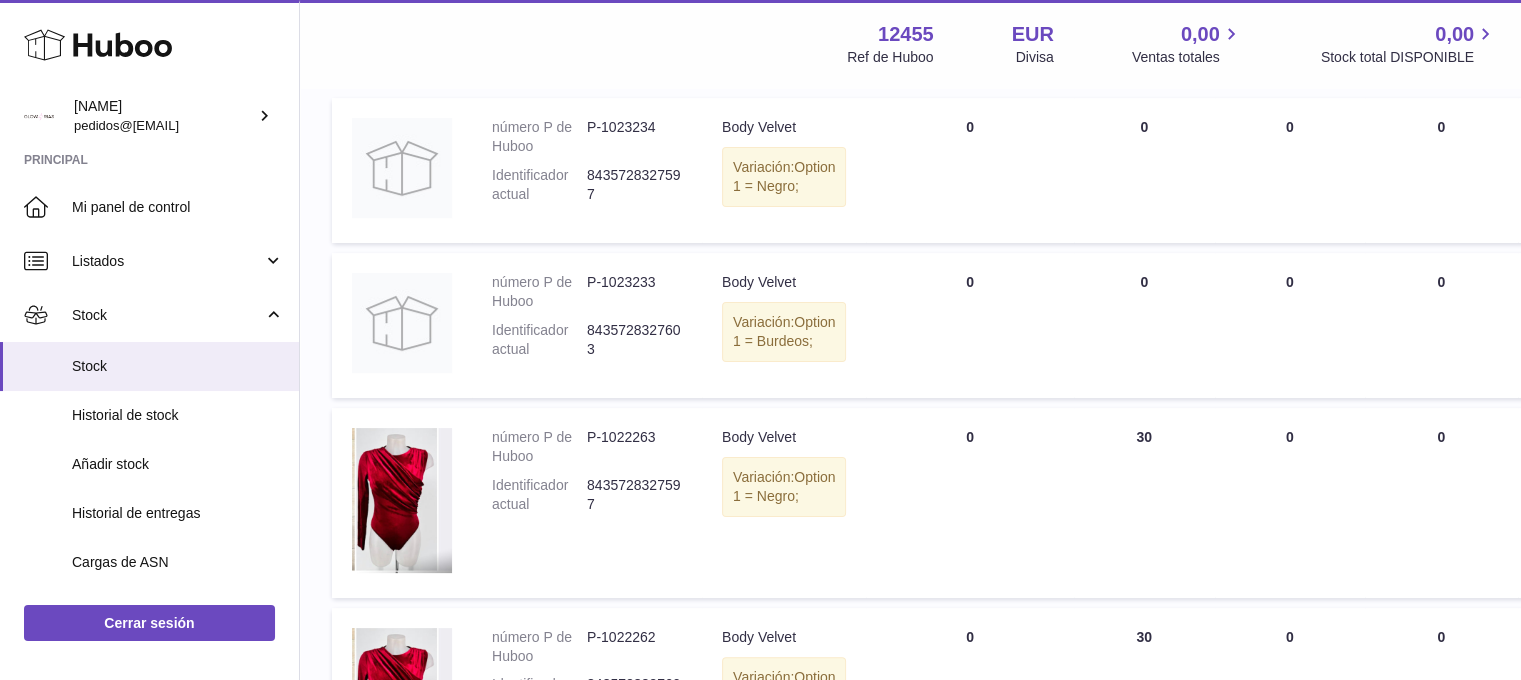 click on "P-1022263" at bounding box center (634, 447) 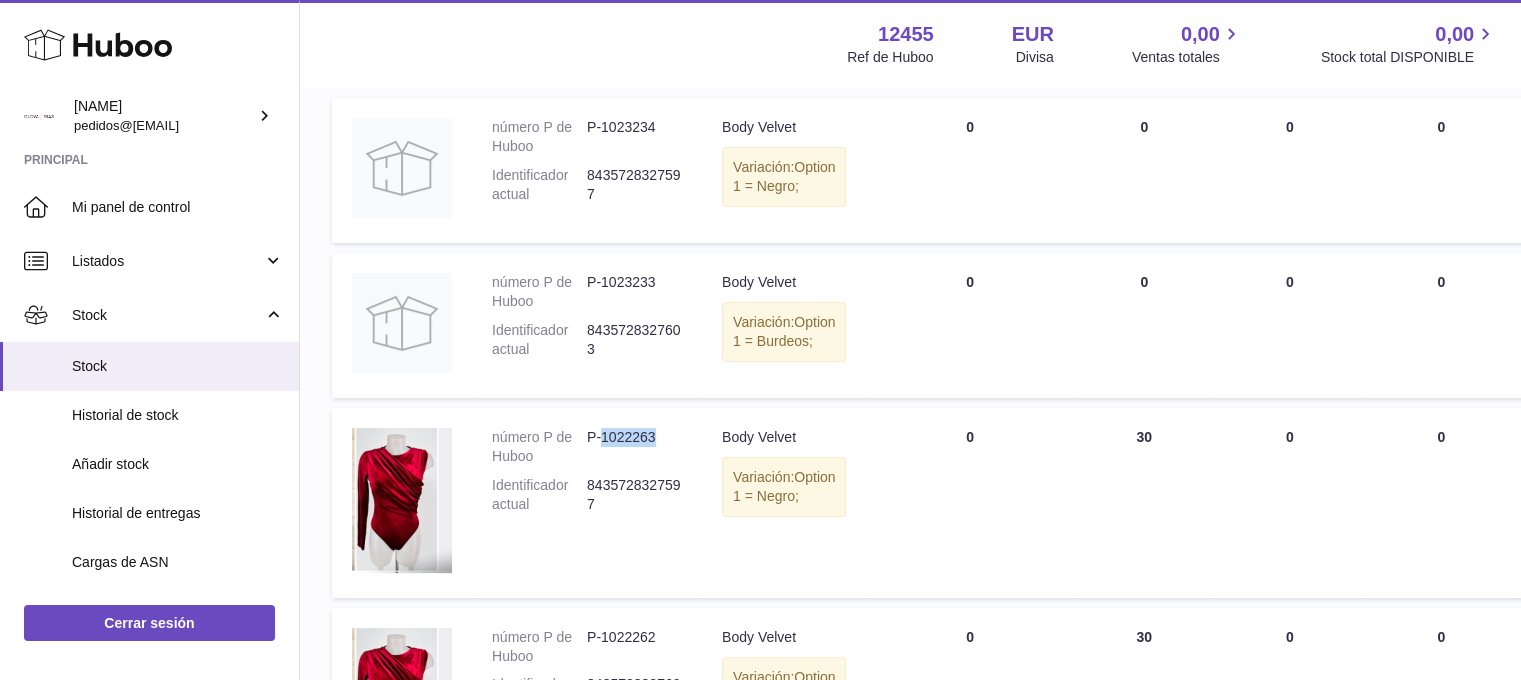 click on "P-1022263" at bounding box center [634, 447] 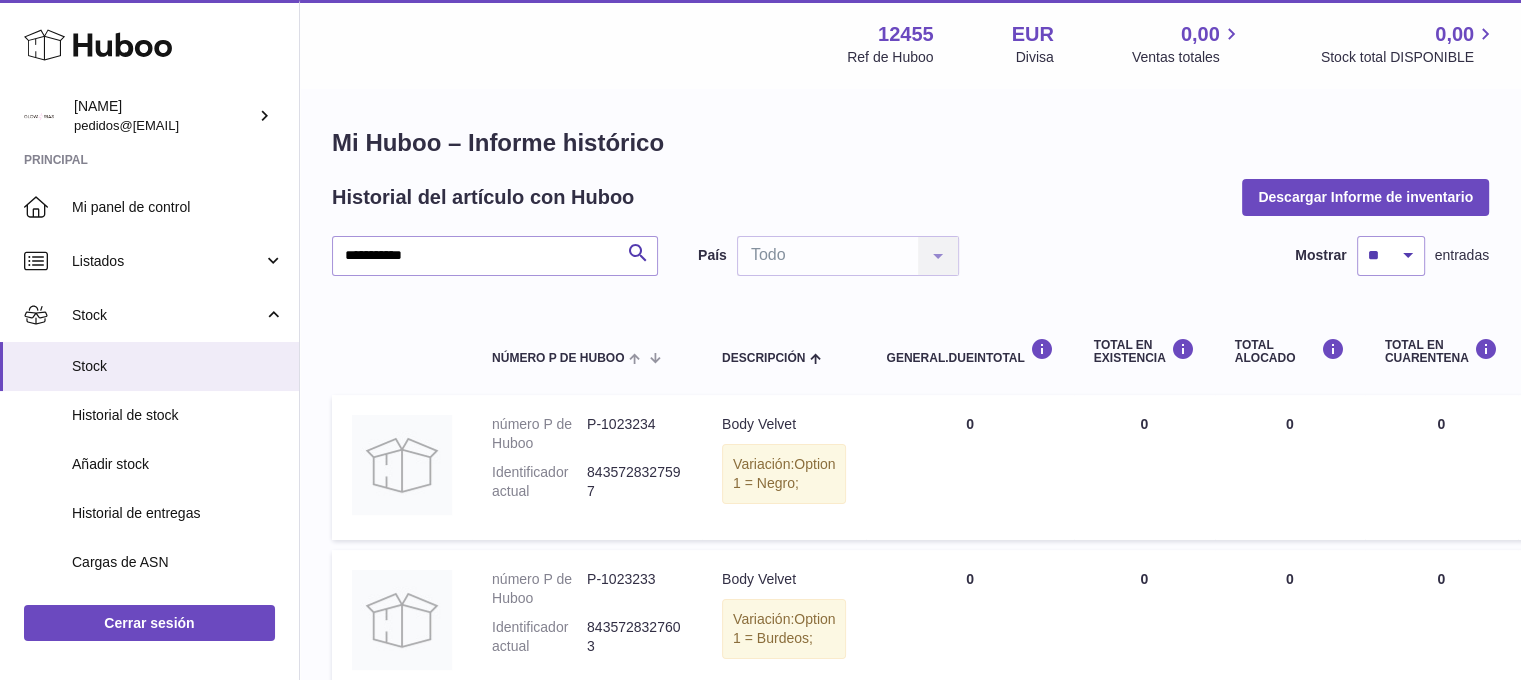 scroll, scrollTop: 0, scrollLeft: 0, axis: both 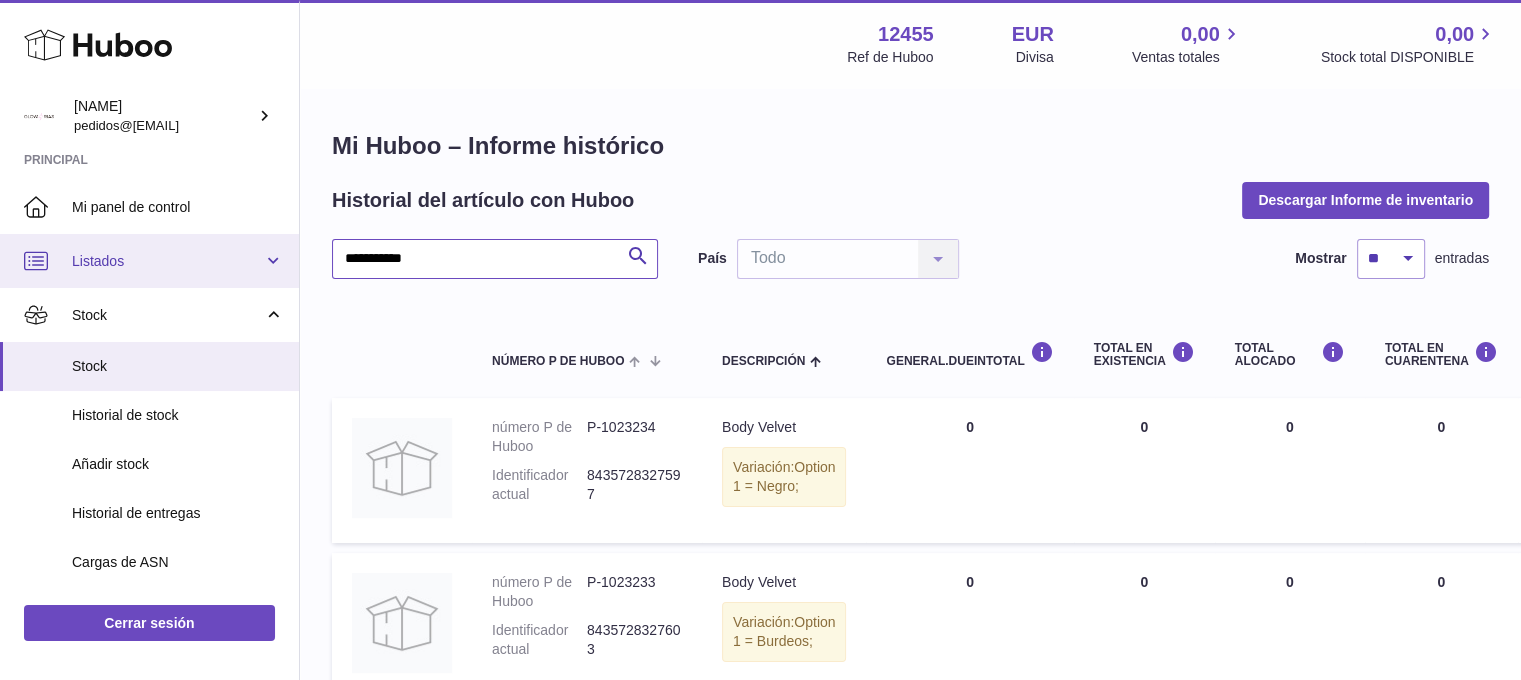 drag, startPoint x: 427, startPoint y: 260, endPoint x: 254, endPoint y: 259, distance: 173.00288 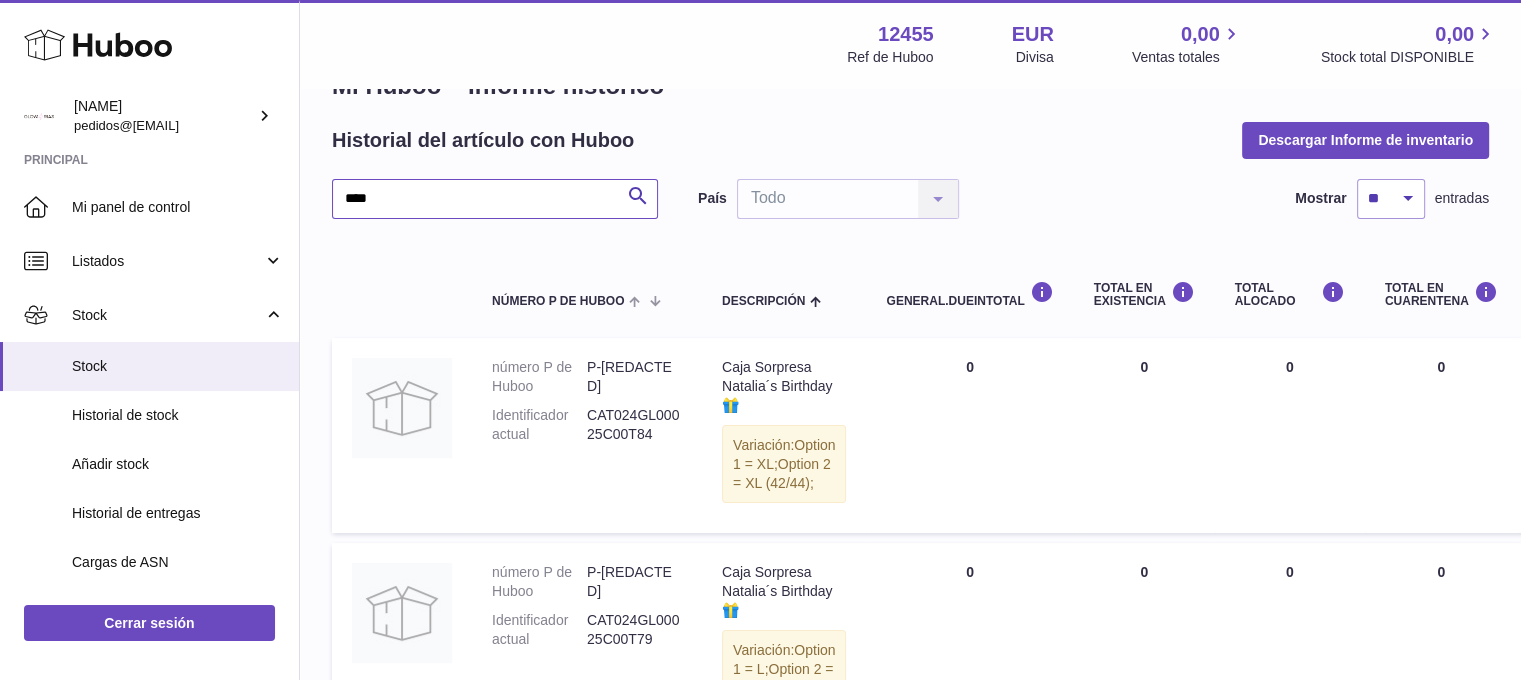 scroll, scrollTop: 0, scrollLeft: 0, axis: both 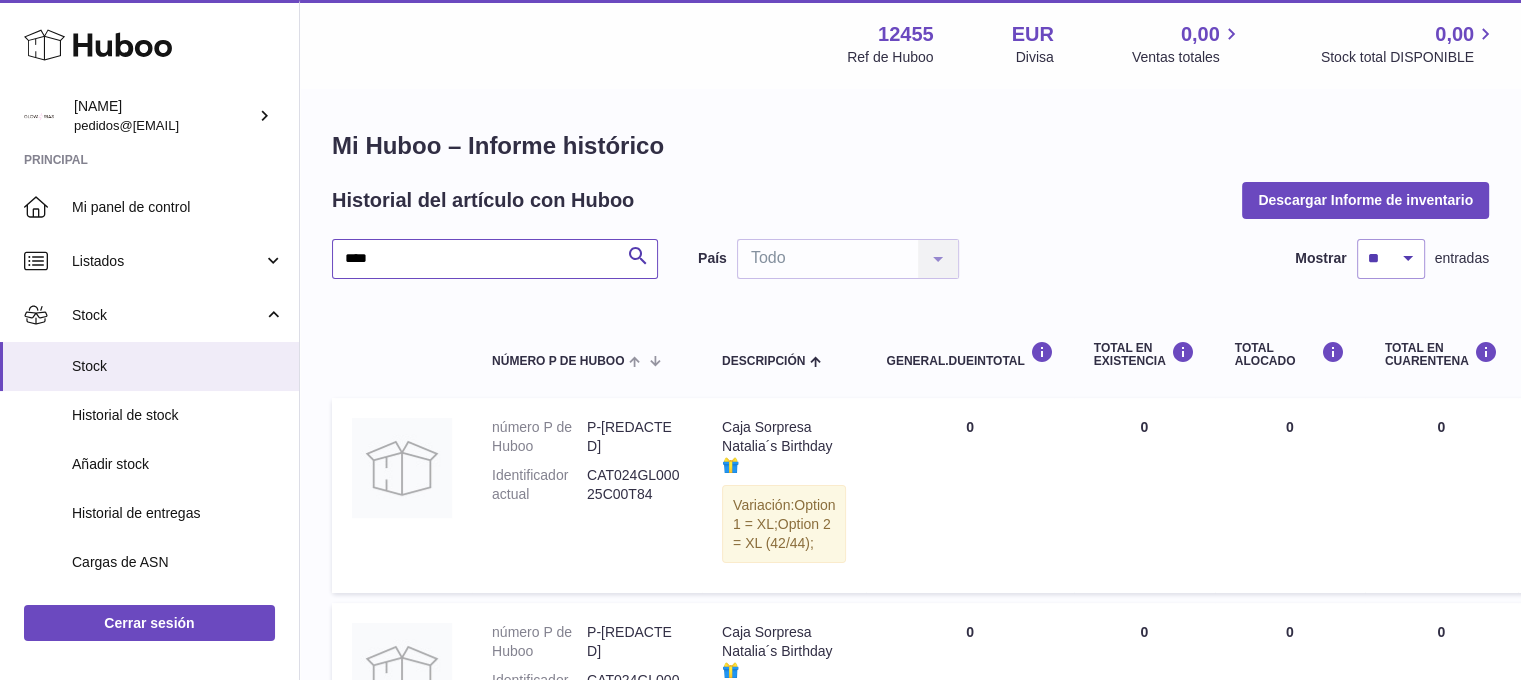 type on "****" 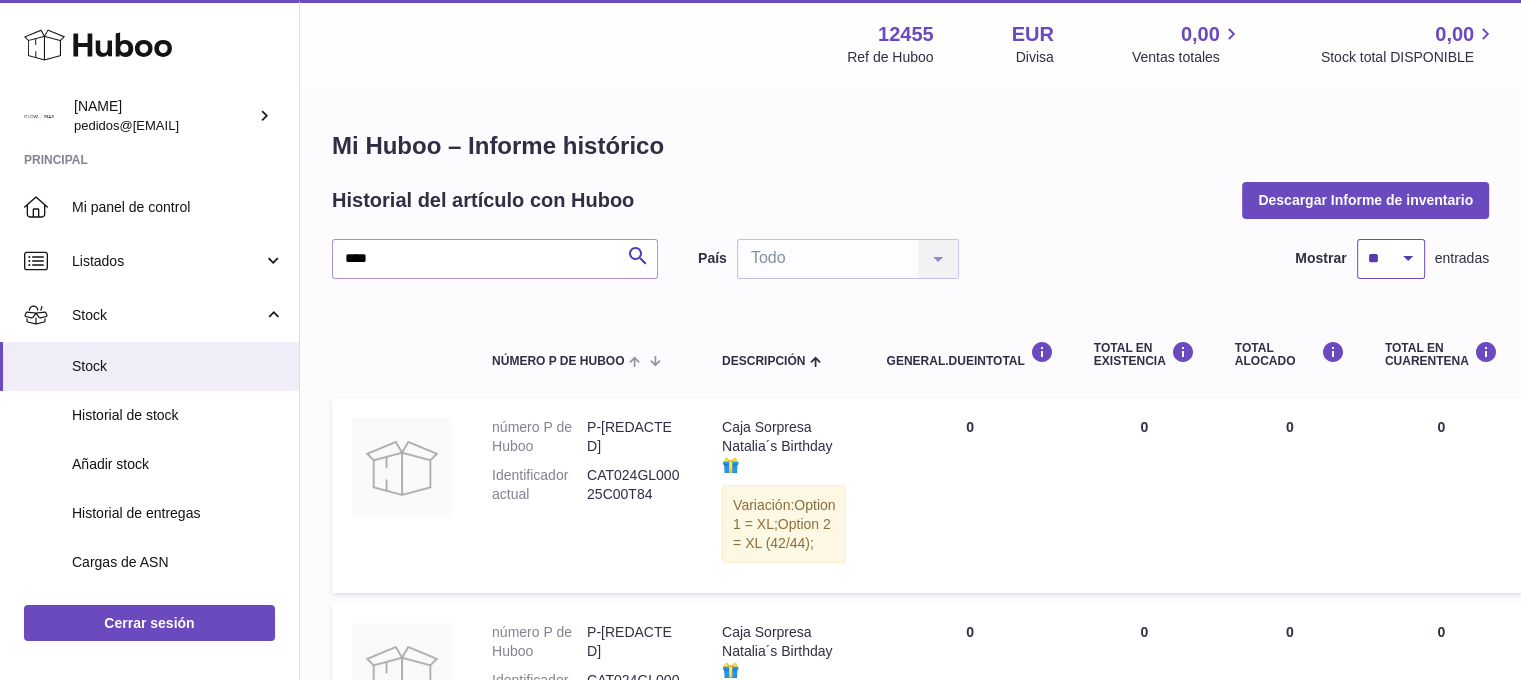 click on "** ** ** ***" at bounding box center (1391, 259) 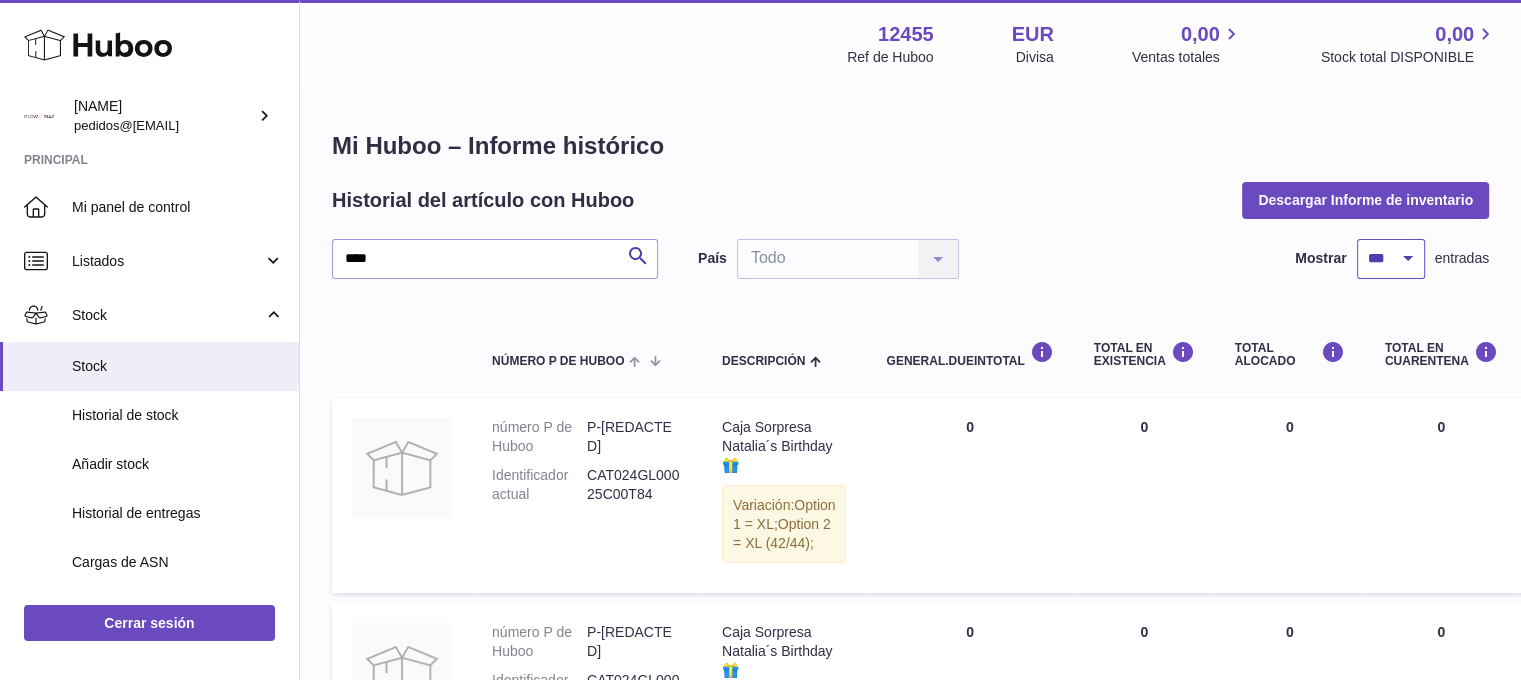 click on "** ** ** ***" at bounding box center (1391, 259) 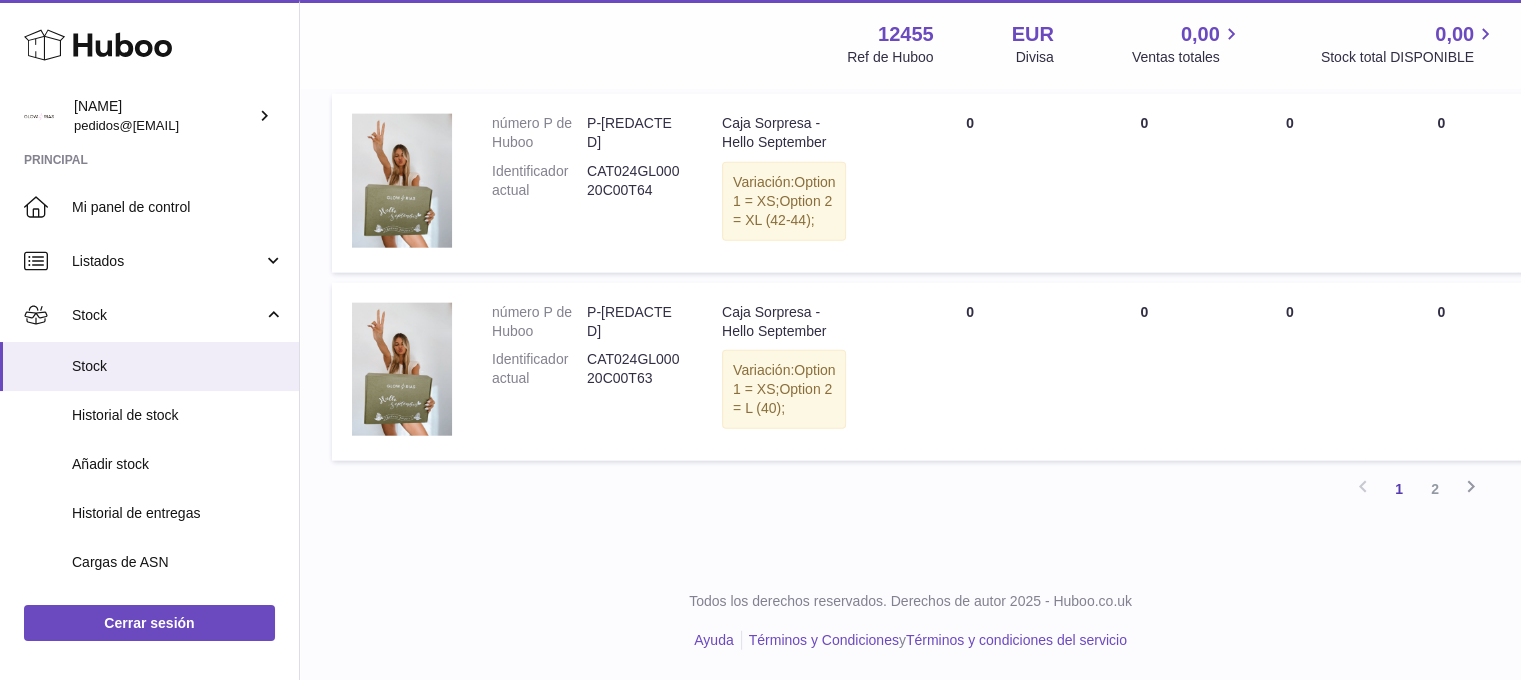 scroll, scrollTop: 24033, scrollLeft: 0, axis: vertical 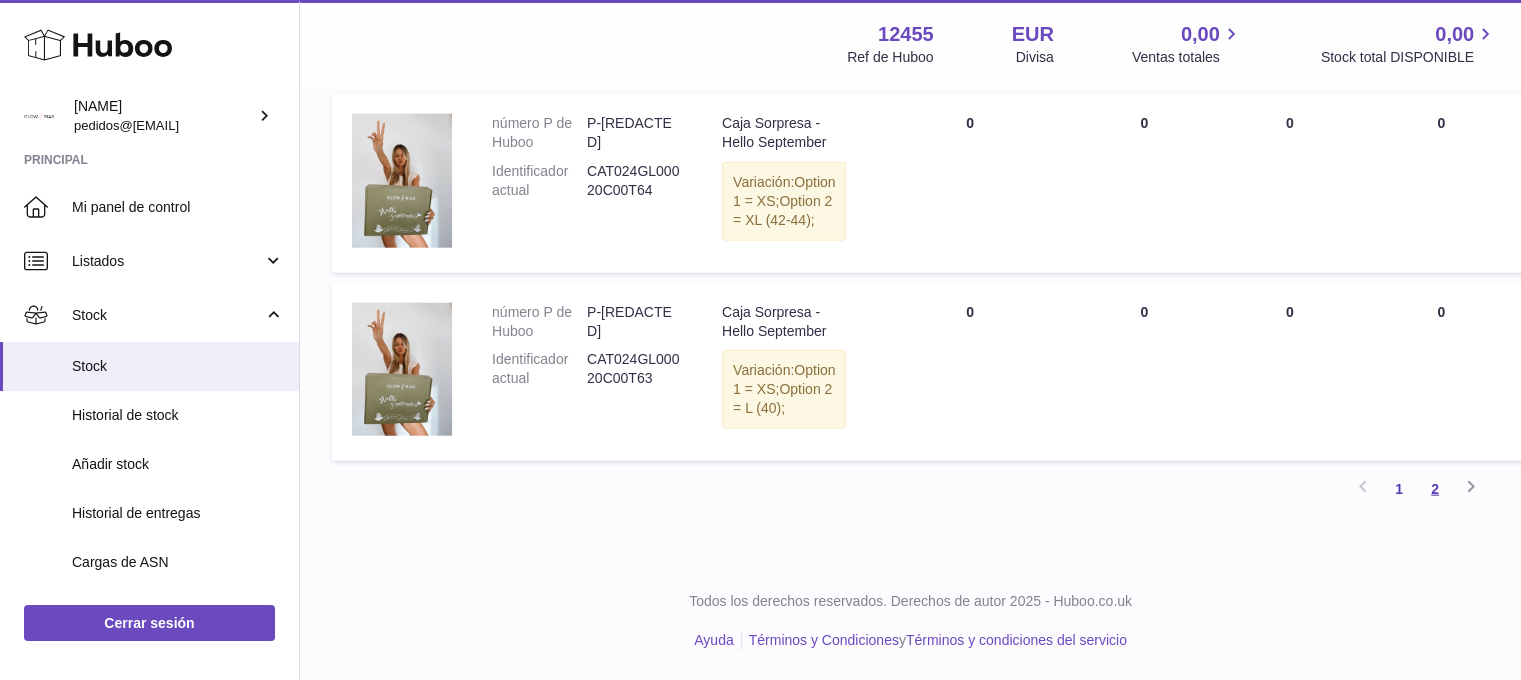 click on "2" at bounding box center (1435, 489) 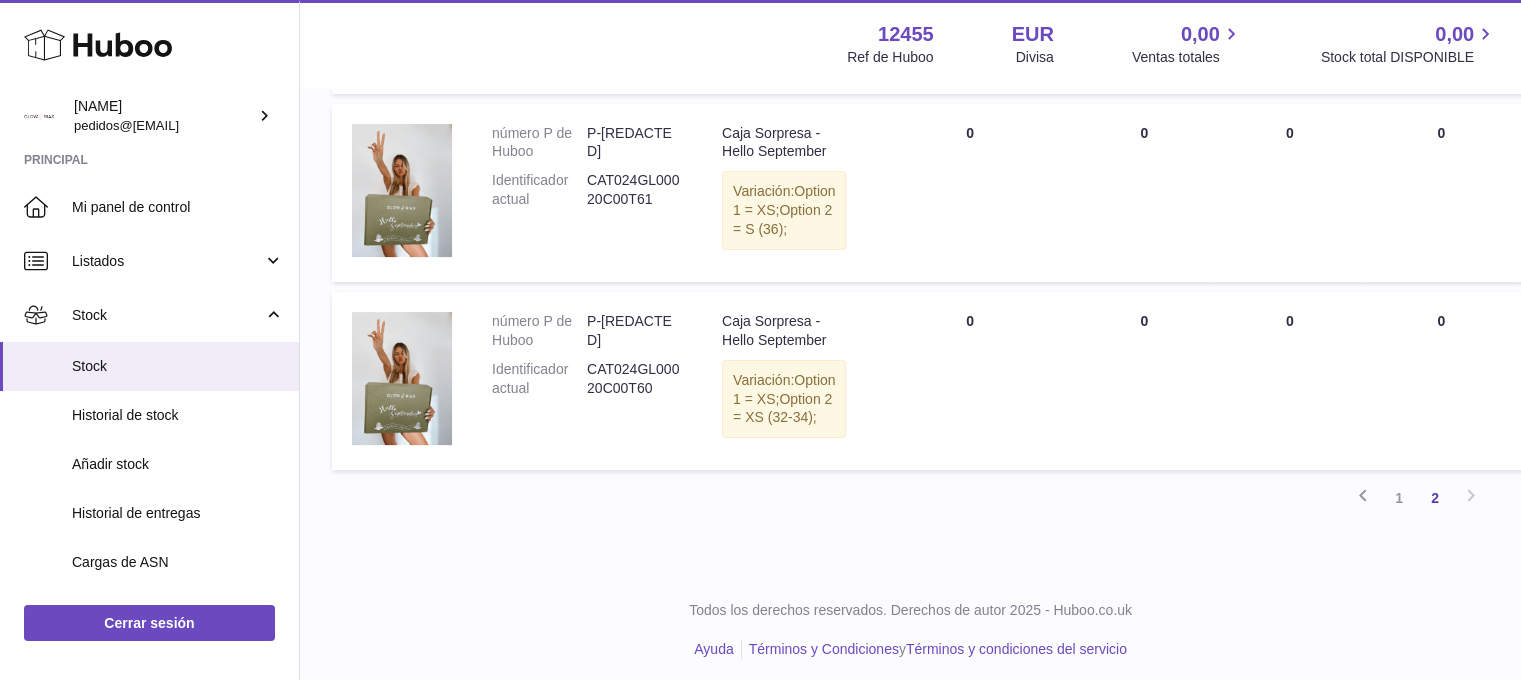 scroll, scrollTop: 616, scrollLeft: 0, axis: vertical 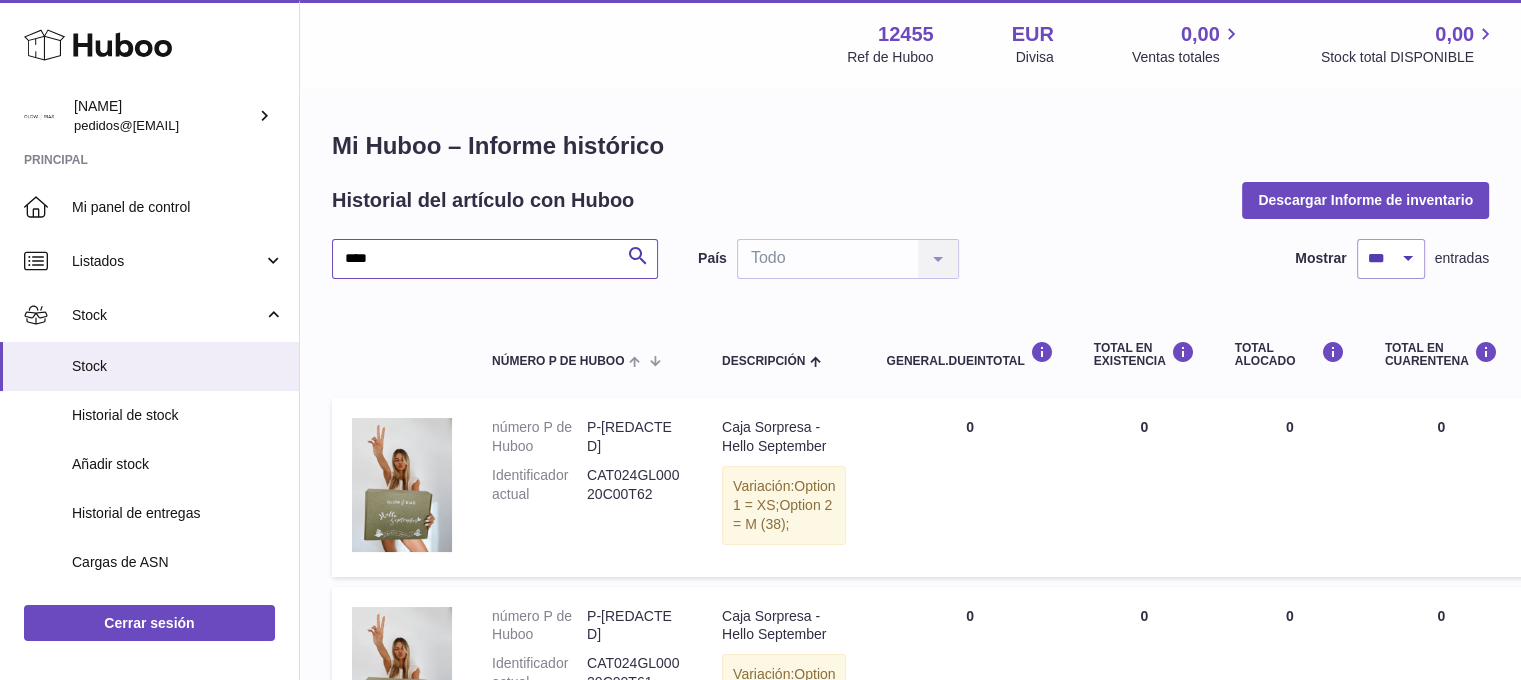 drag, startPoint x: 392, startPoint y: 251, endPoint x: 320, endPoint y: 261, distance: 72.691124 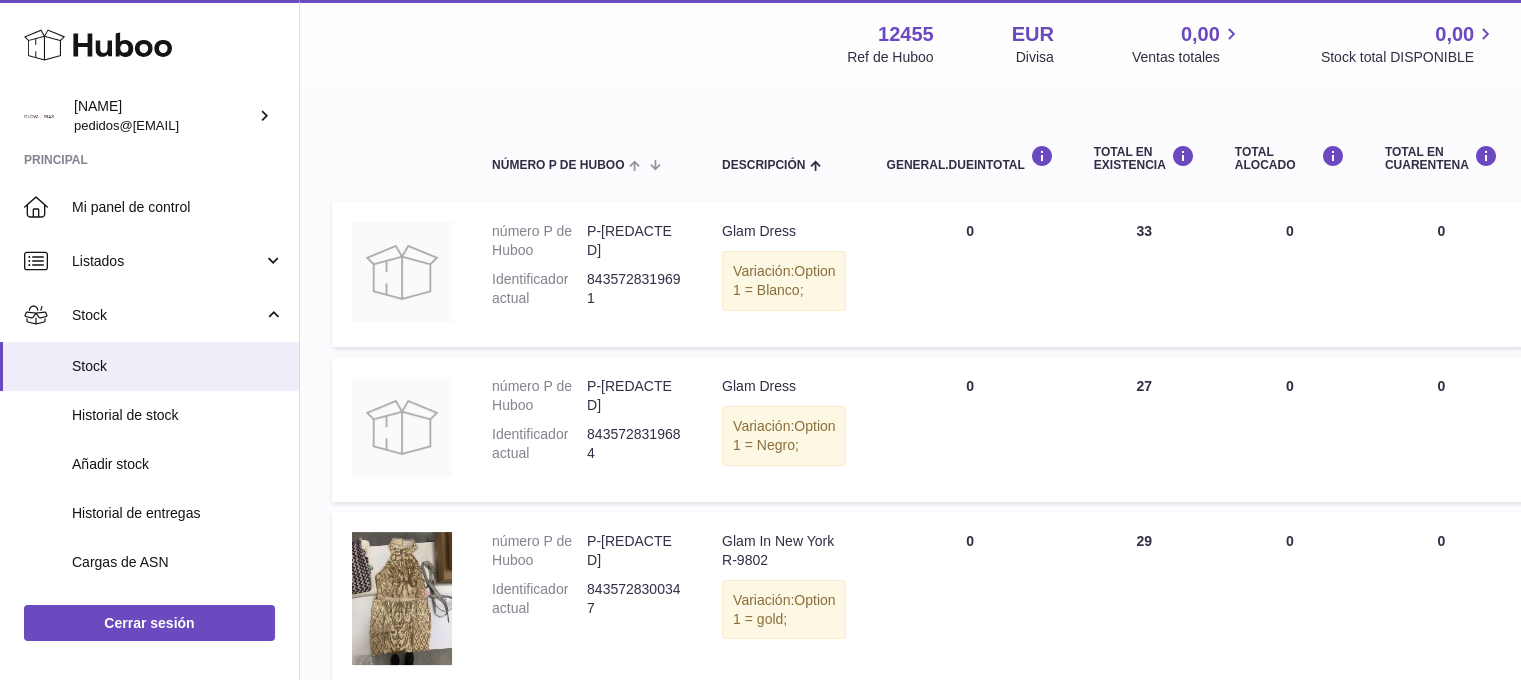 scroll, scrollTop: 63, scrollLeft: 0, axis: vertical 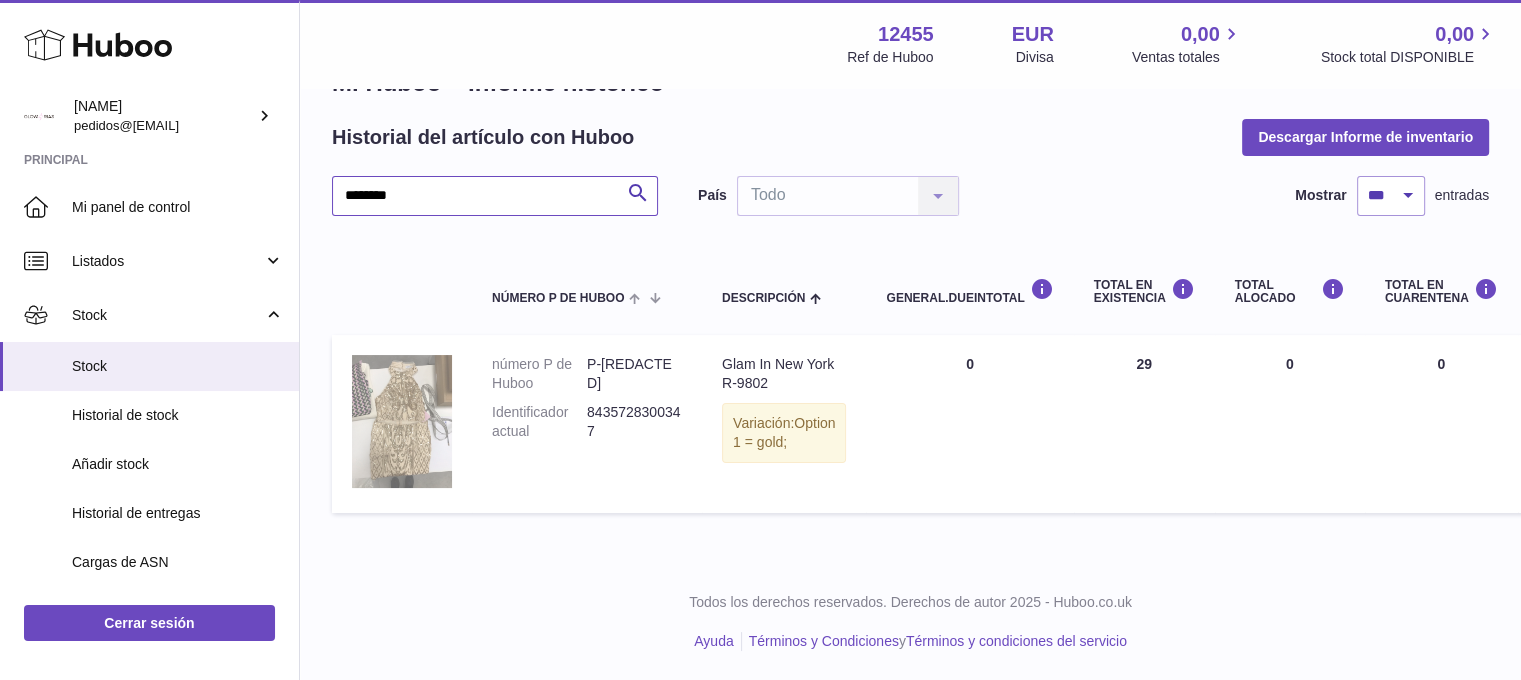 type on "*******" 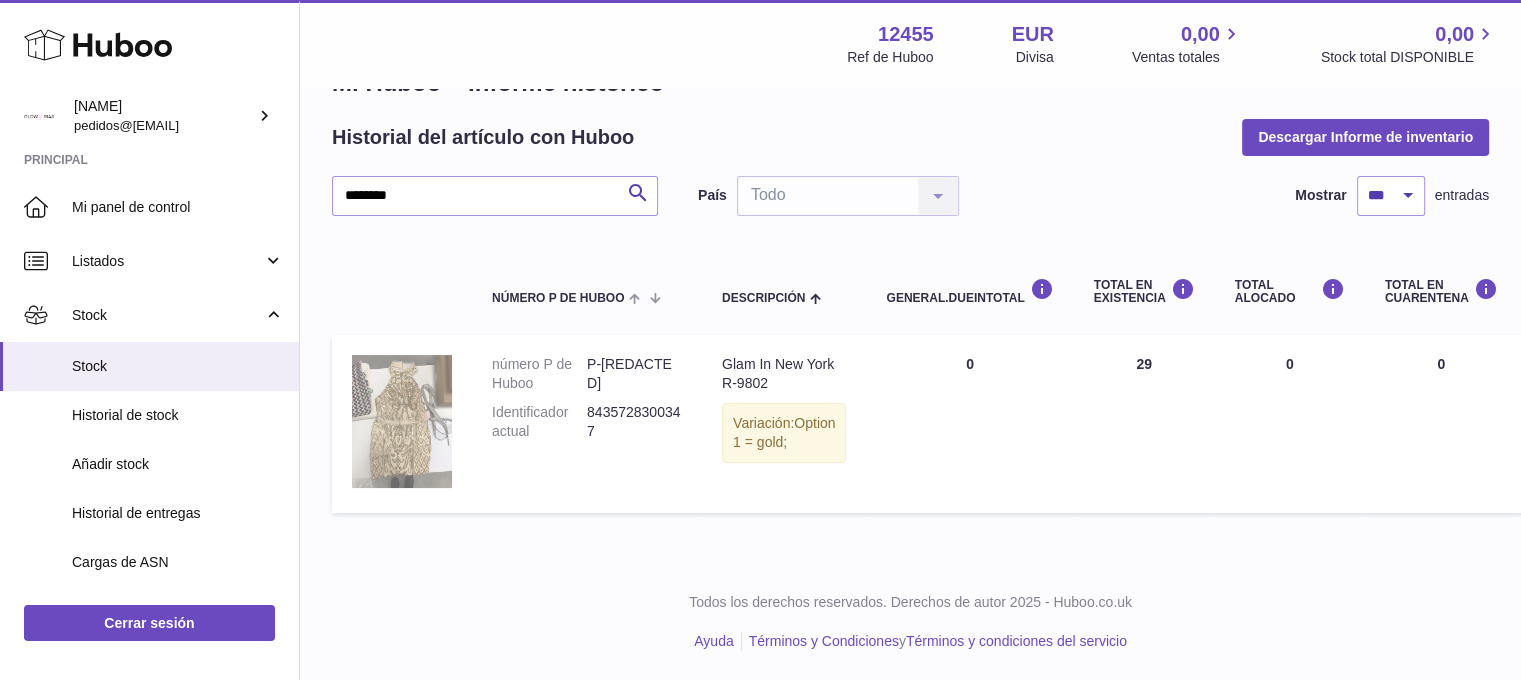 click at bounding box center (402, 421) 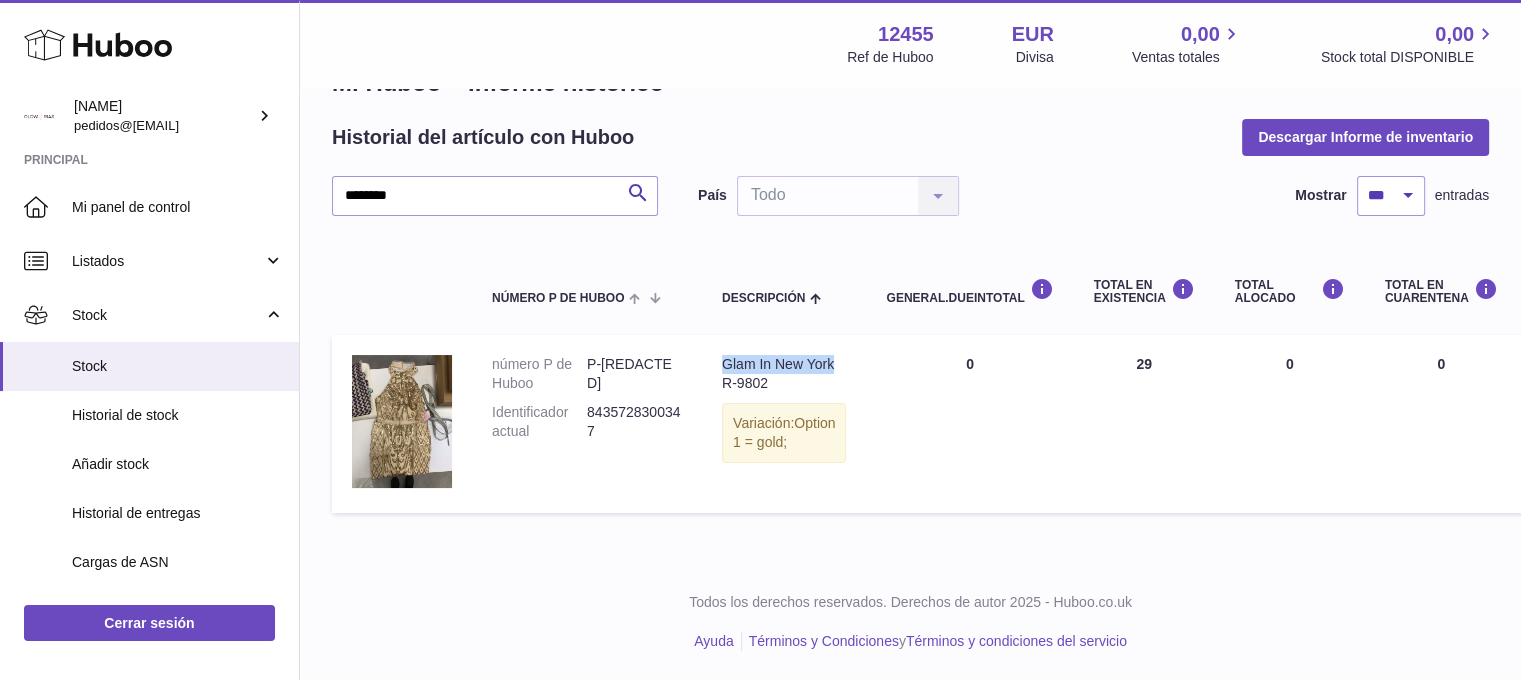 drag, startPoint x: 720, startPoint y: 363, endPoint x: 750, endPoint y: 383, distance: 36.05551 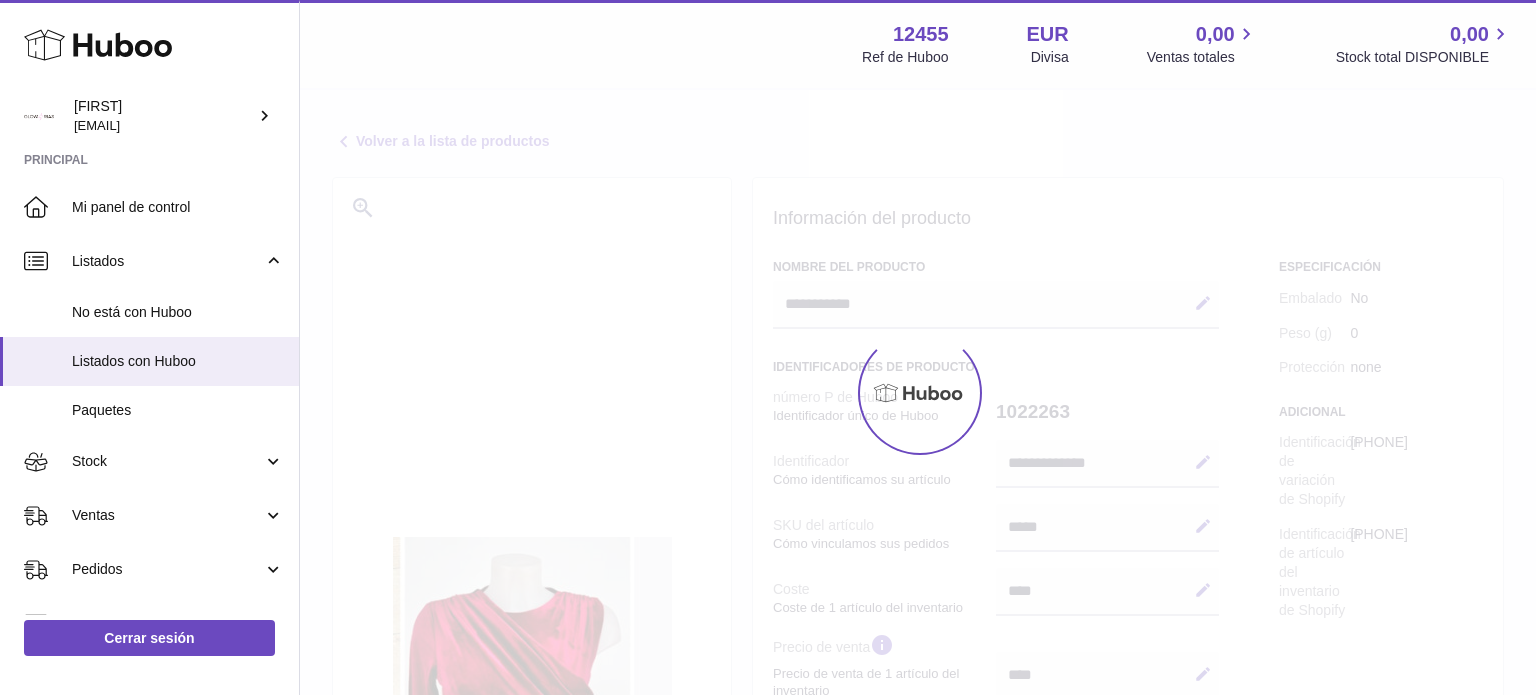 select 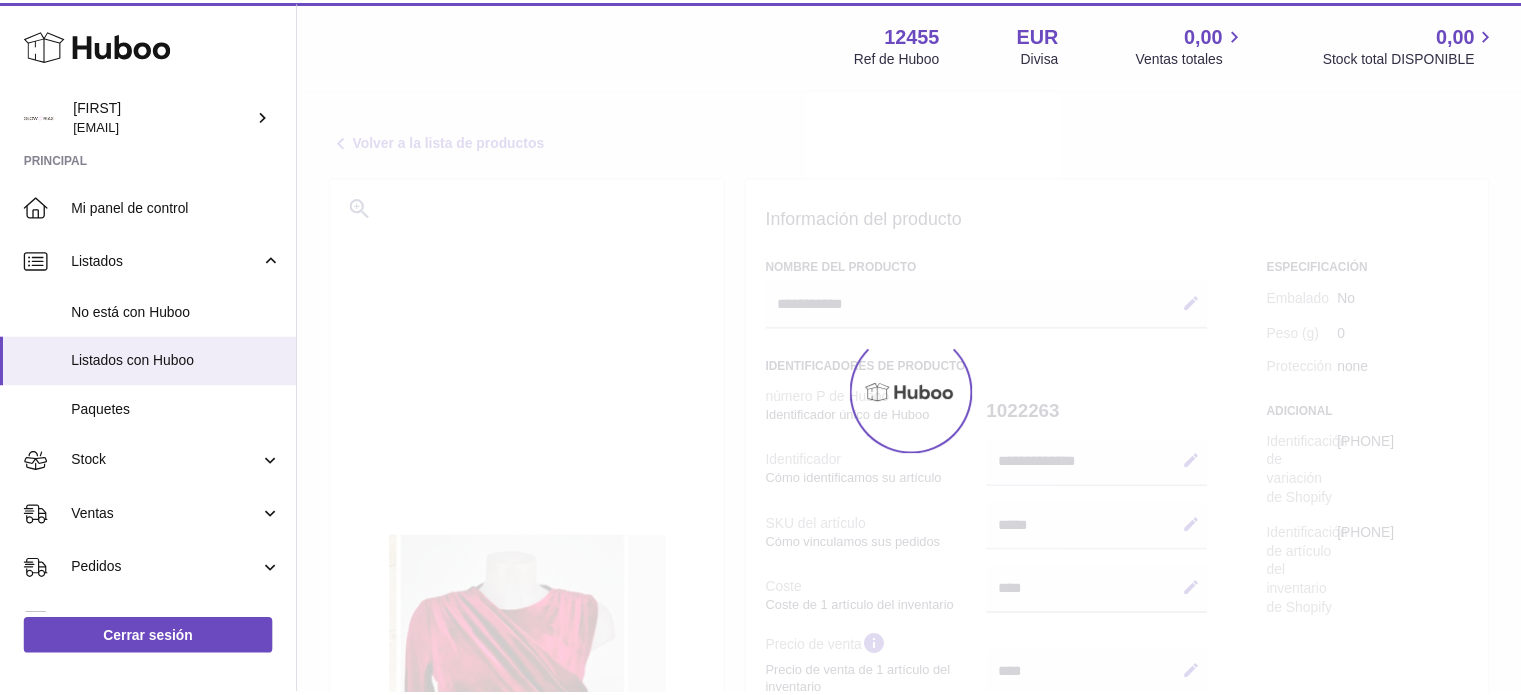 scroll, scrollTop: 0, scrollLeft: 0, axis: both 